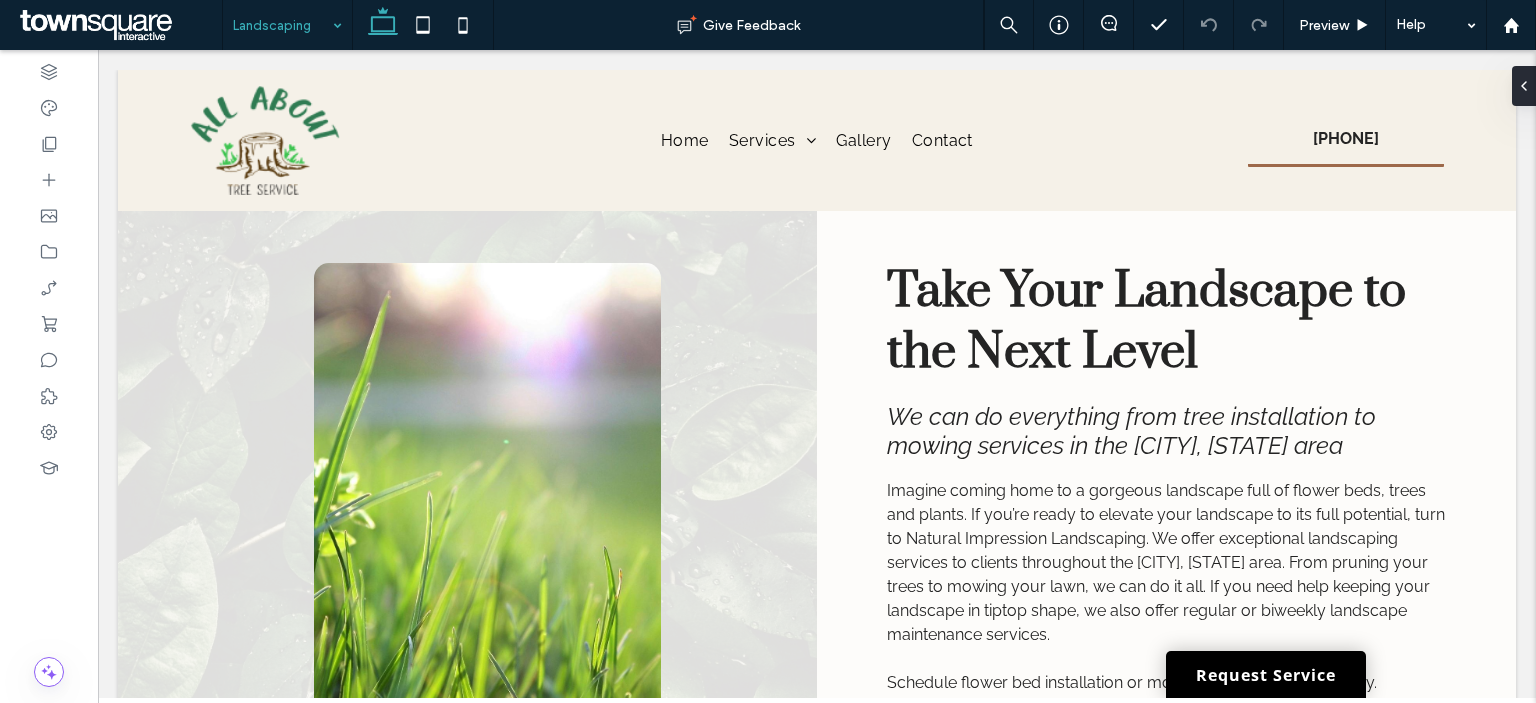 scroll, scrollTop: 0, scrollLeft: 0, axis: both 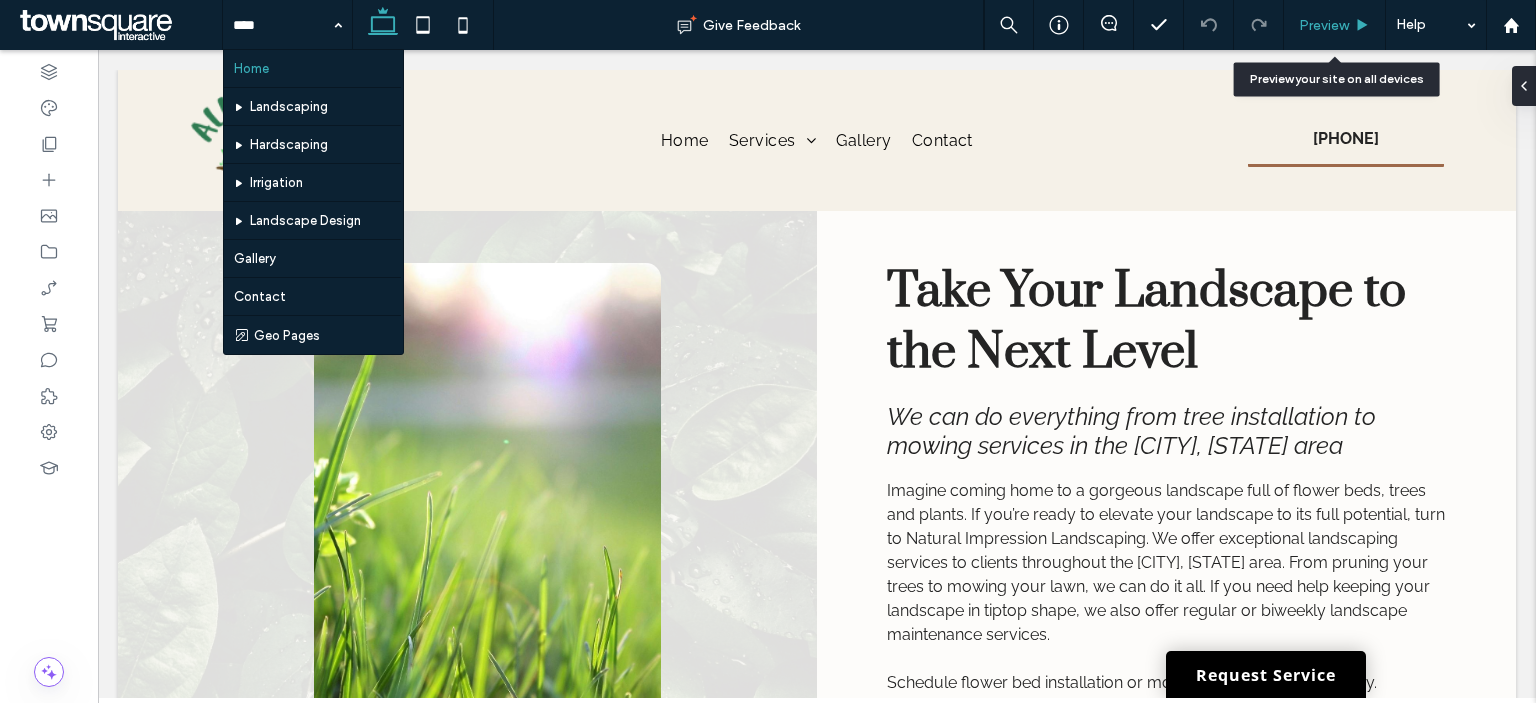 click on "Preview" at bounding box center (1334, 25) 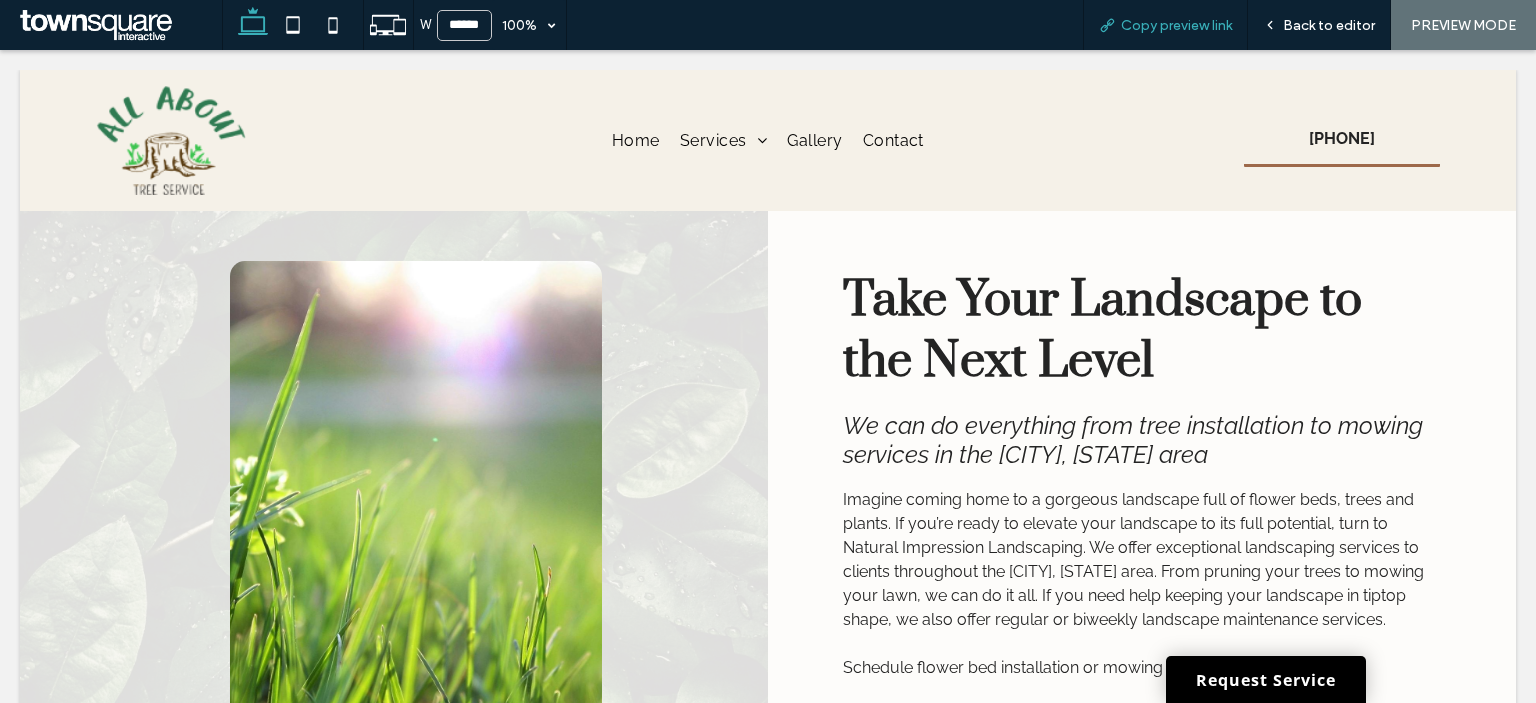 click on "Copy preview link" at bounding box center (1176, 25) 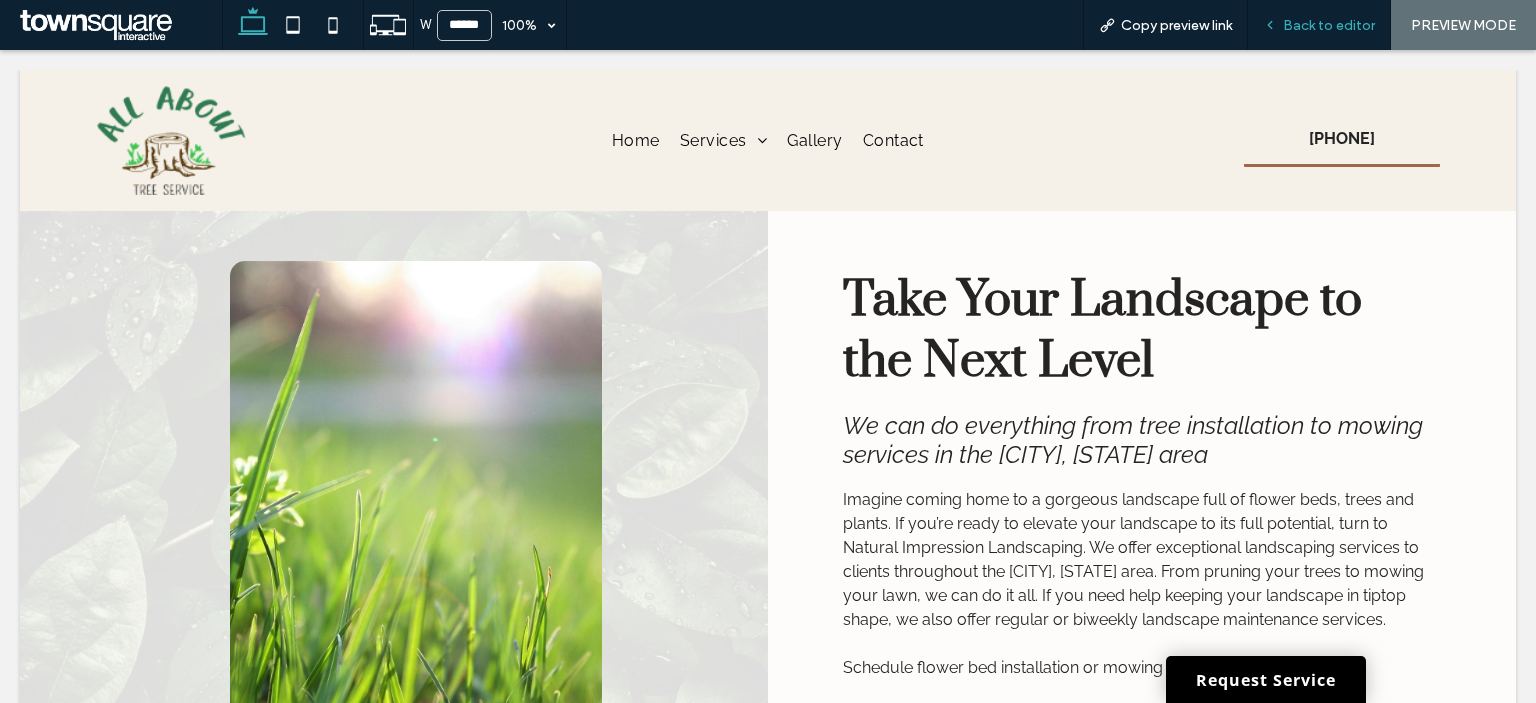 click on "Back to editor" at bounding box center (1329, 25) 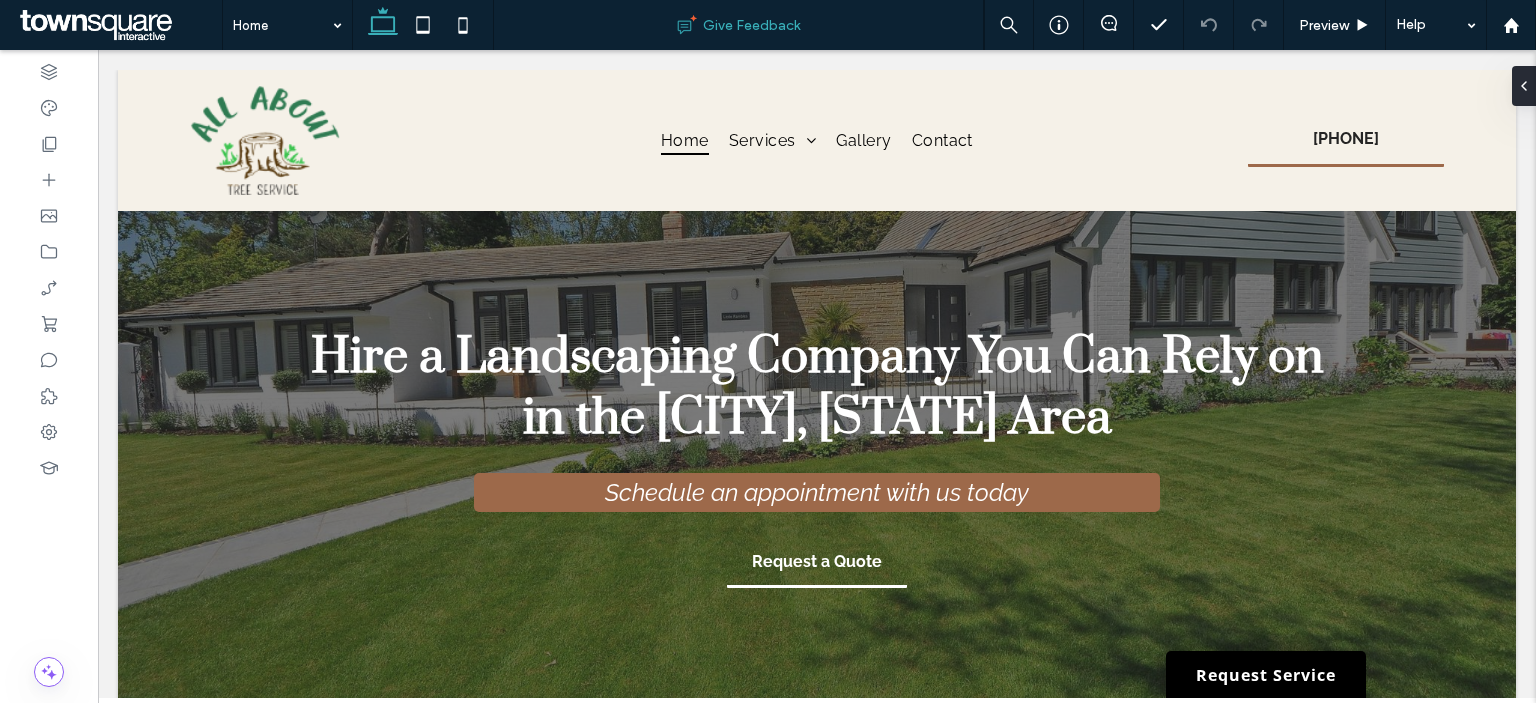 scroll, scrollTop: 0, scrollLeft: 0, axis: both 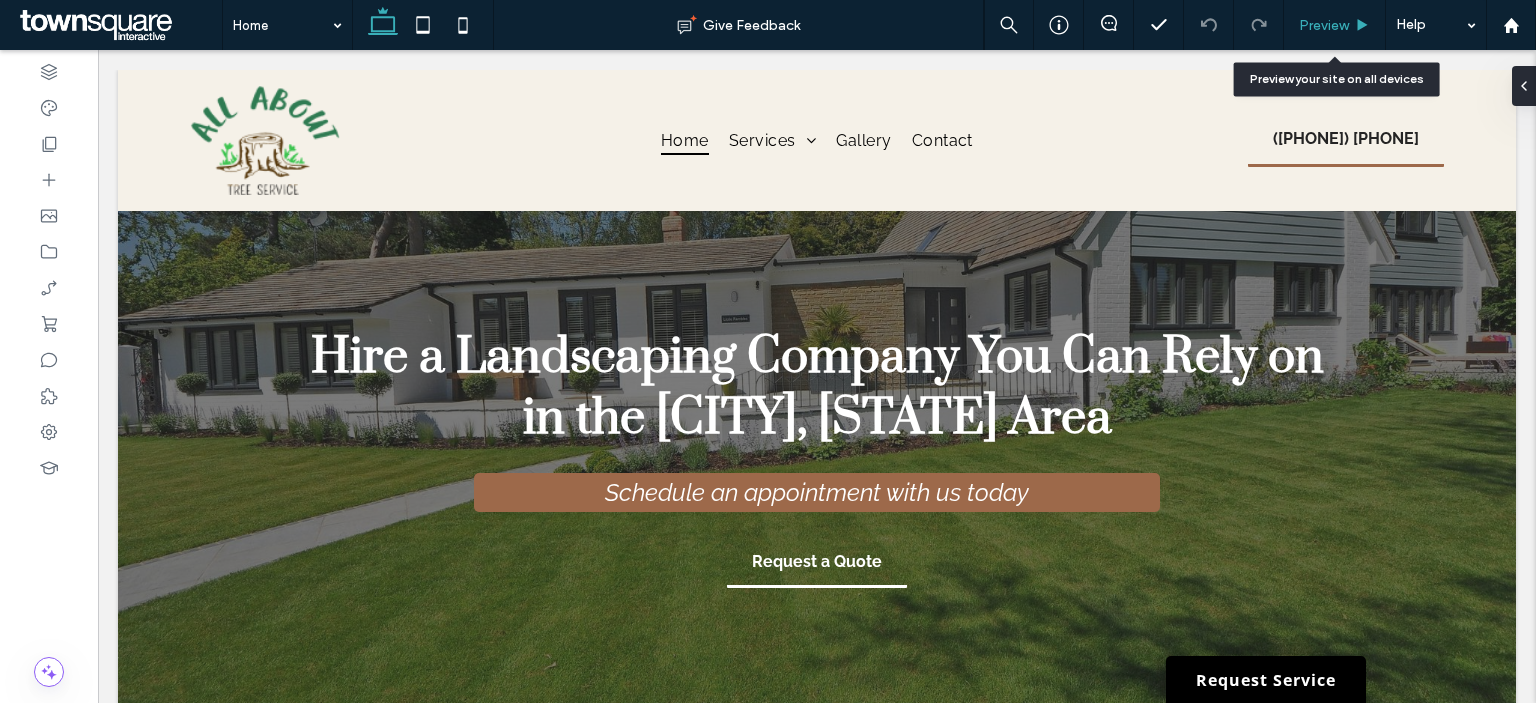 click on "Preview" at bounding box center [1324, 25] 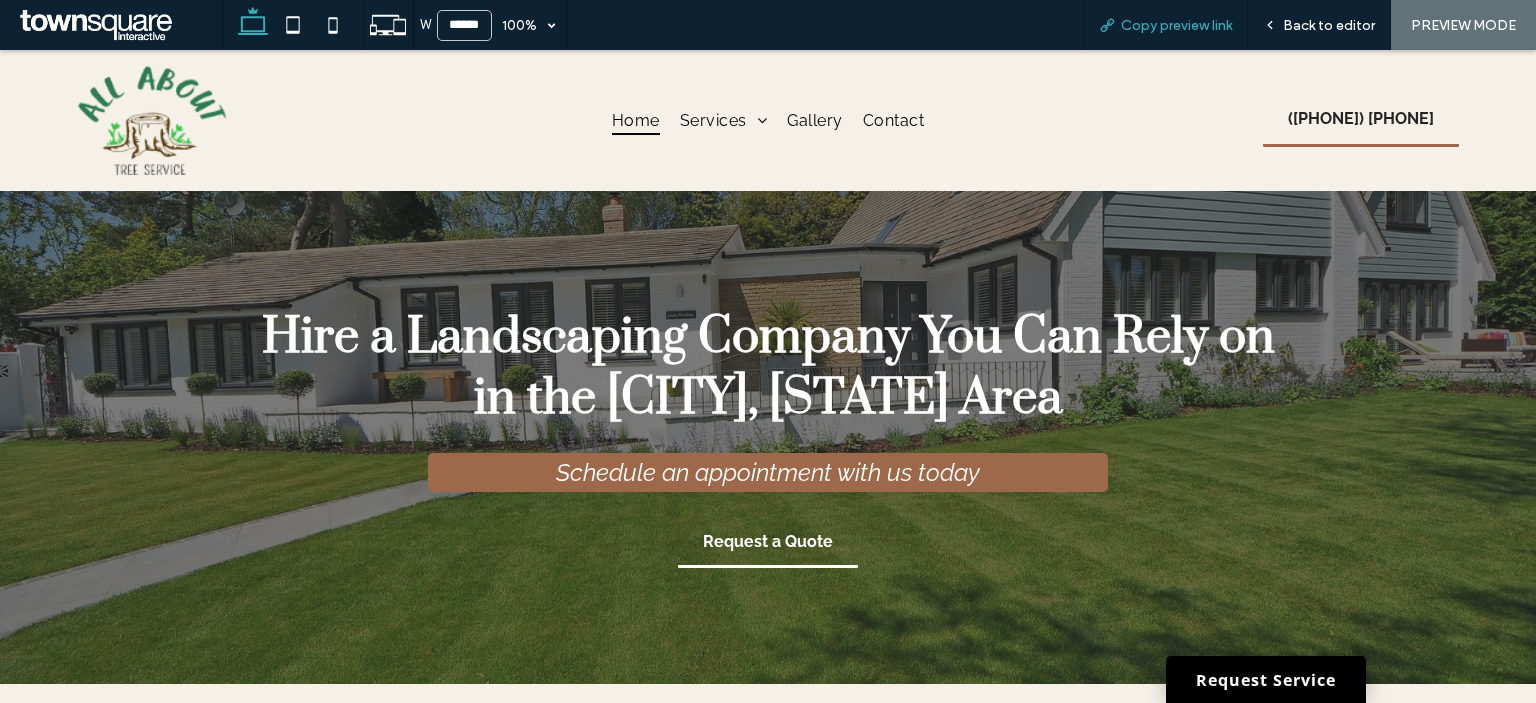click on "Copy preview link" at bounding box center [1176, 25] 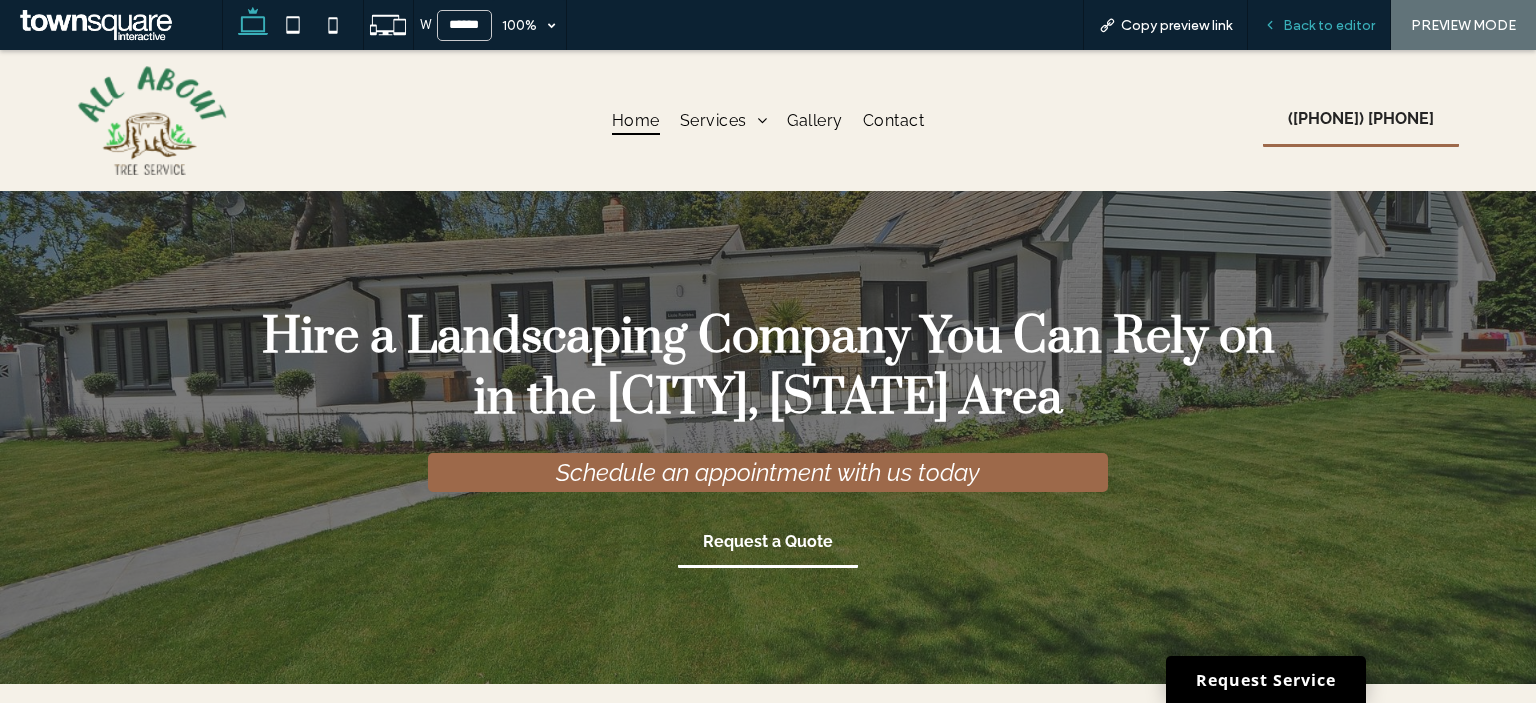 click on "Back to editor" at bounding box center [1329, 25] 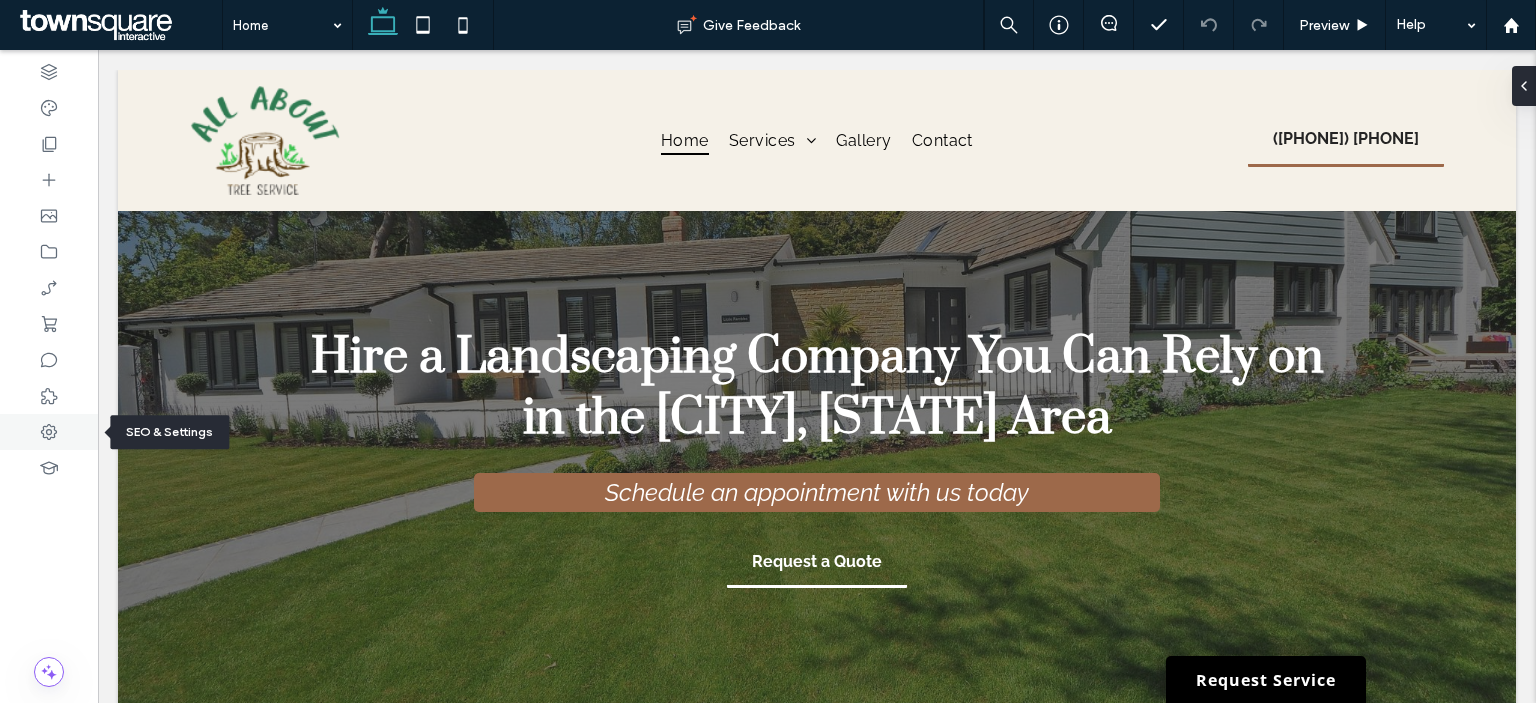 click at bounding box center [49, 432] 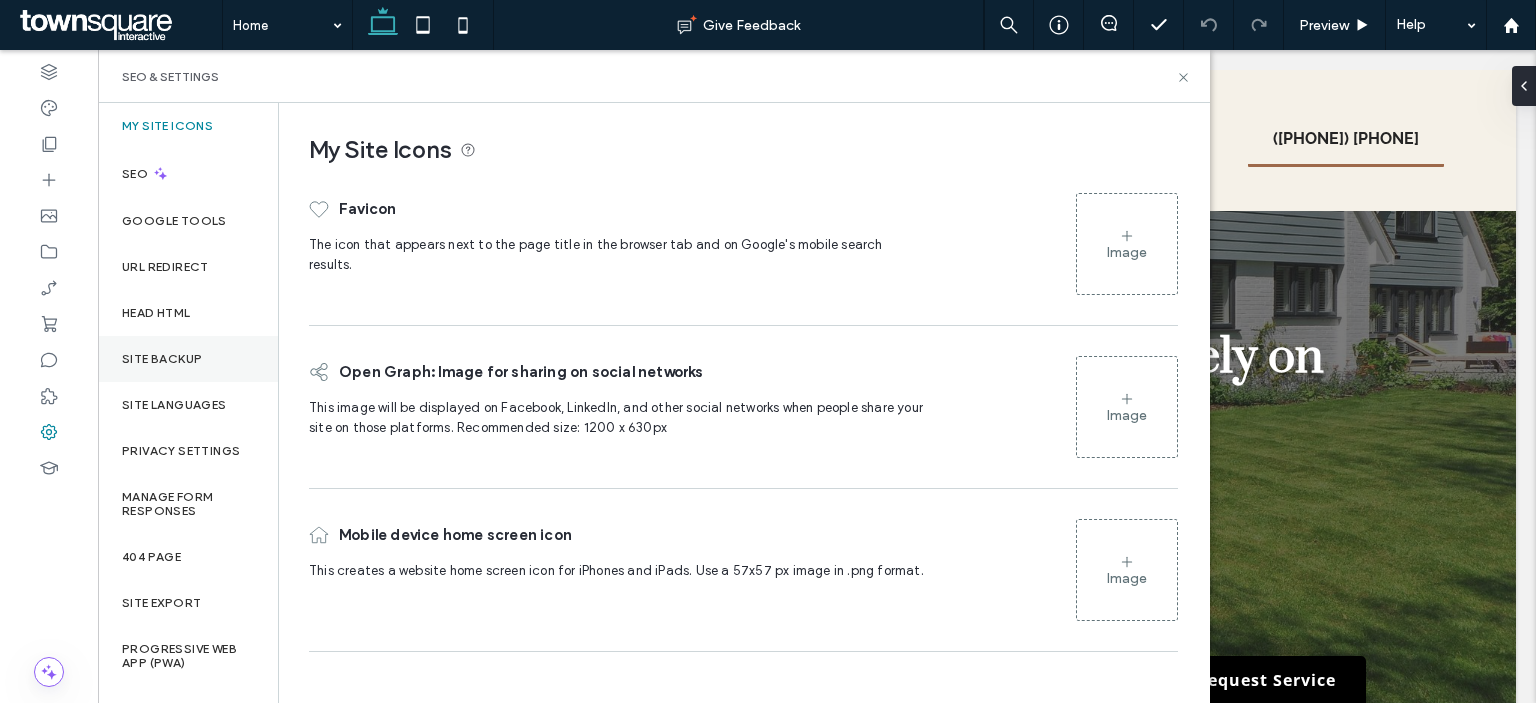 click on "Site Backup" at bounding box center [162, 359] 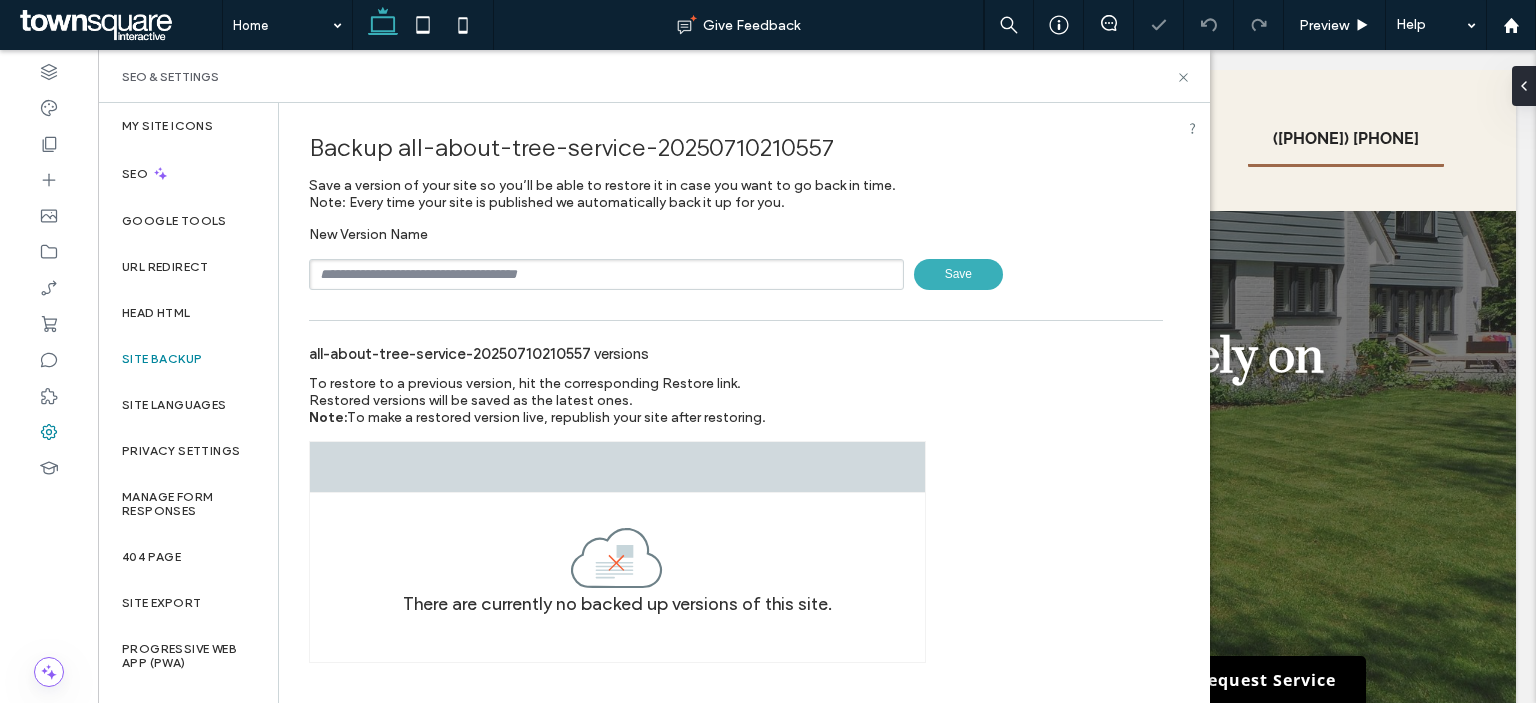 click at bounding box center [606, 274] 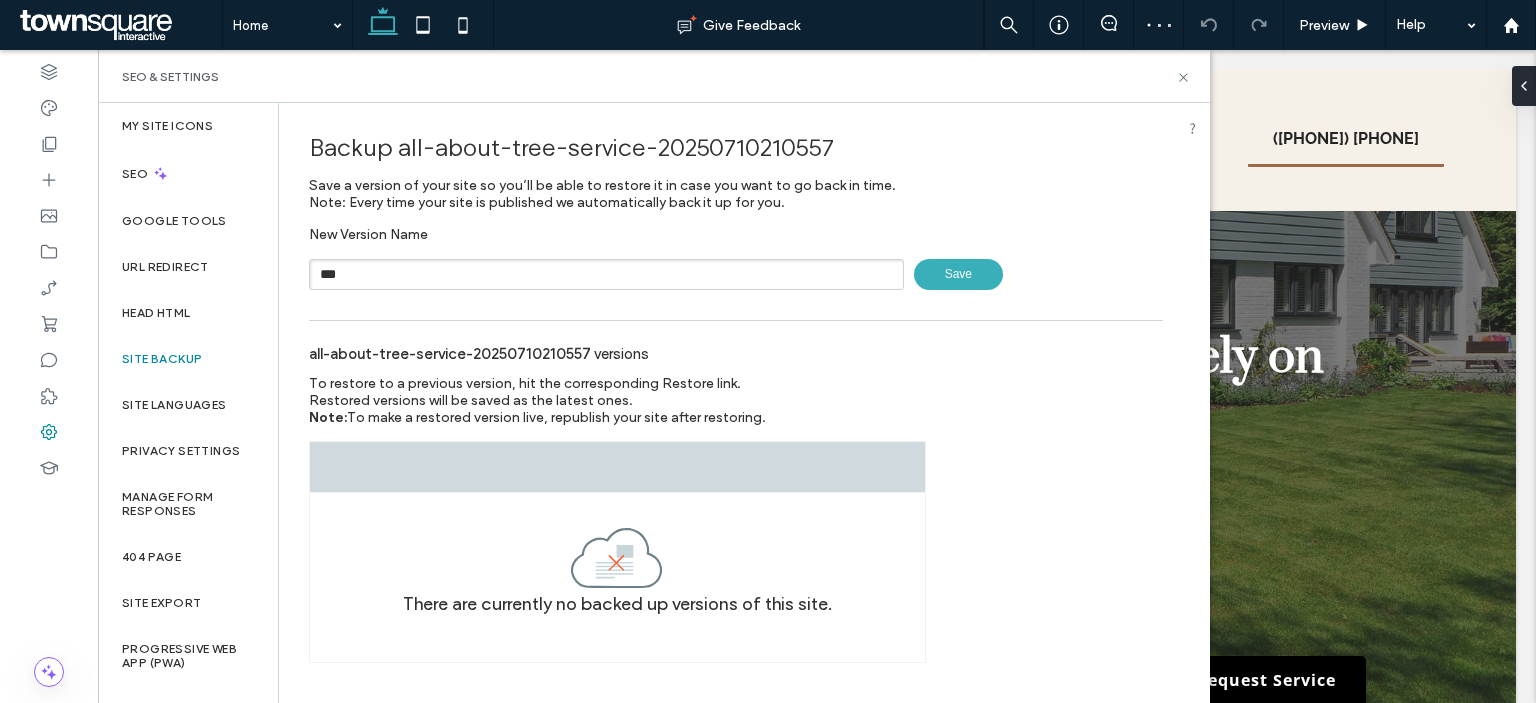 type on "**********" 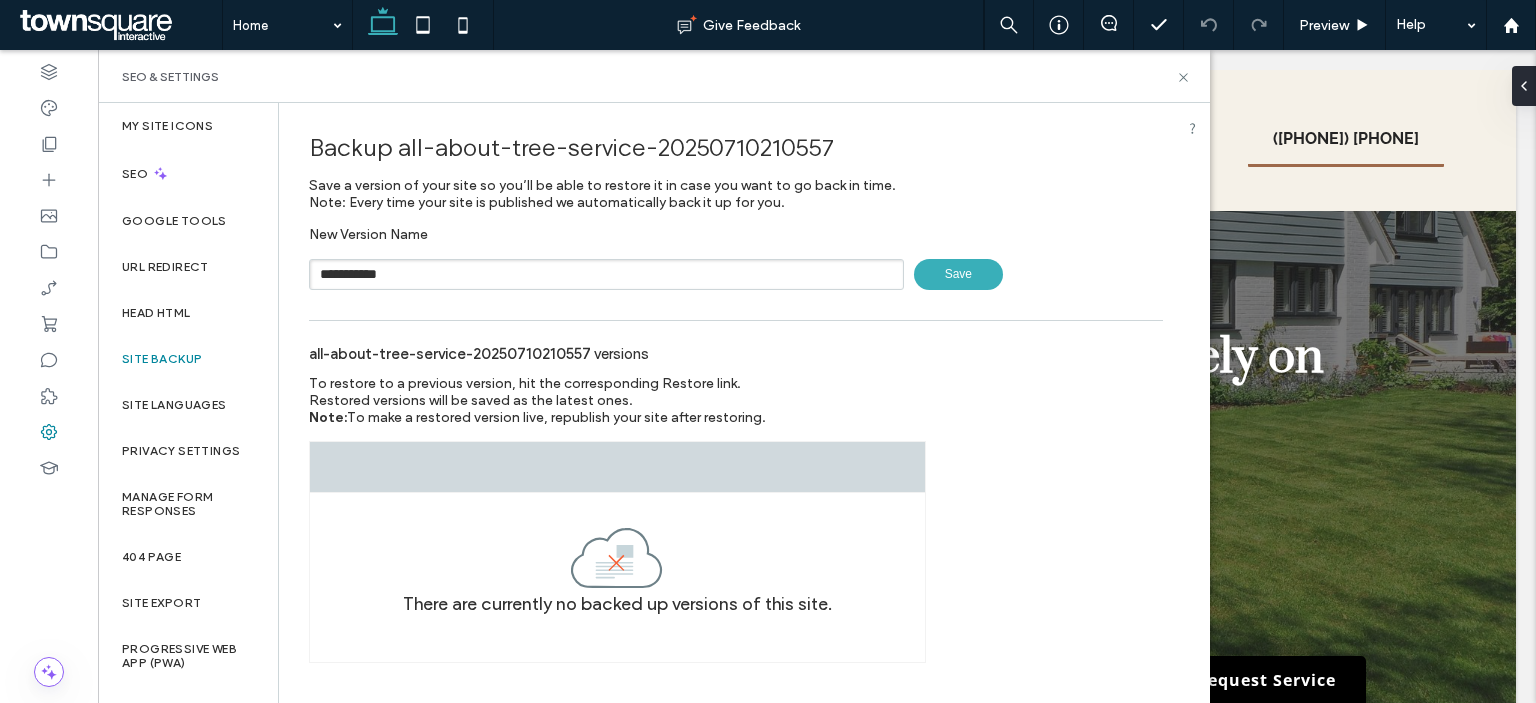 click on "Save" at bounding box center [958, 274] 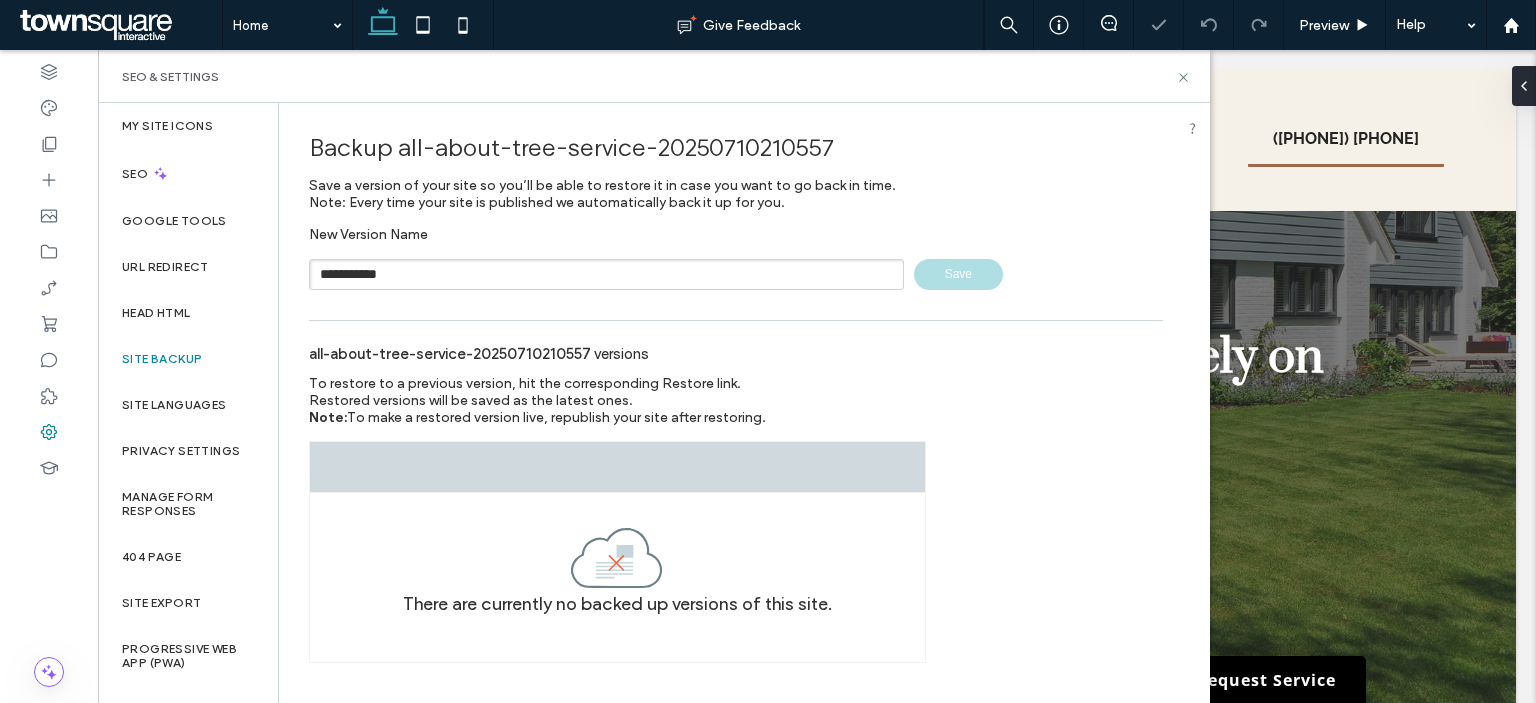 type 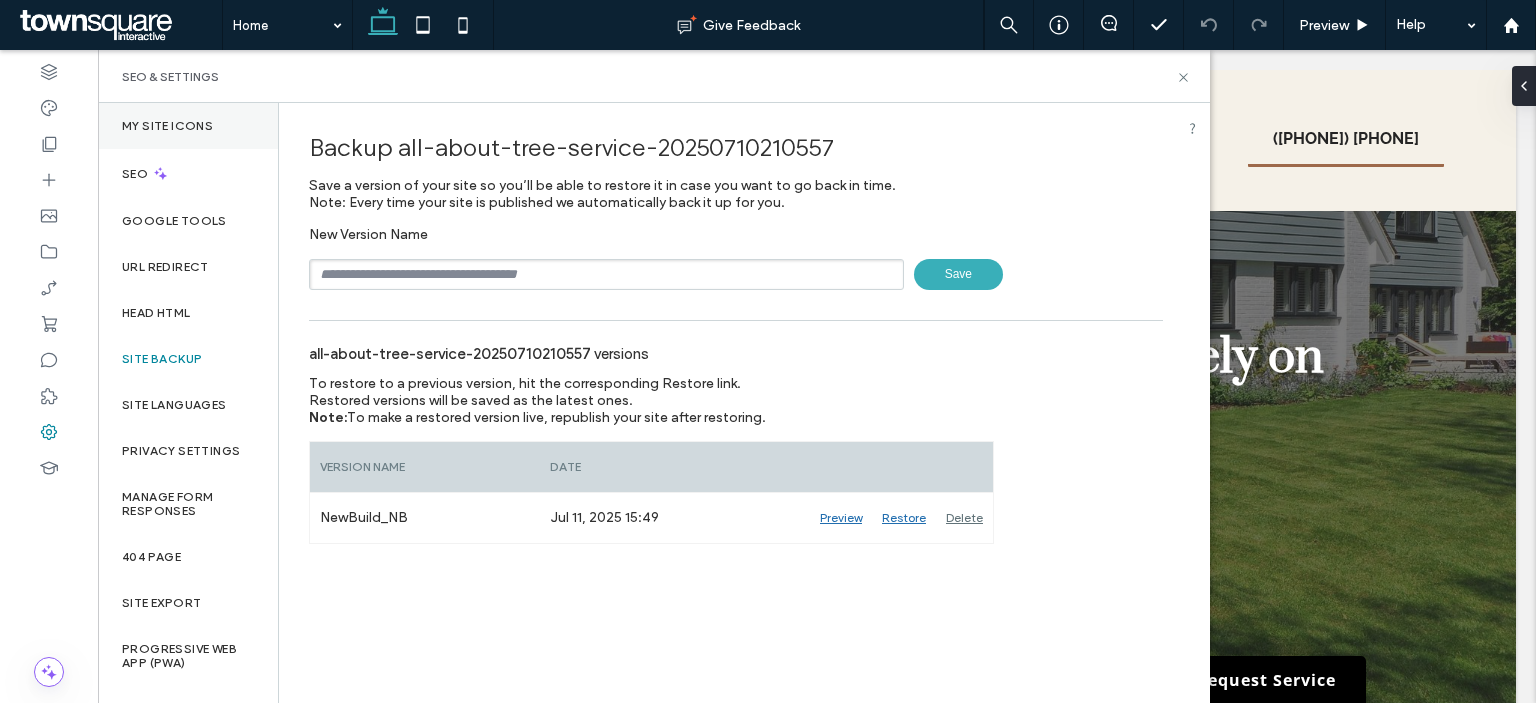 click on "My Site Icons" at bounding box center [188, 126] 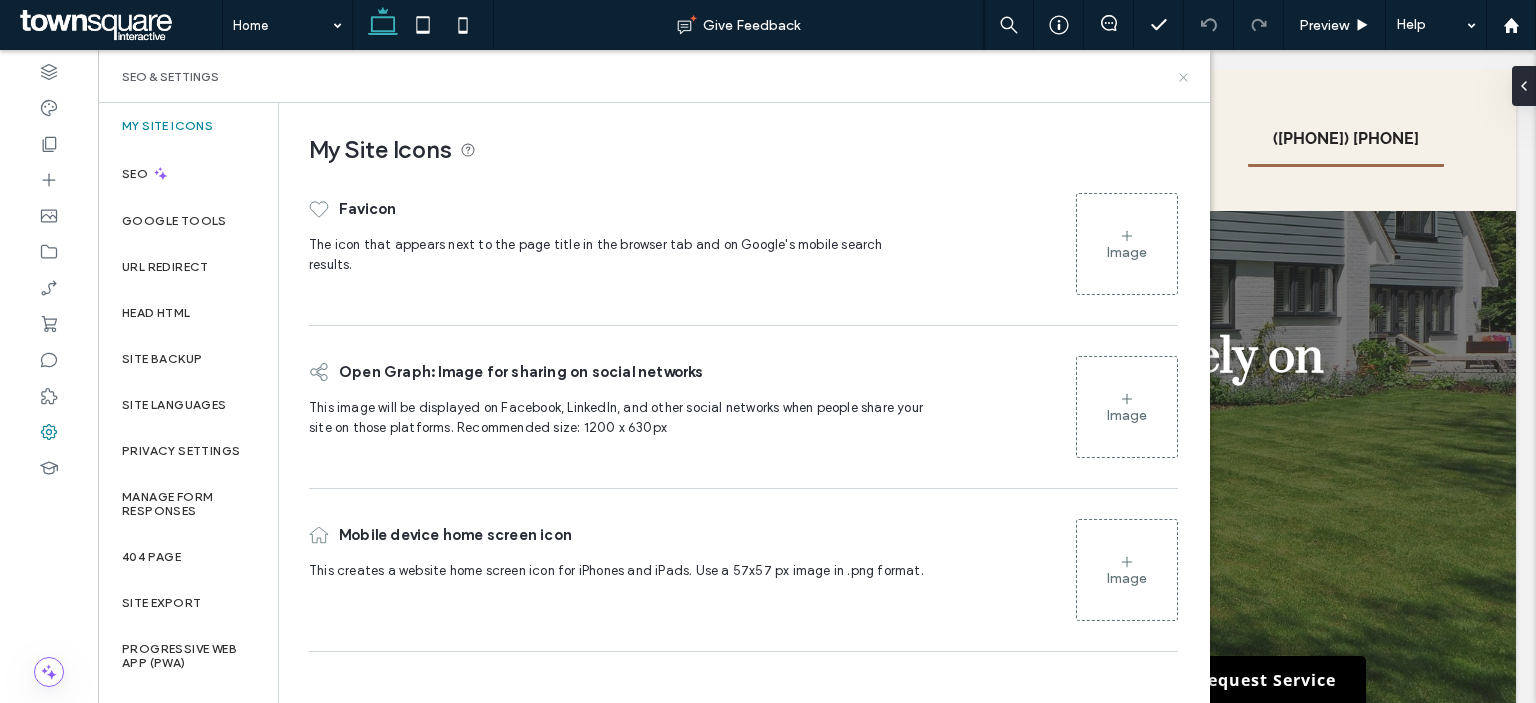 click 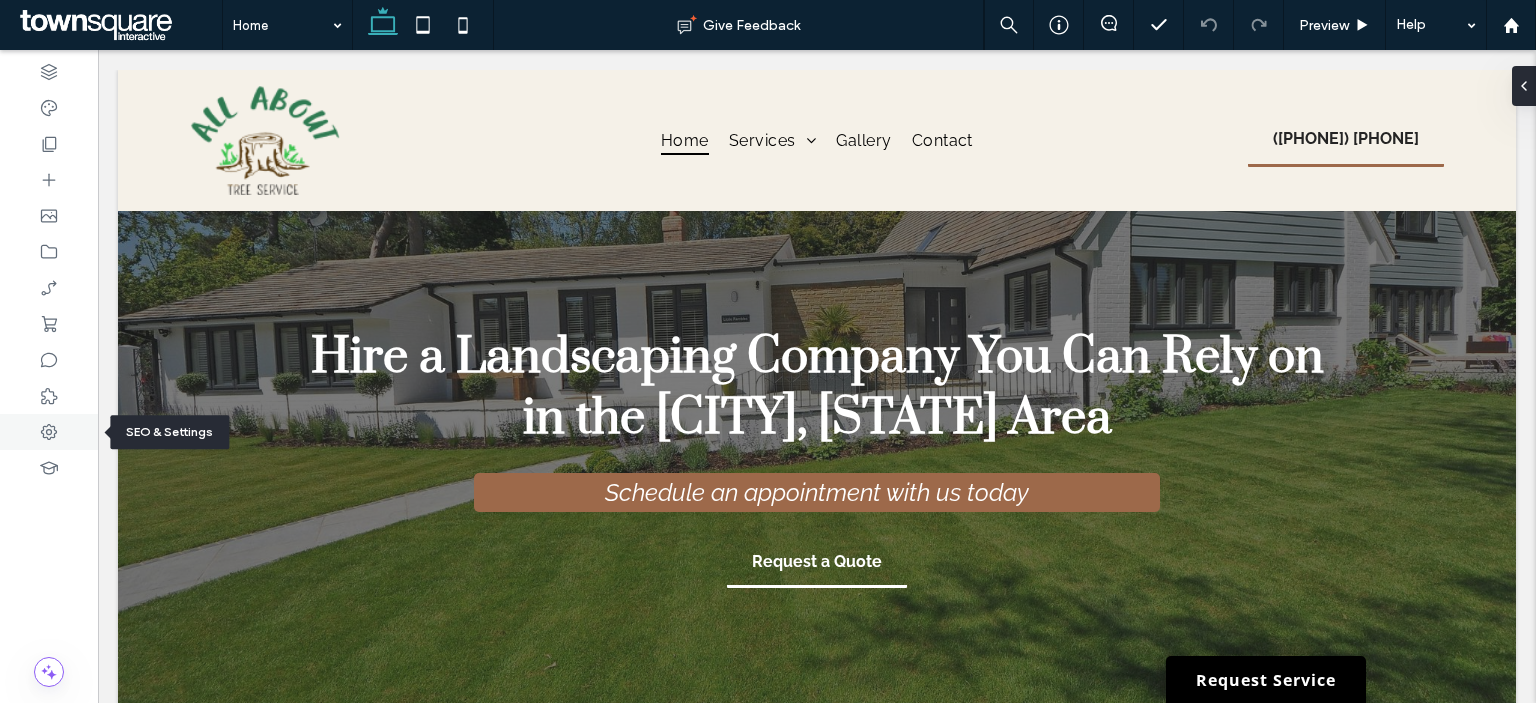 click 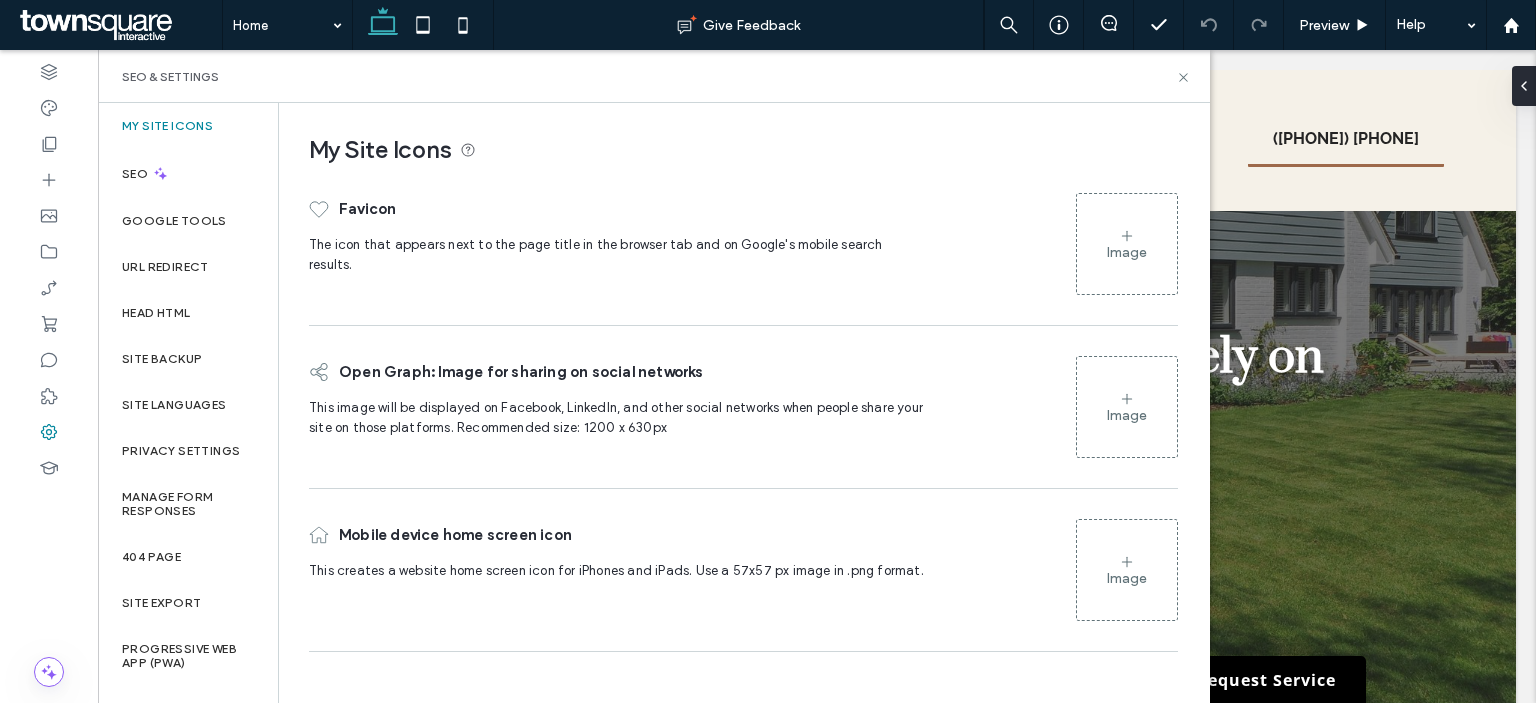 click on "Image" at bounding box center [1127, 244] 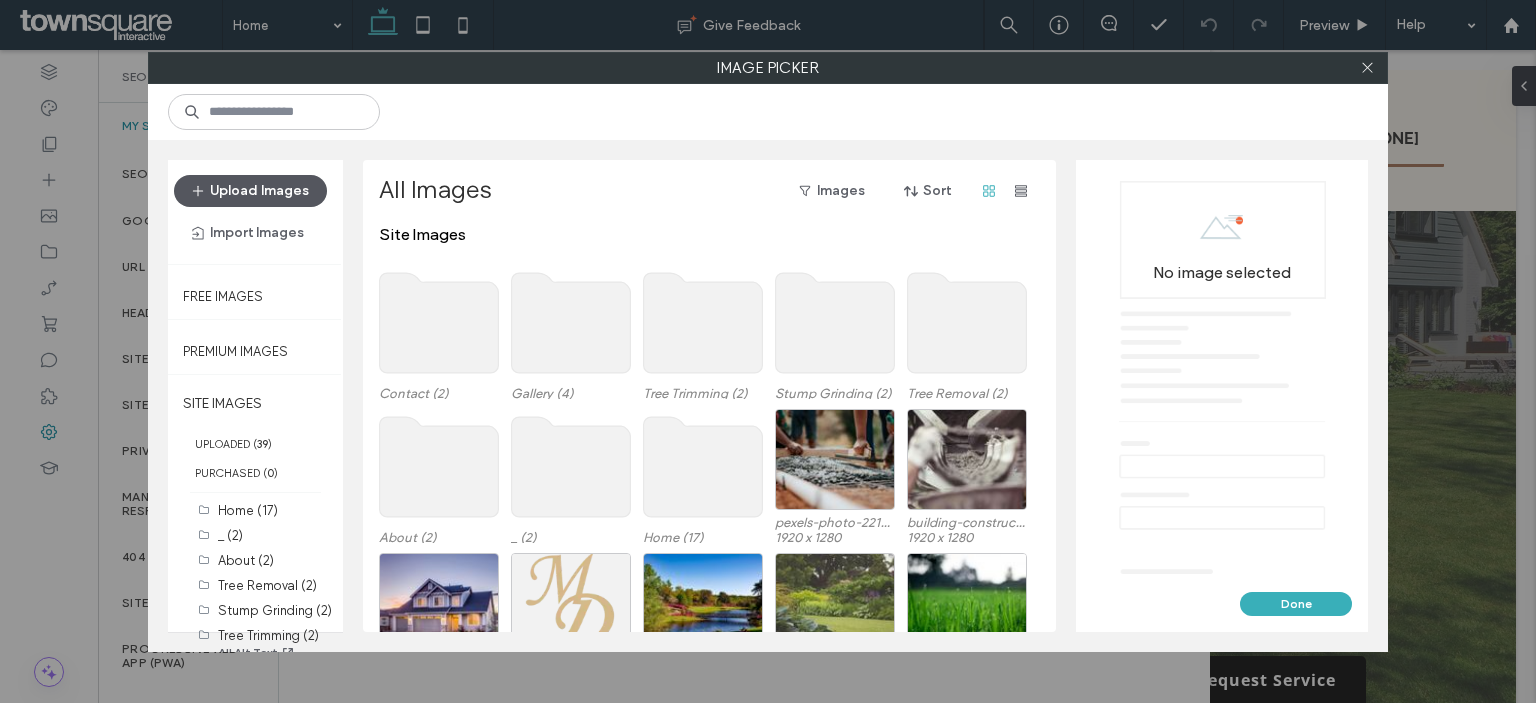 click on "Upload Images" at bounding box center (250, 191) 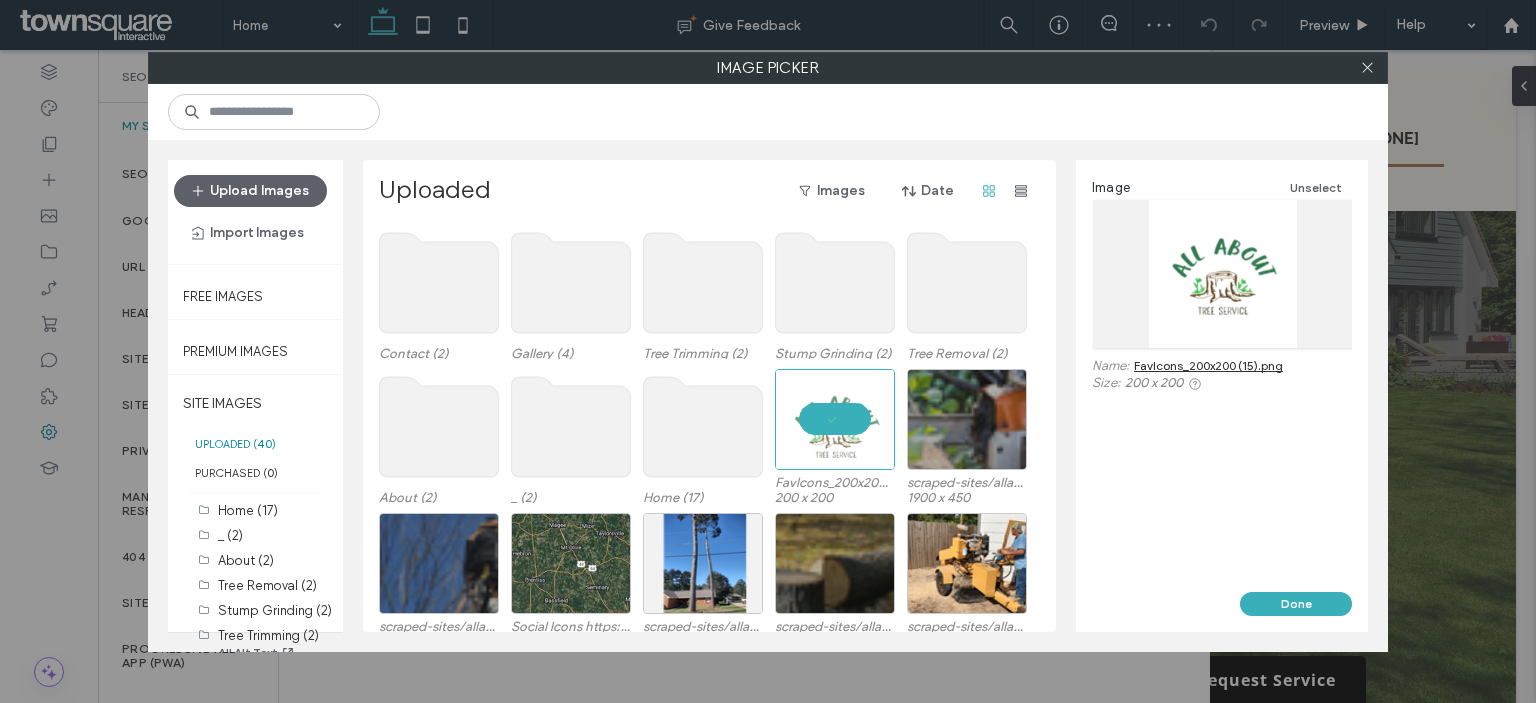 click on "Done" at bounding box center (1222, 612) 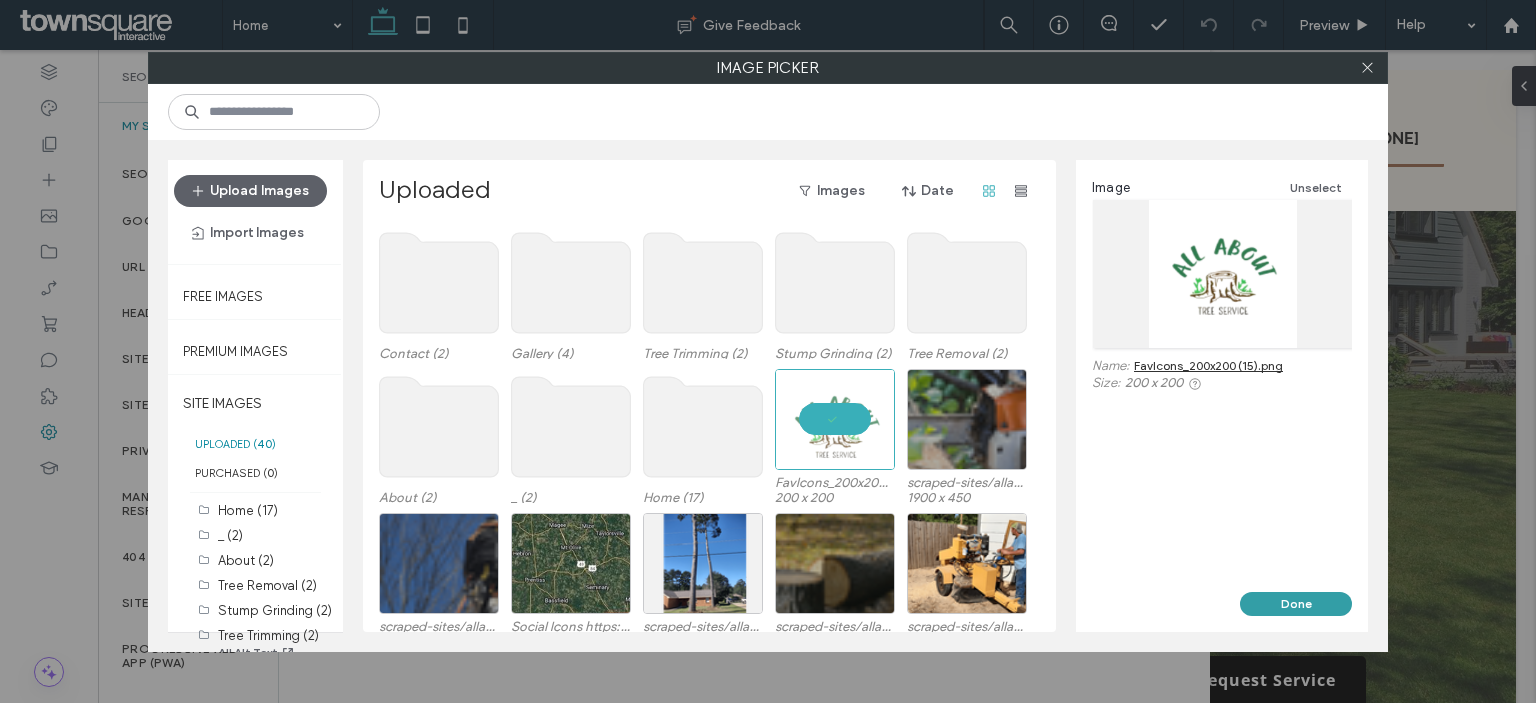 click on "Done" at bounding box center [1296, 604] 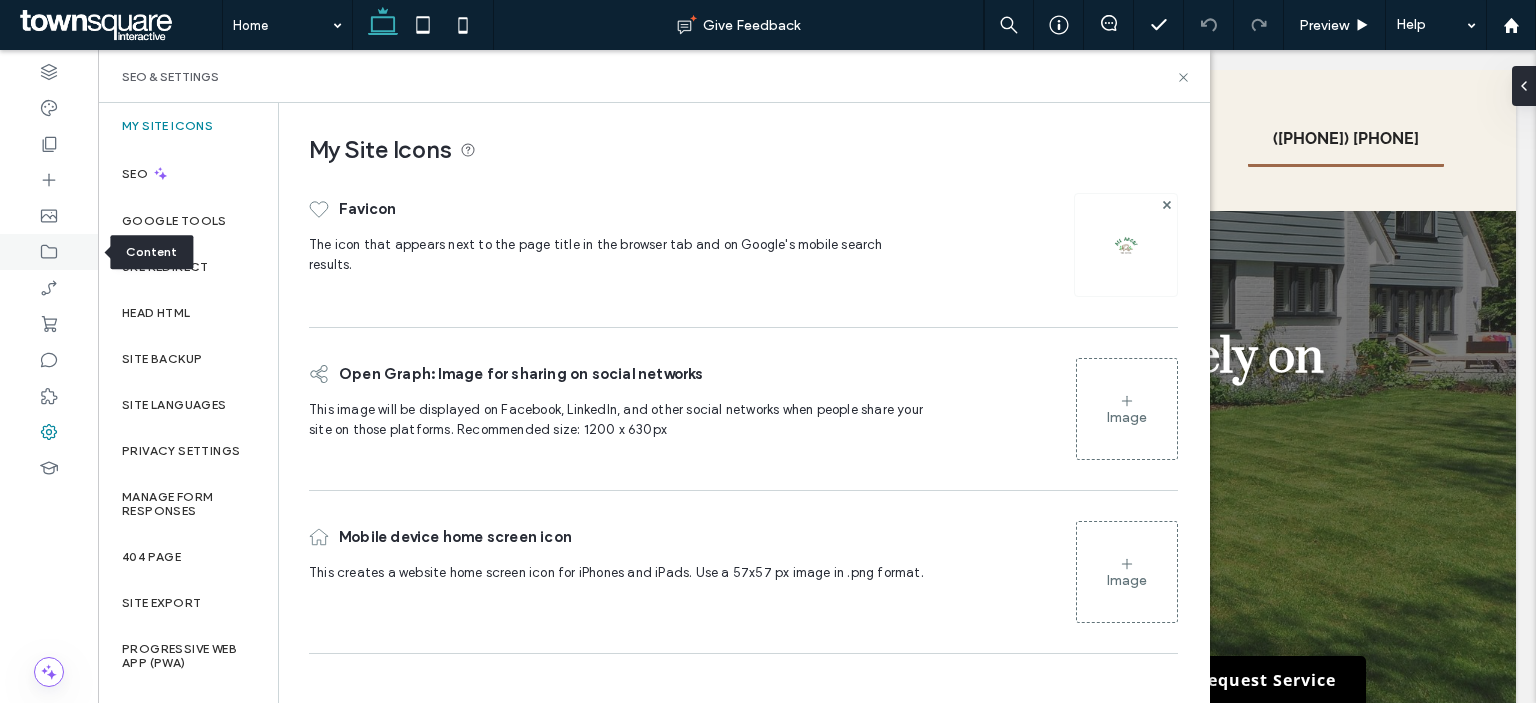 click at bounding box center [49, 252] 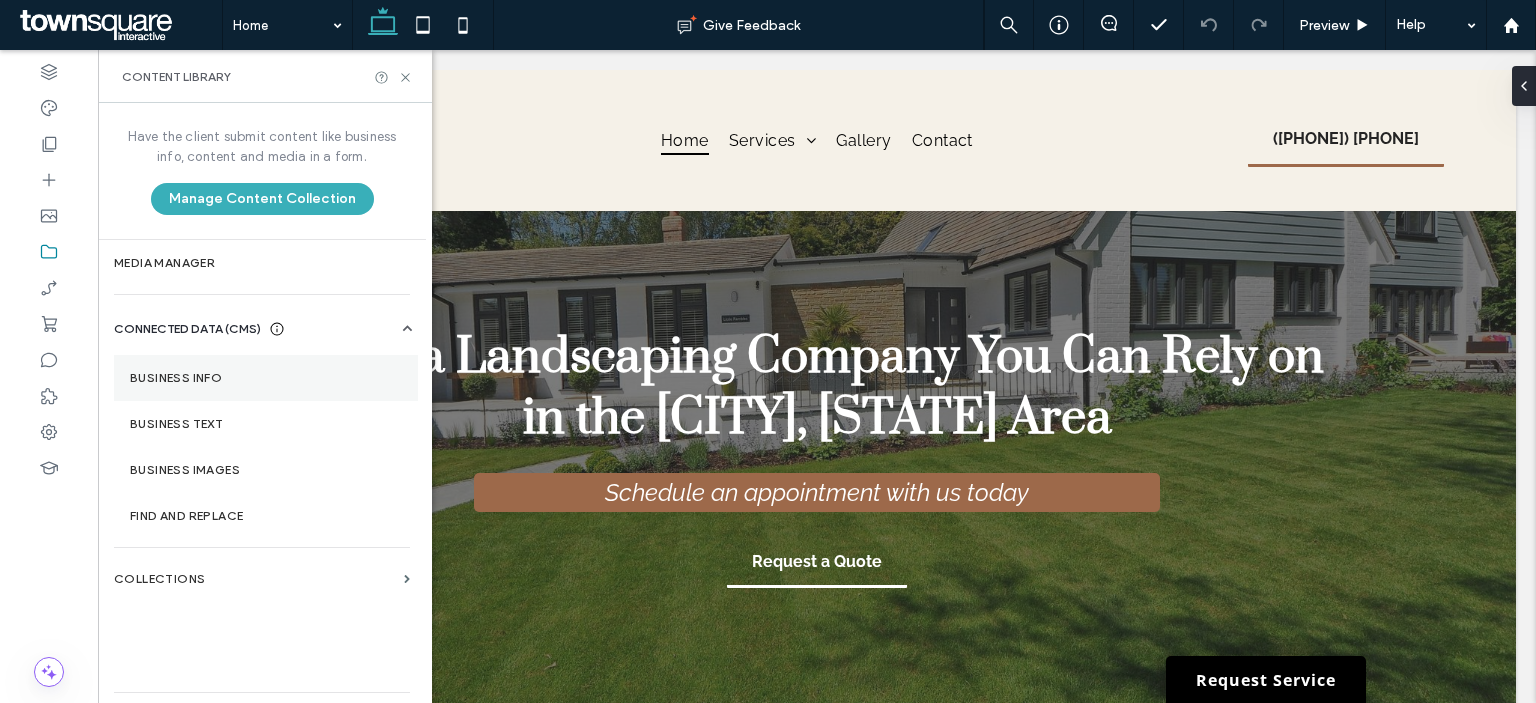 click on "Business Info" at bounding box center [266, 378] 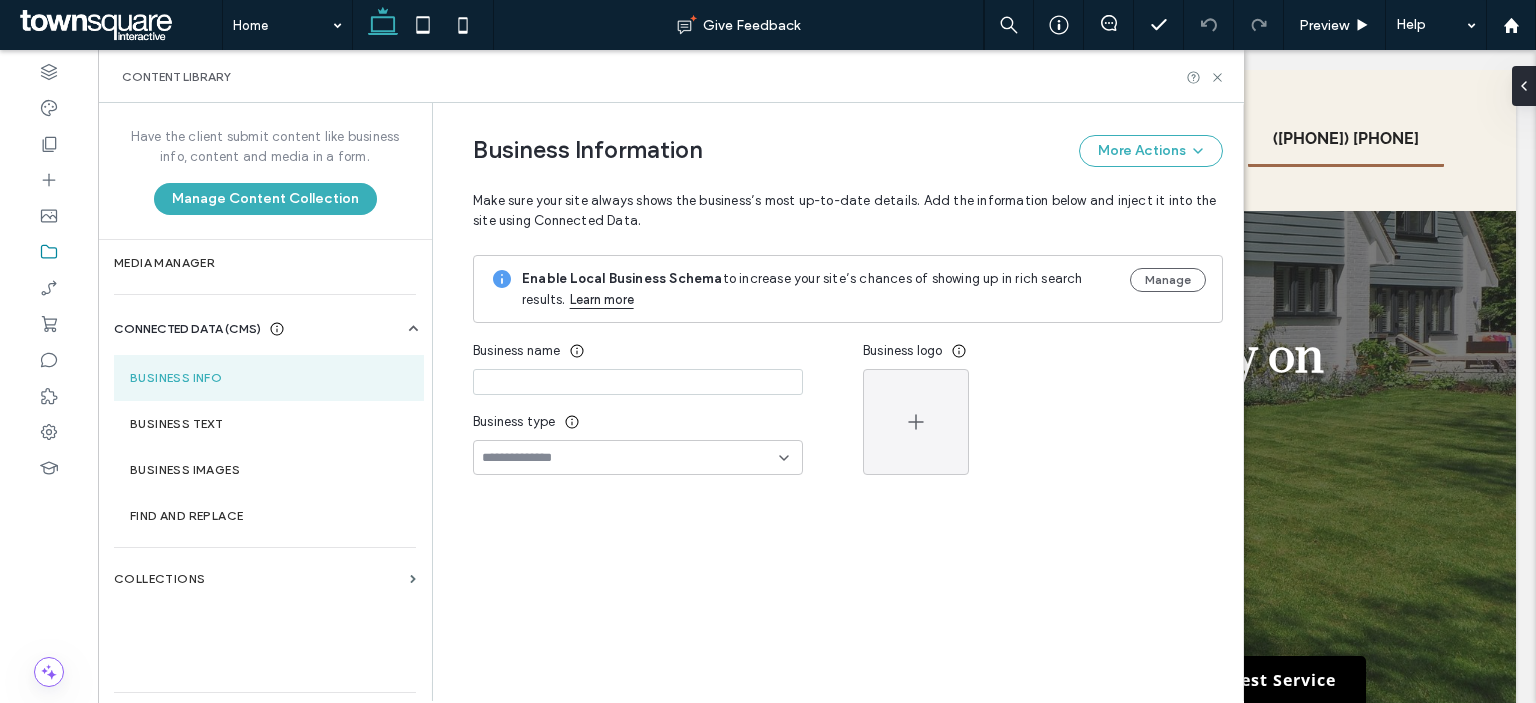 type on "**********" 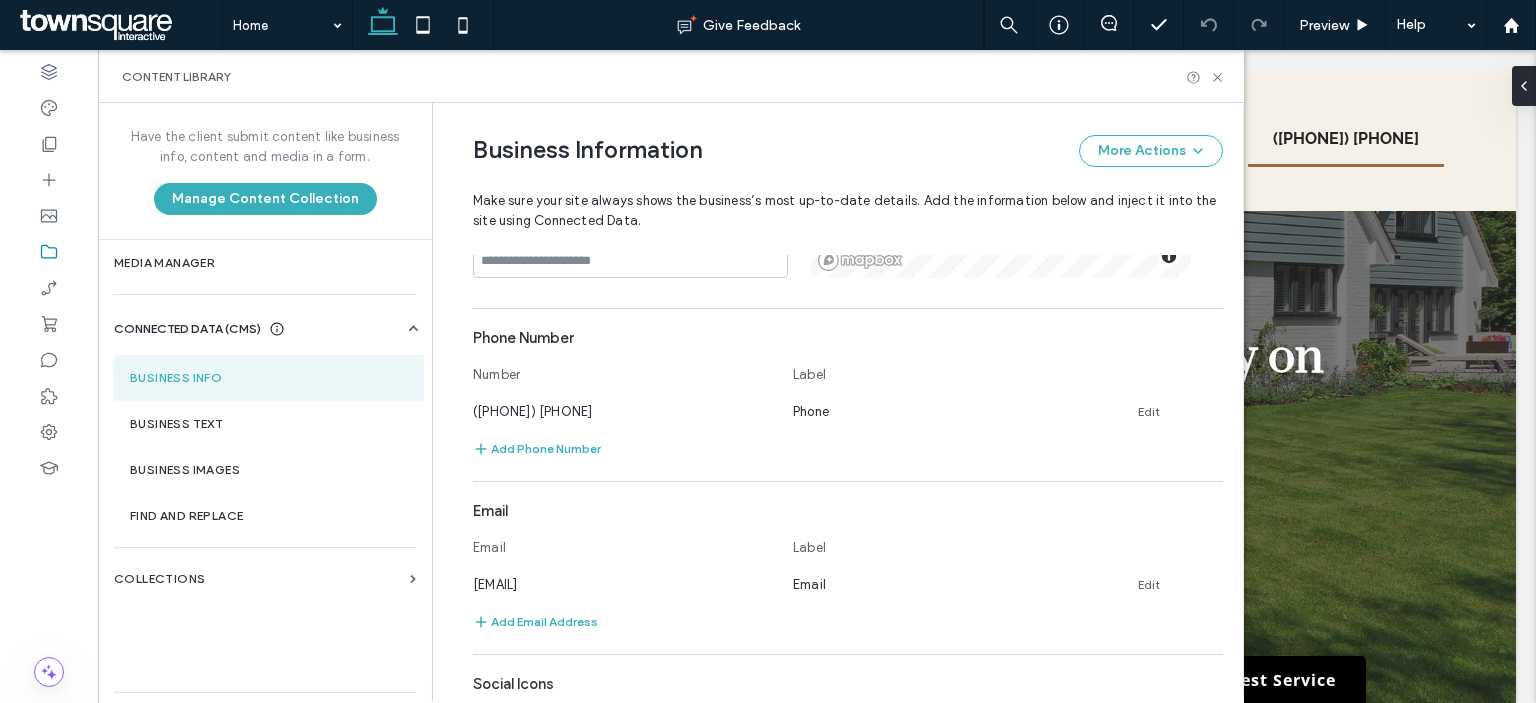 scroll, scrollTop: 500, scrollLeft: 0, axis: vertical 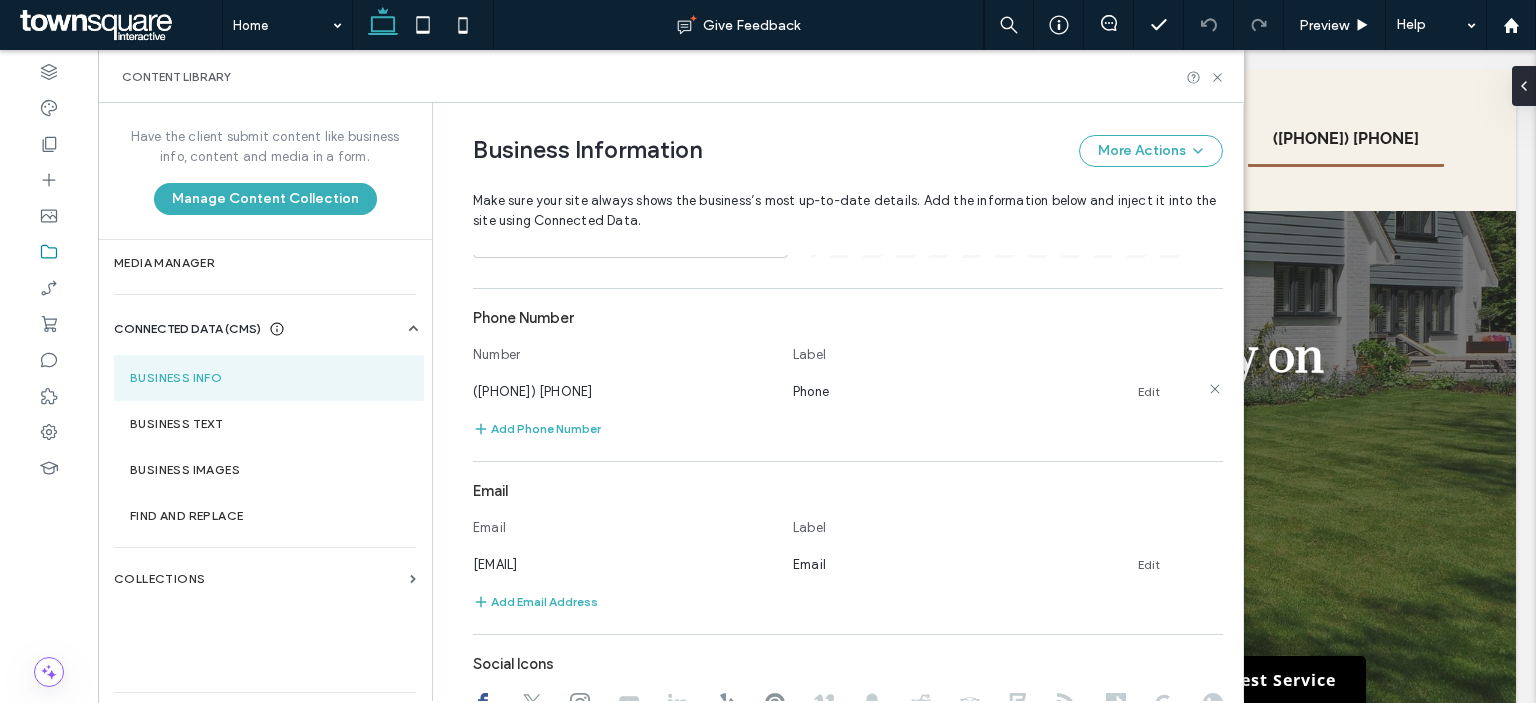 click on "Edit" at bounding box center [1149, 392] 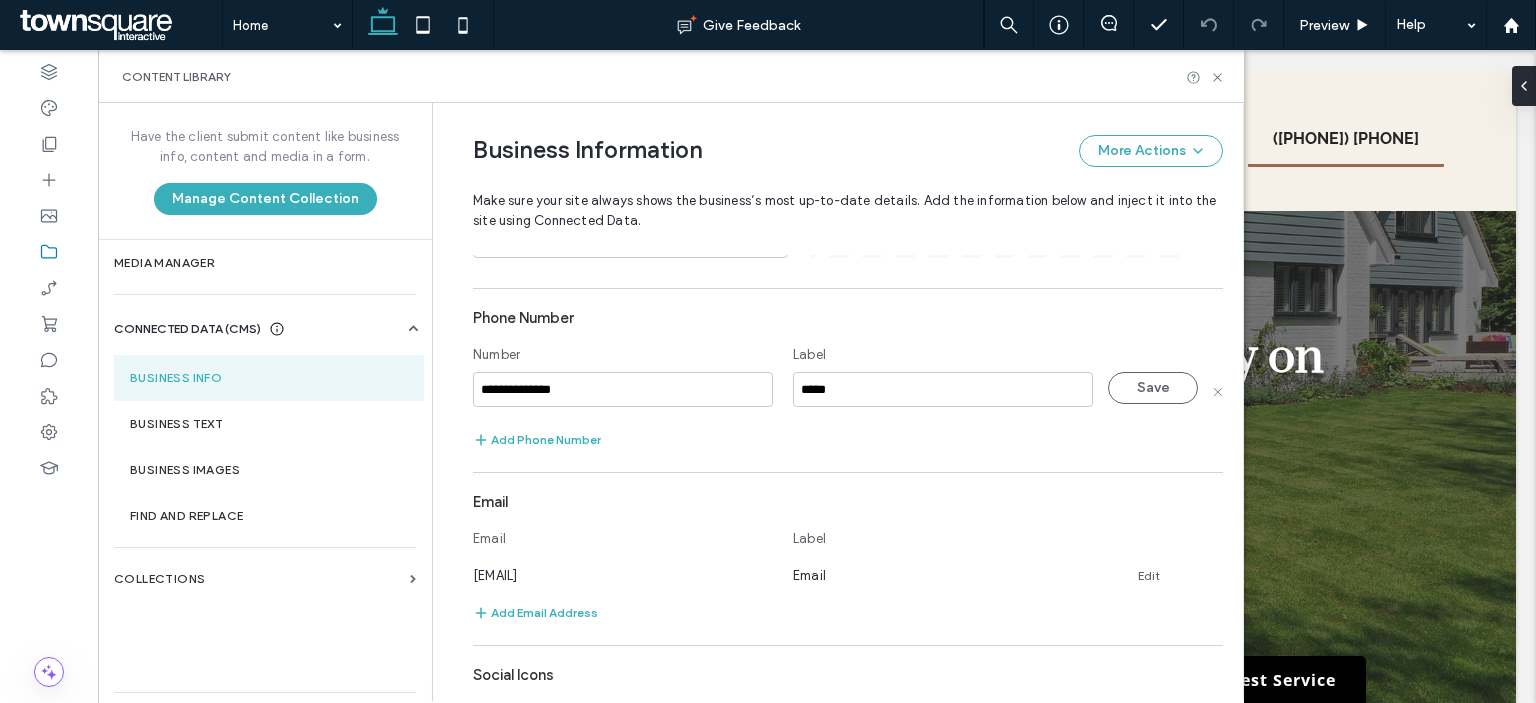 drag, startPoint x: 491, startPoint y: 380, endPoint x: 423, endPoint y: 378, distance: 68.0294 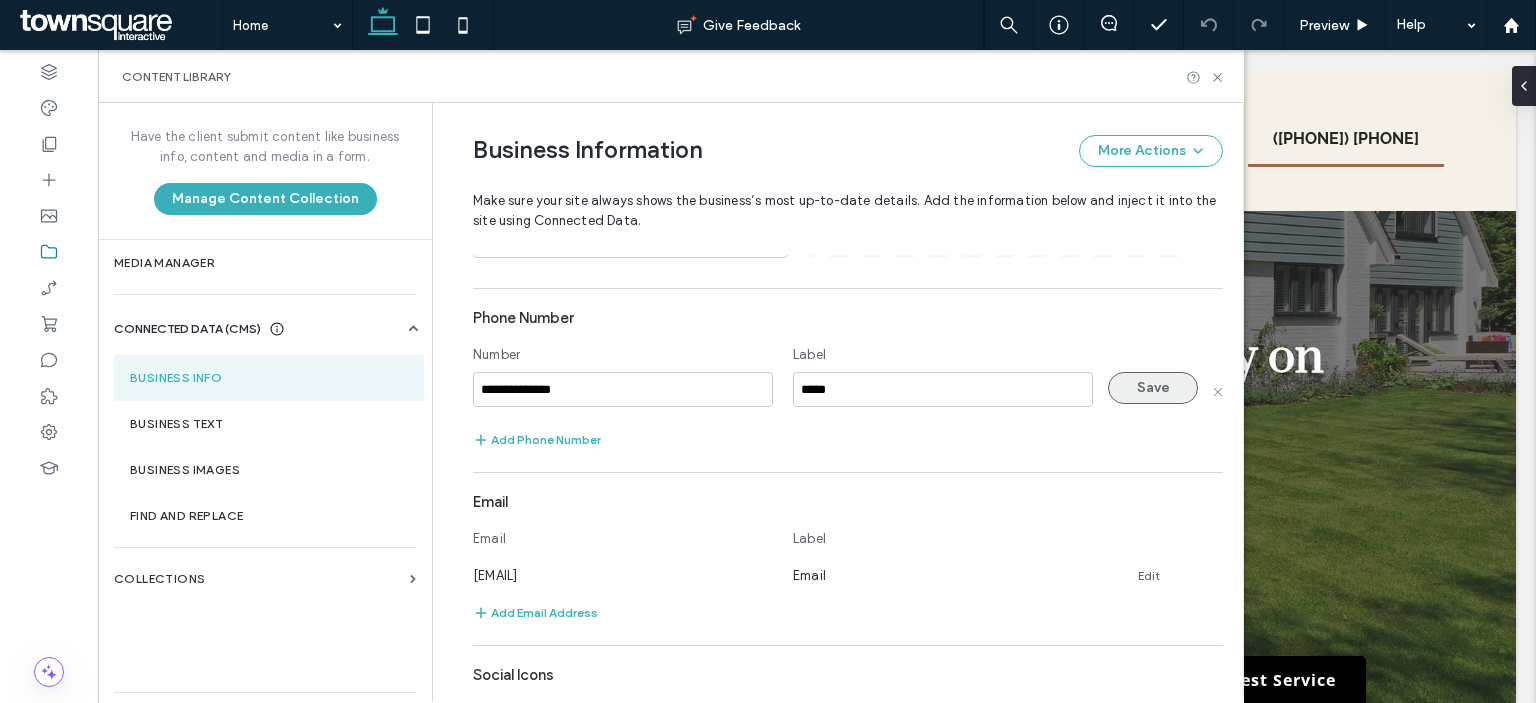 type on "**********" 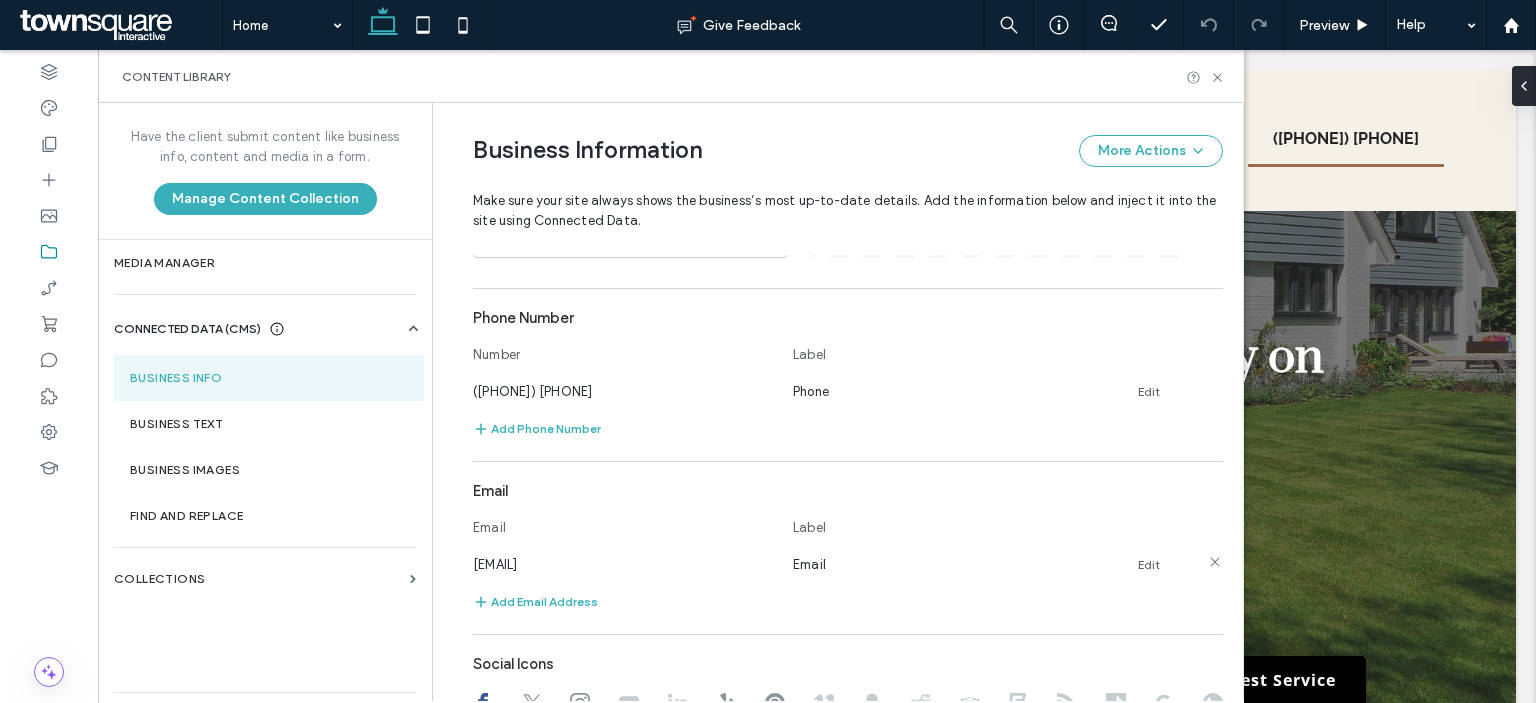 click on "Edit" at bounding box center (1149, 565) 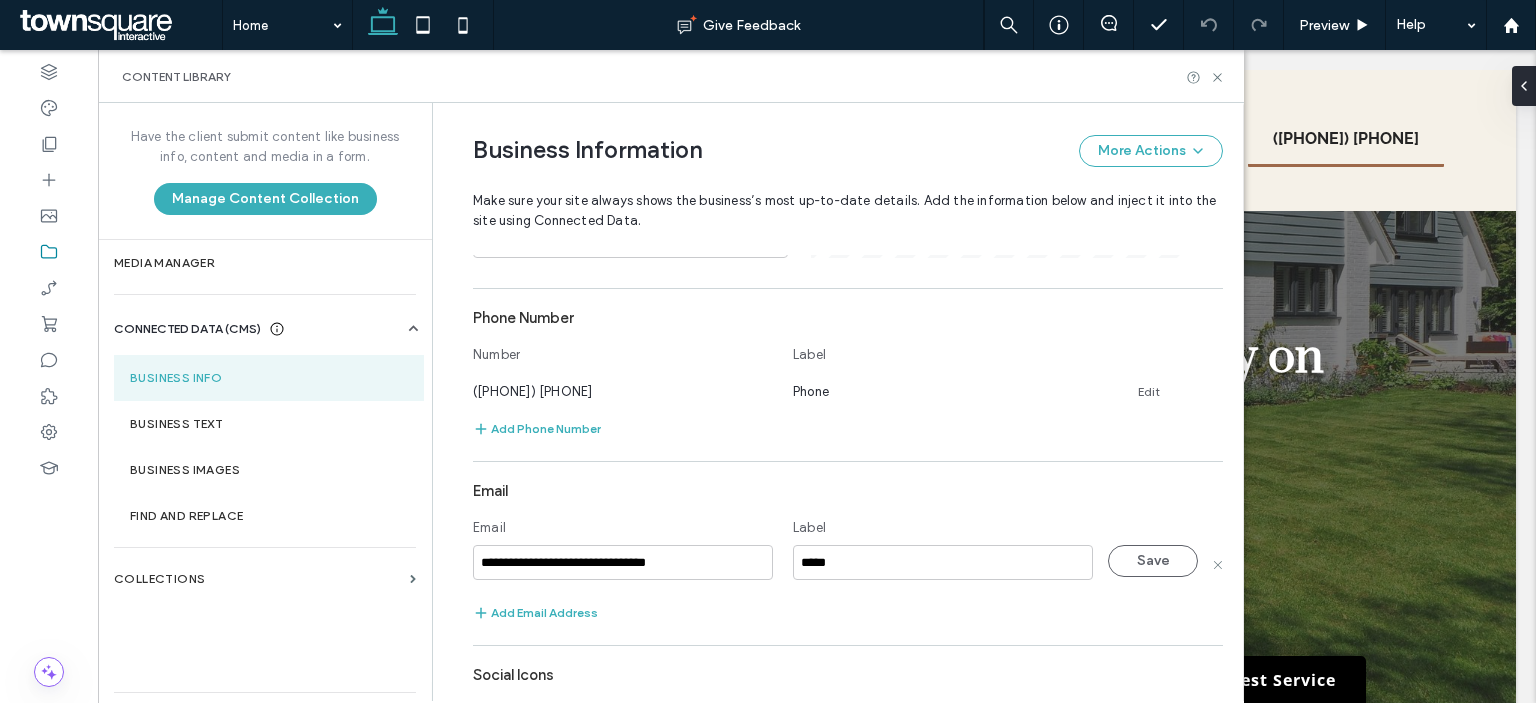 drag, startPoint x: 711, startPoint y: 557, endPoint x: 455, endPoint y: 539, distance: 256.63202 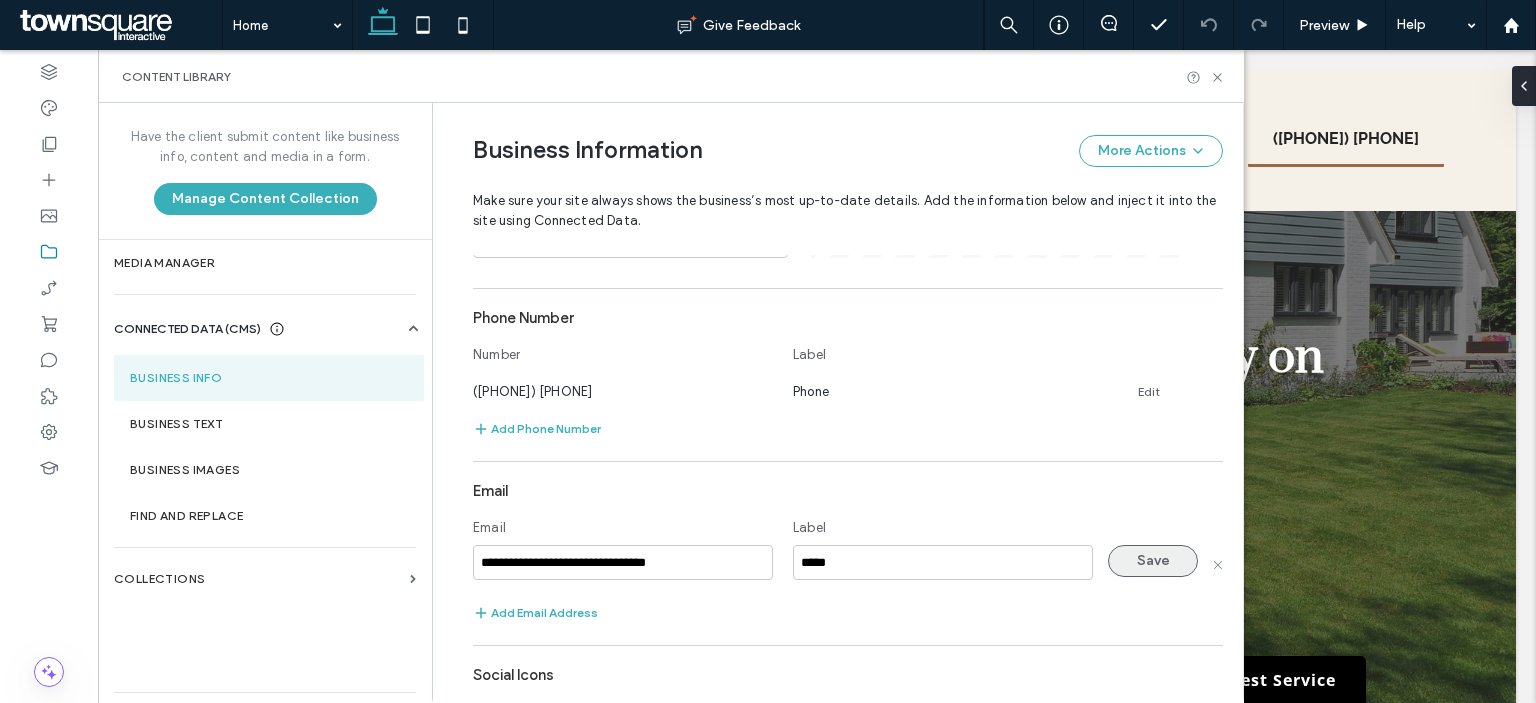 click on "Save" at bounding box center (1153, 561) 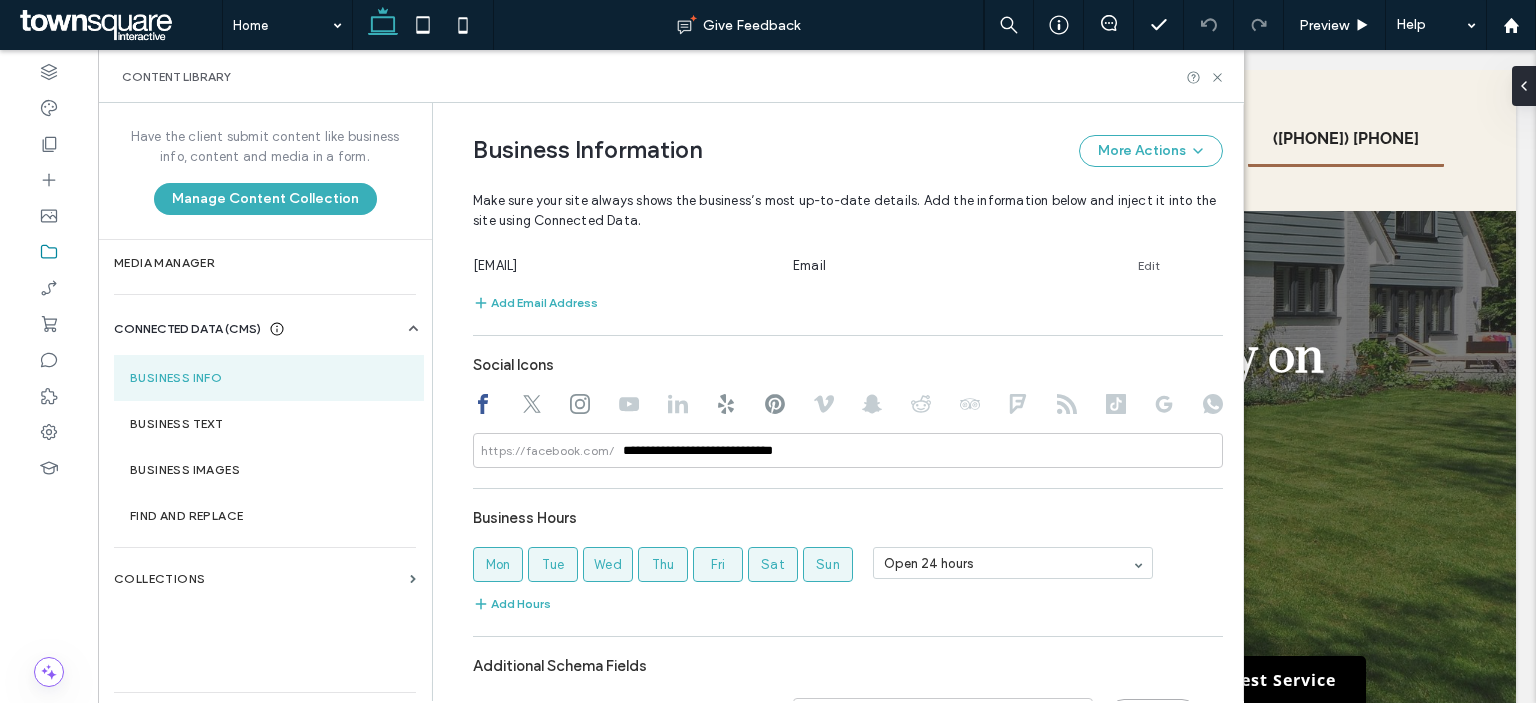 scroll, scrollTop: 800, scrollLeft: 0, axis: vertical 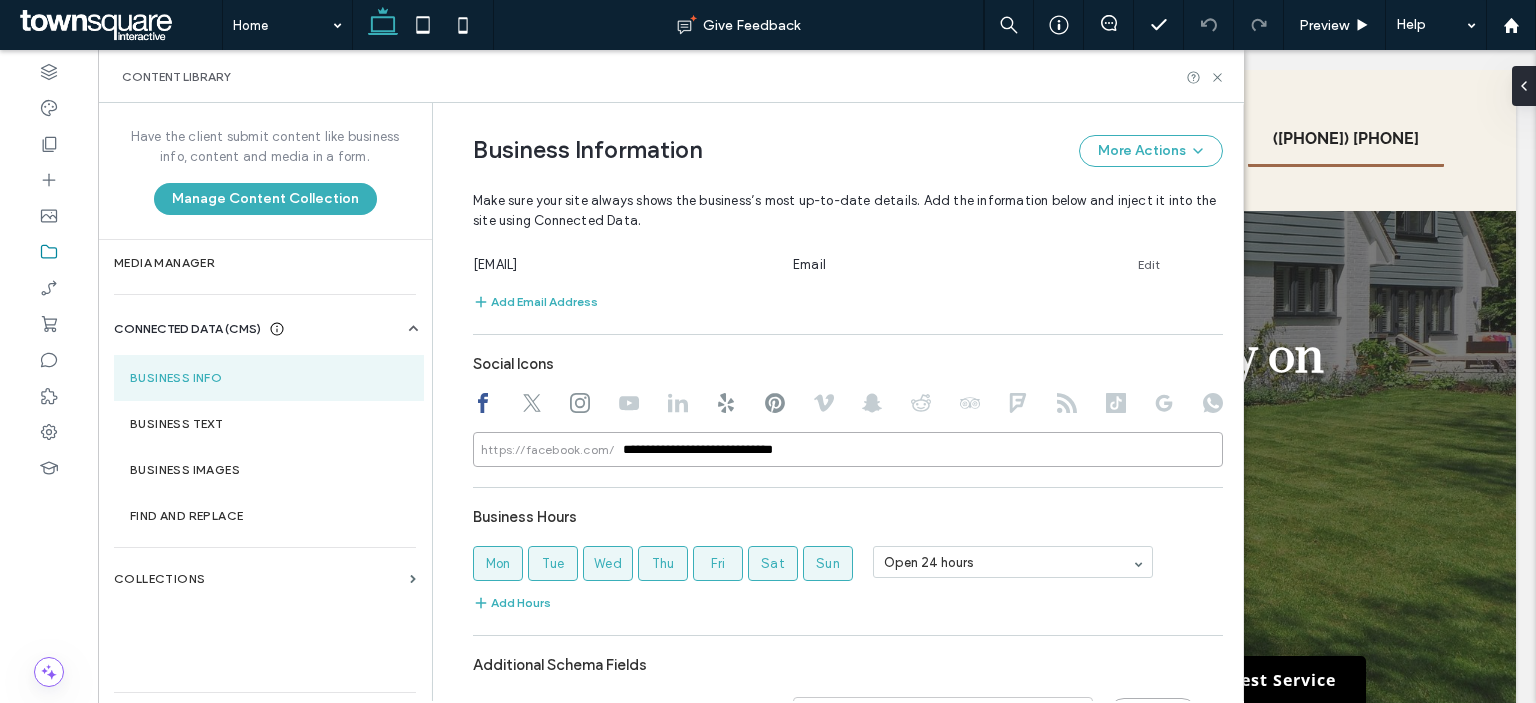 drag, startPoint x: 864, startPoint y: 455, endPoint x: 546, endPoint y: 459, distance: 318.02515 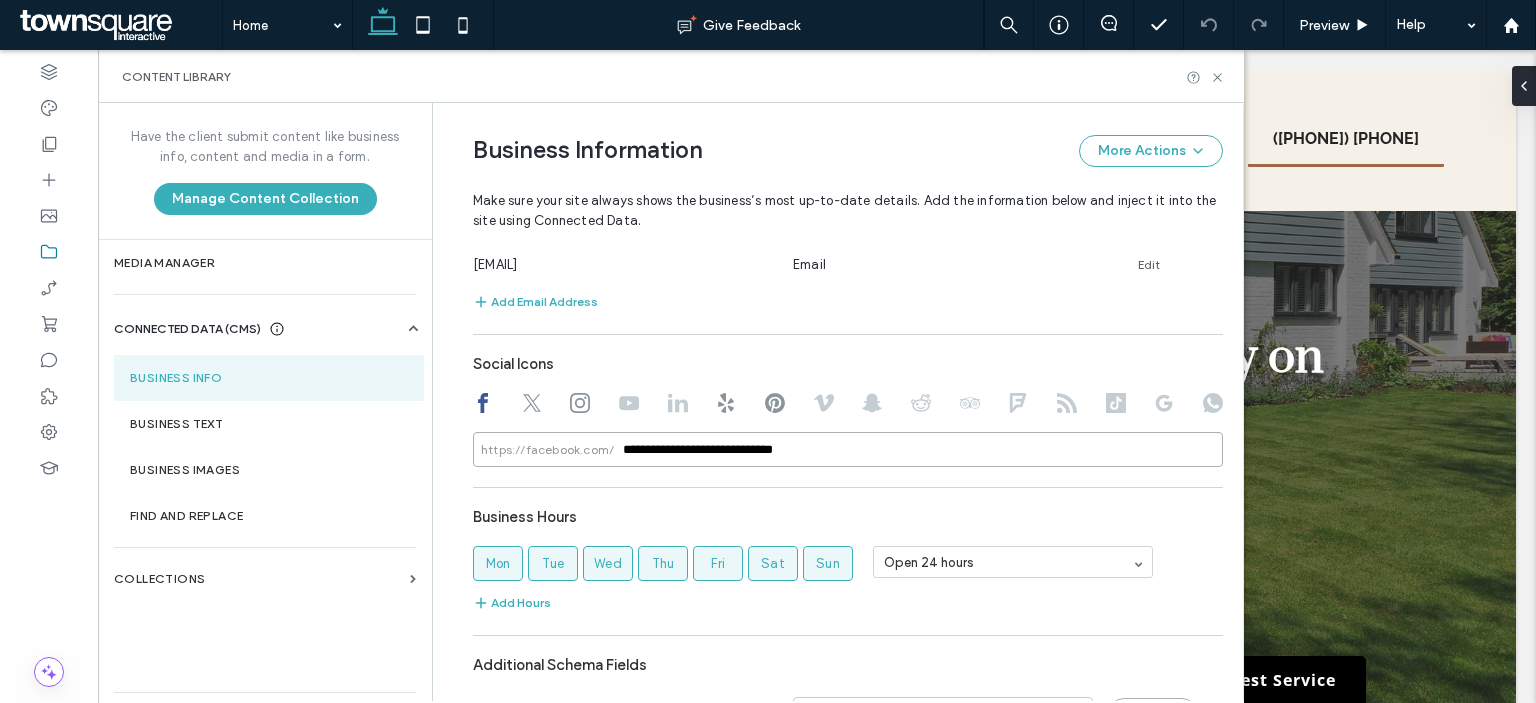click on "**********" at bounding box center [848, 449] 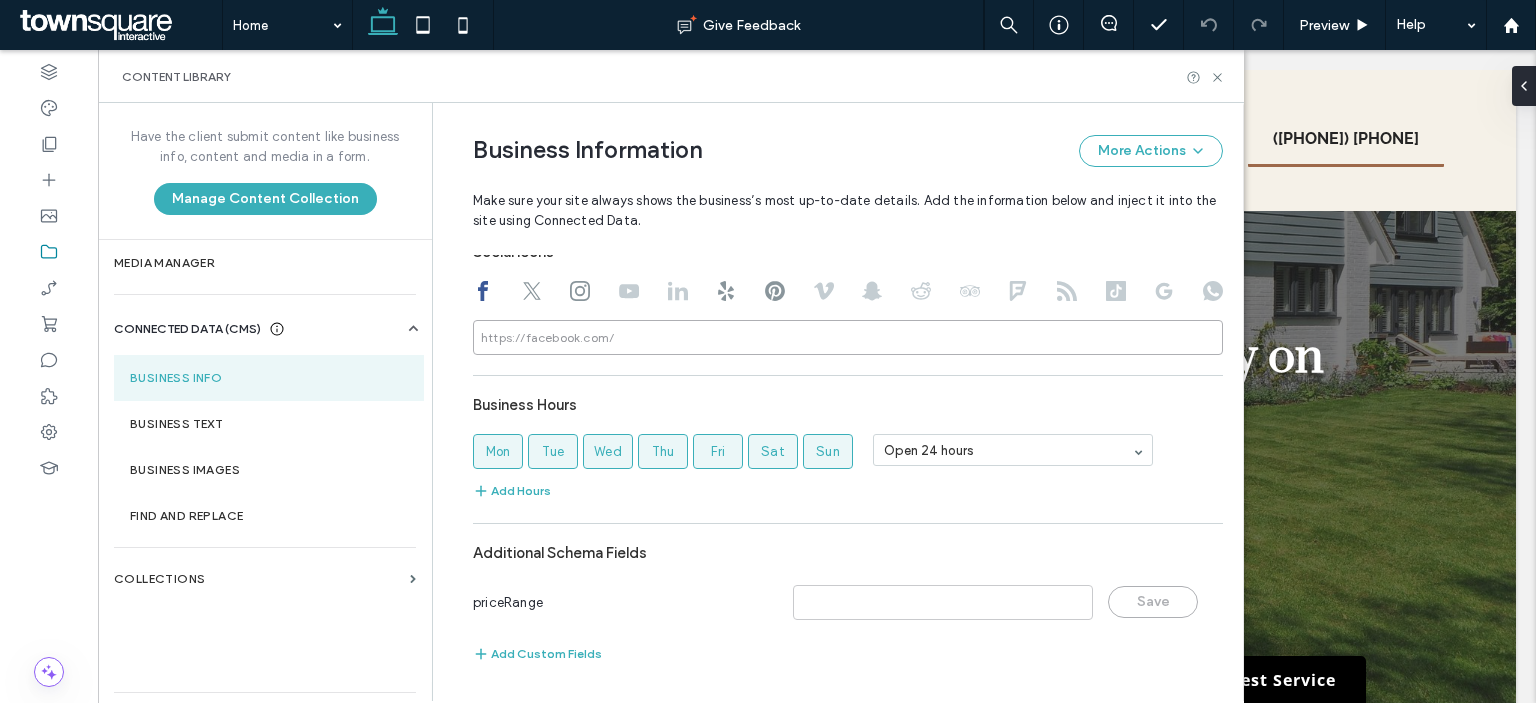 scroll, scrollTop: 712, scrollLeft: 0, axis: vertical 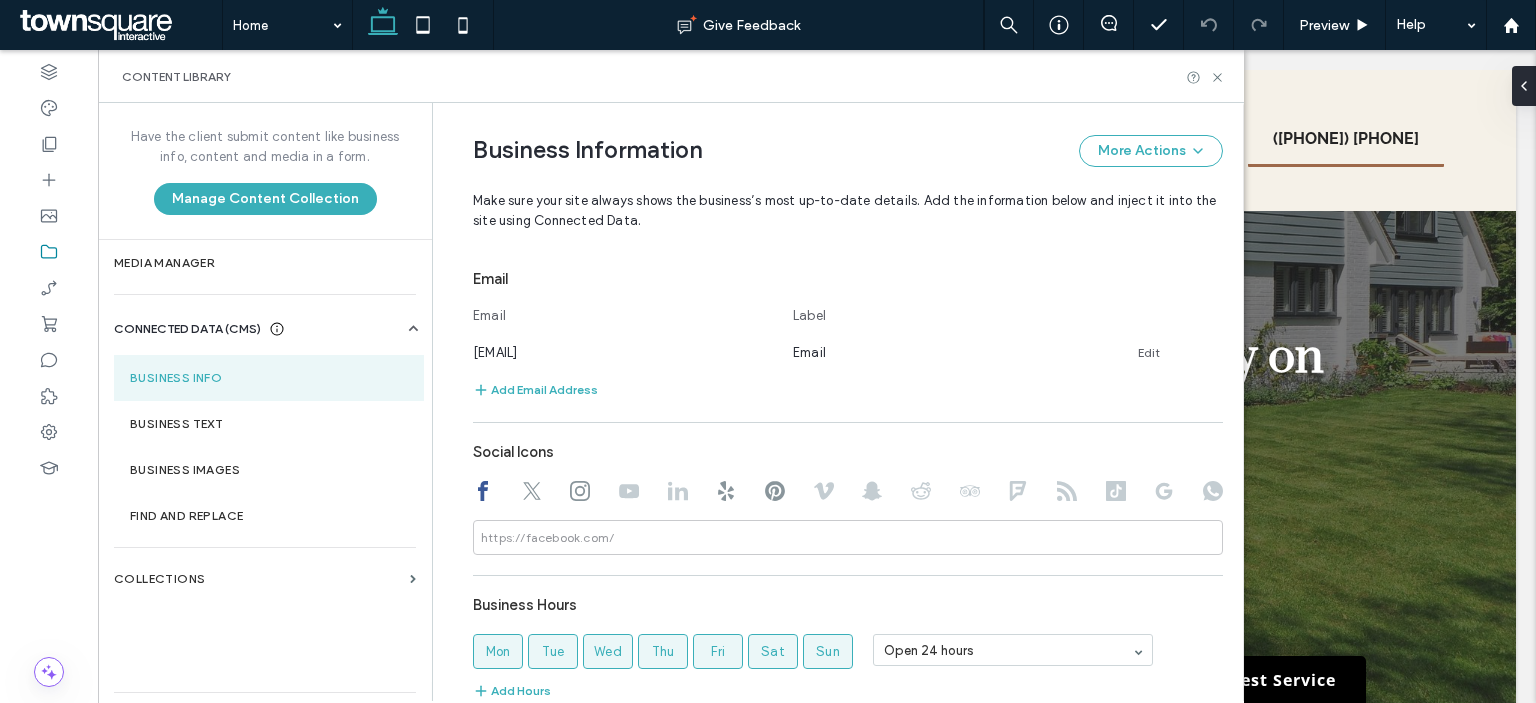 click 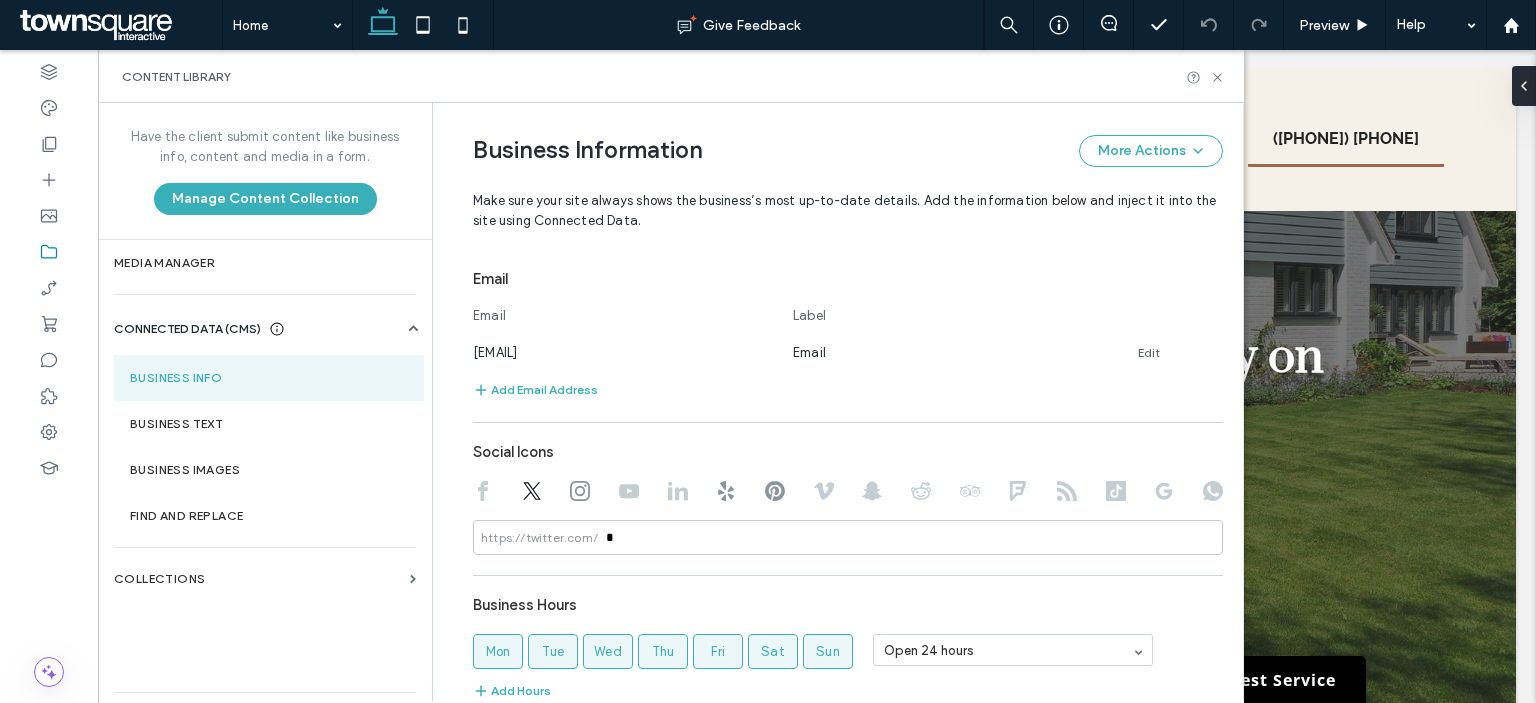 click on "Social Icons https://twitter.com/ *" at bounding box center (848, 494) 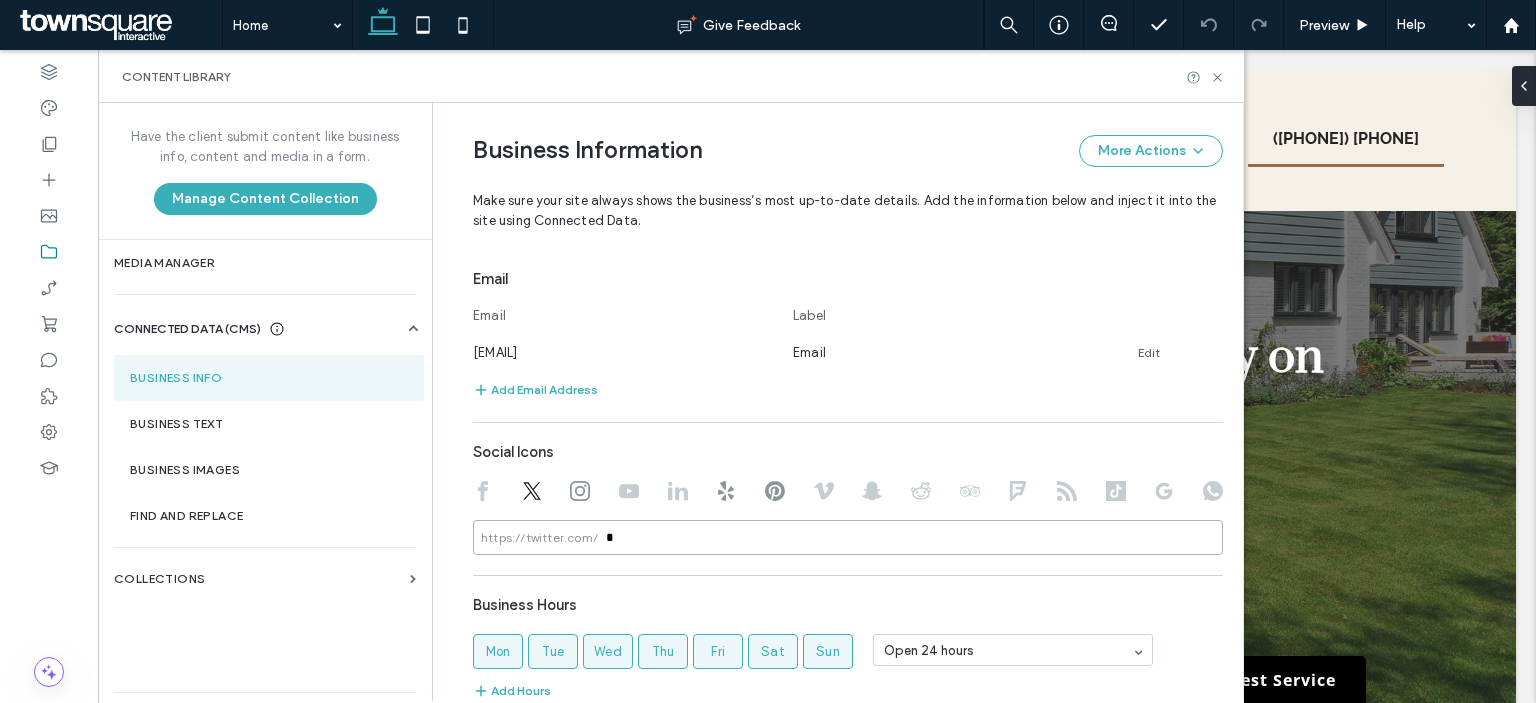 drag, startPoint x: 619, startPoint y: 519, endPoint x: 641, endPoint y: 545, distance: 34.058773 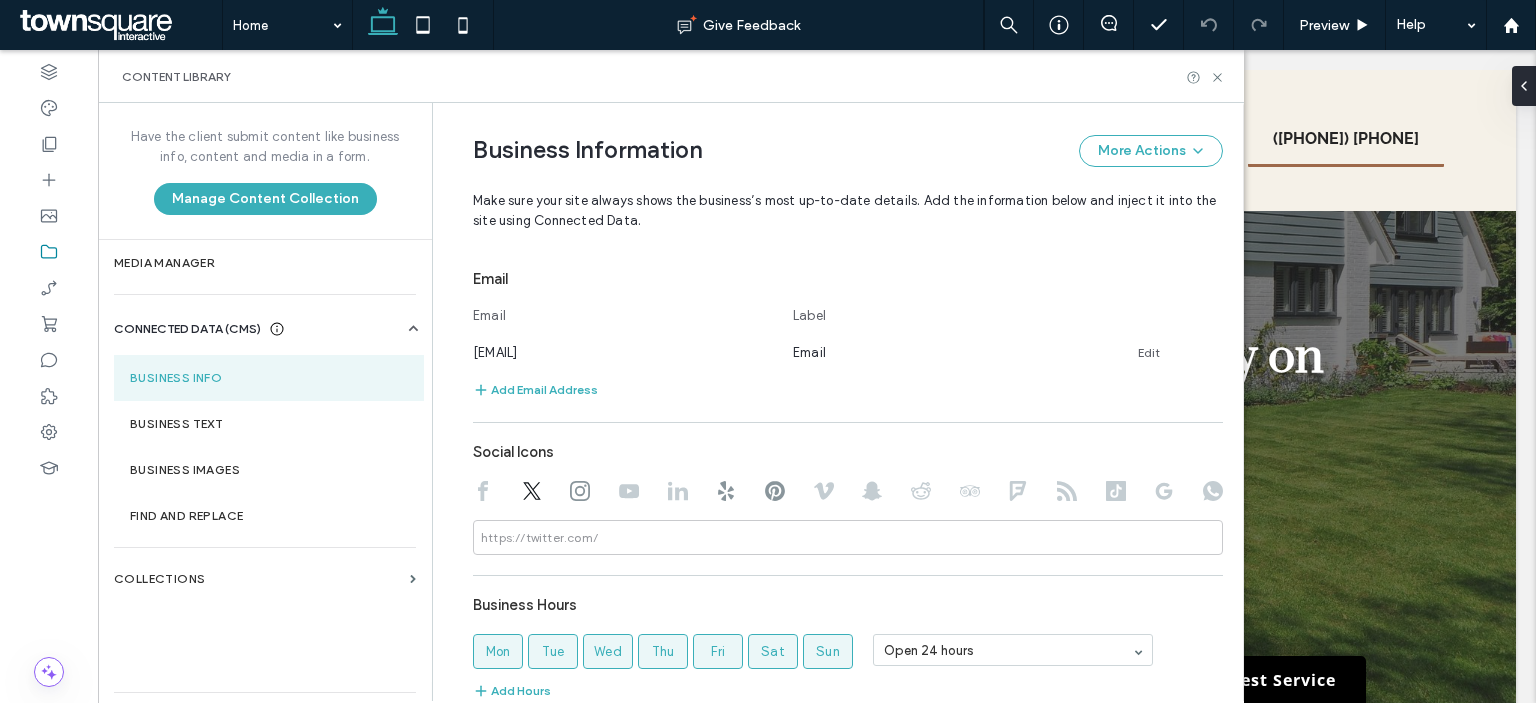 click 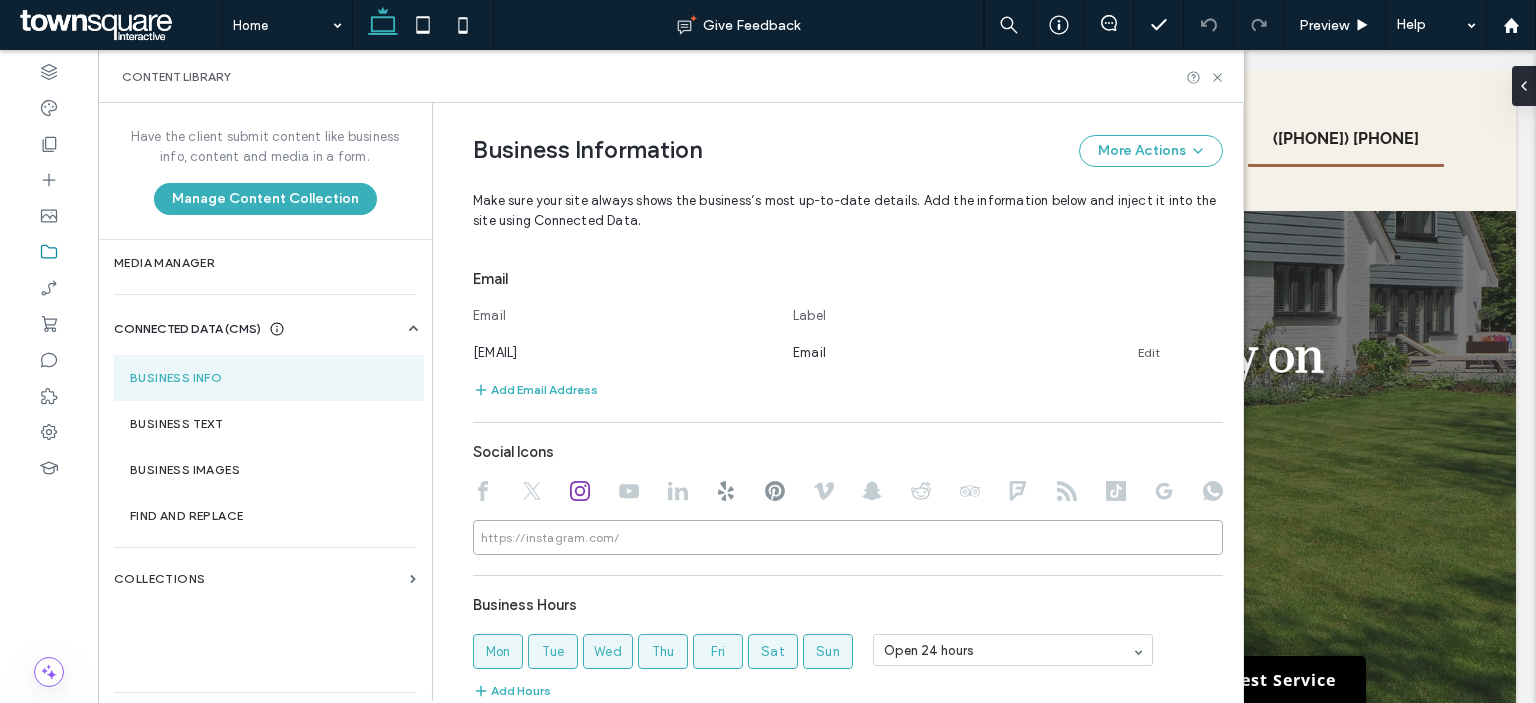click at bounding box center [848, 537] 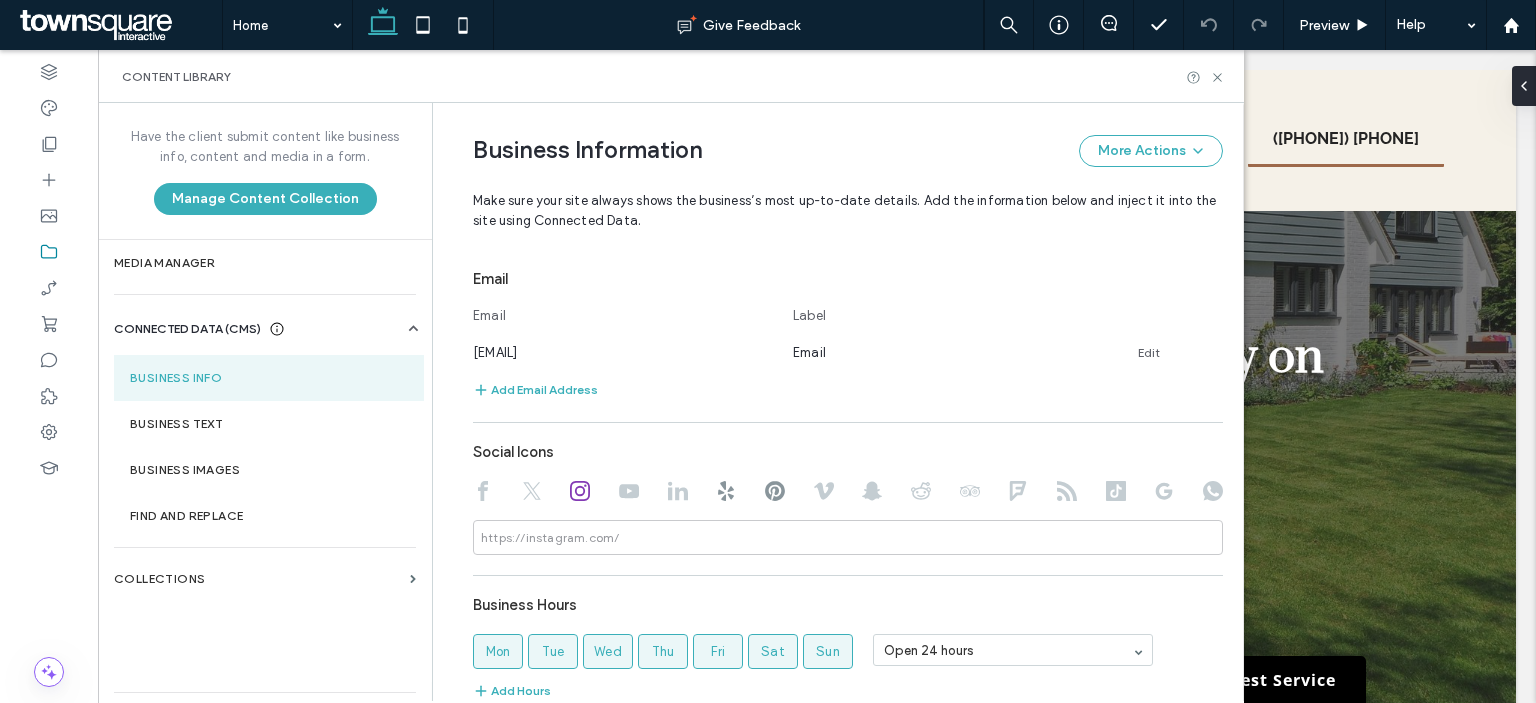click on "Social Icons https://instagram.com/" at bounding box center [848, 494] 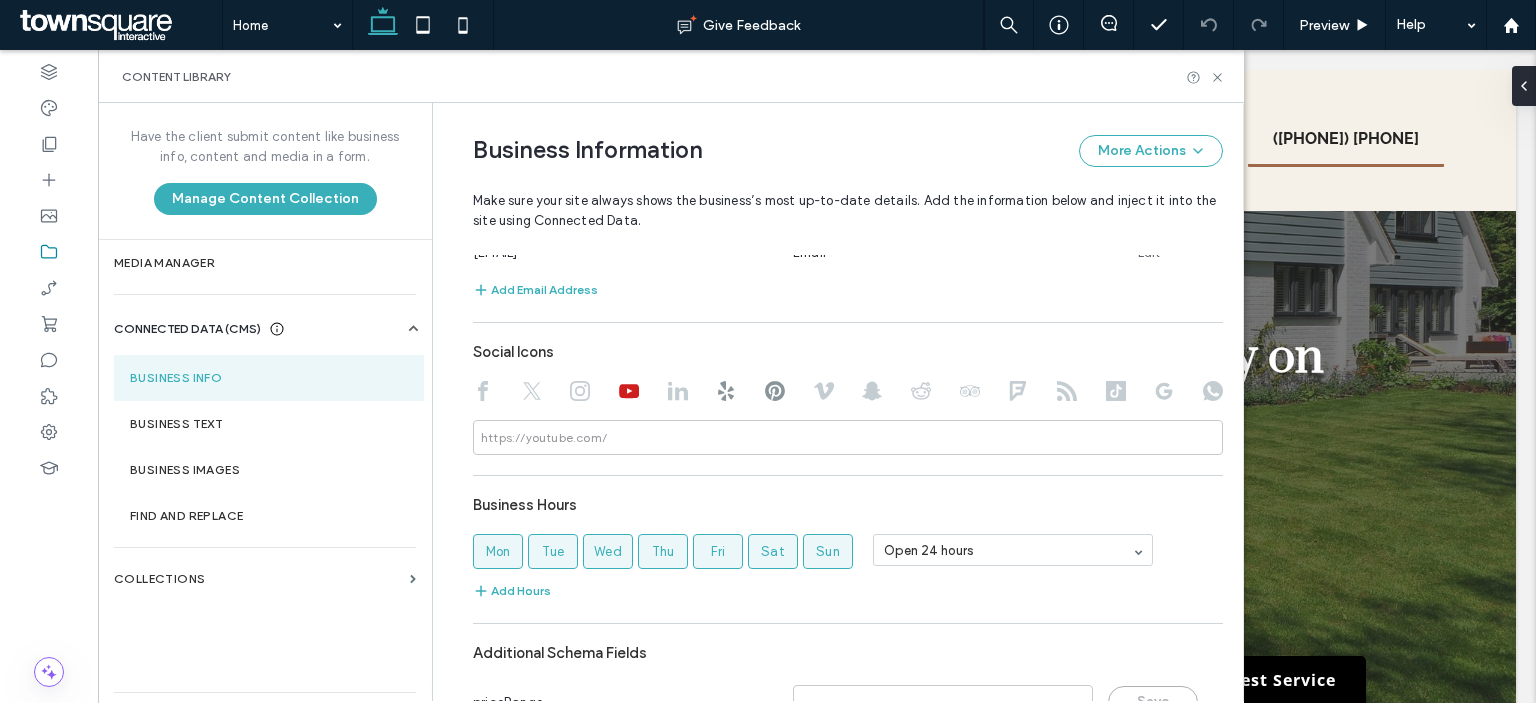 scroll, scrollTop: 912, scrollLeft: 0, axis: vertical 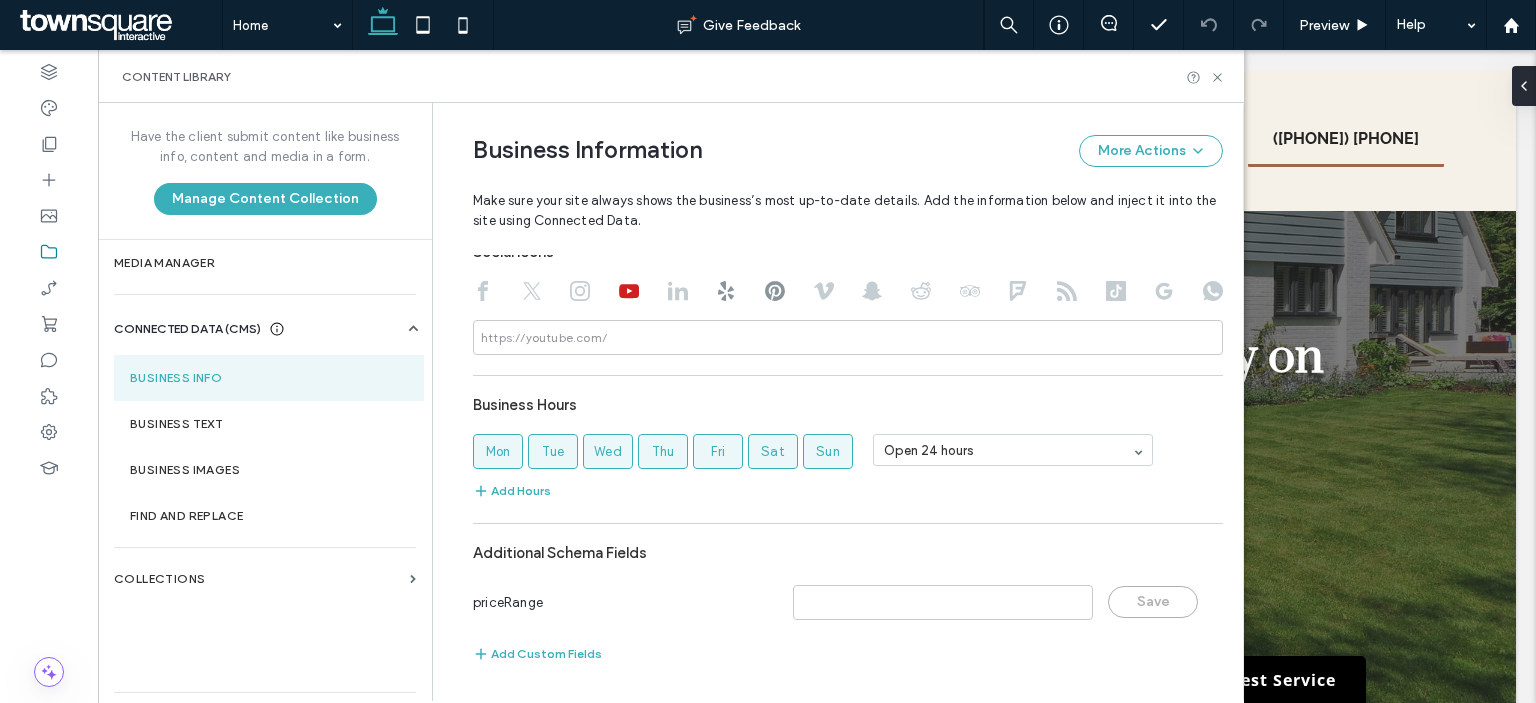 click on "Business Info" at bounding box center (269, 378) 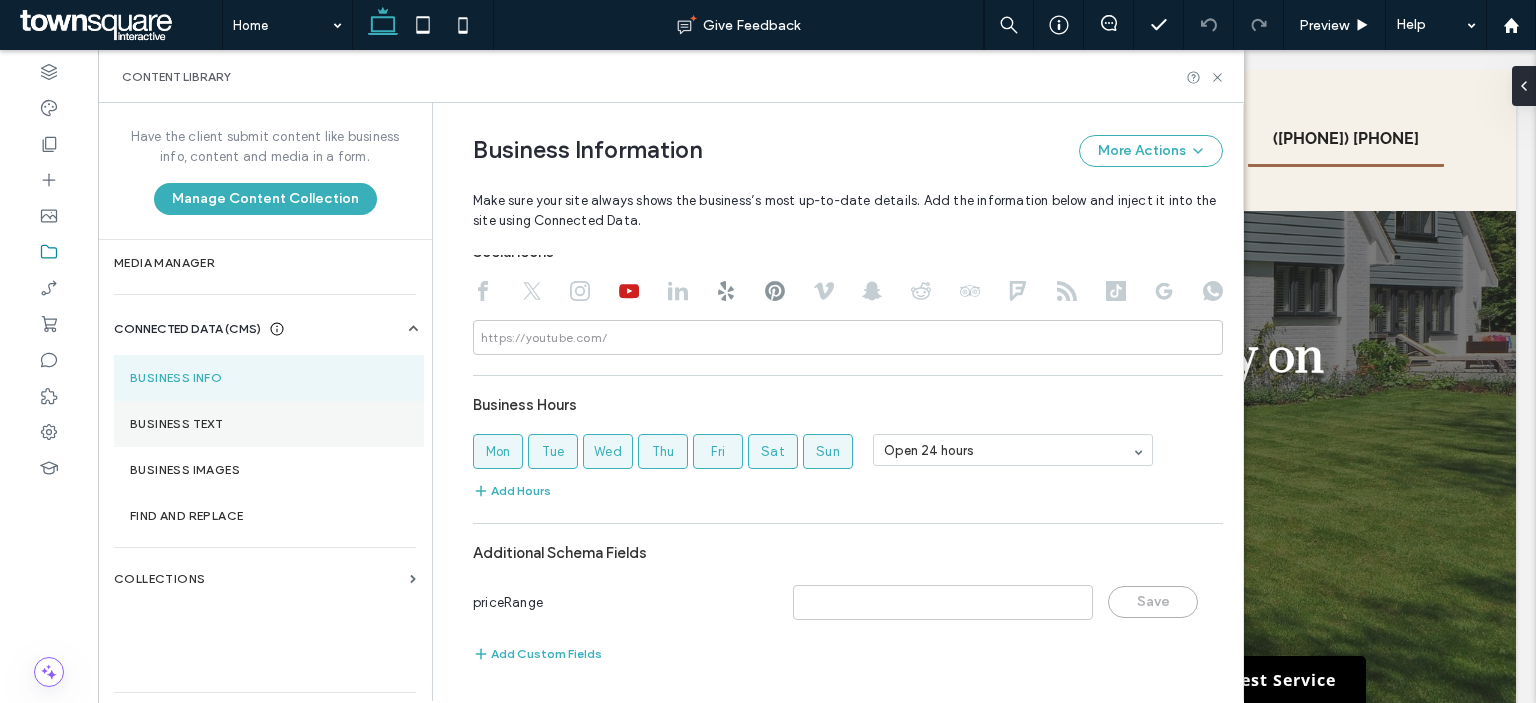 click on "Business Text" at bounding box center [269, 424] 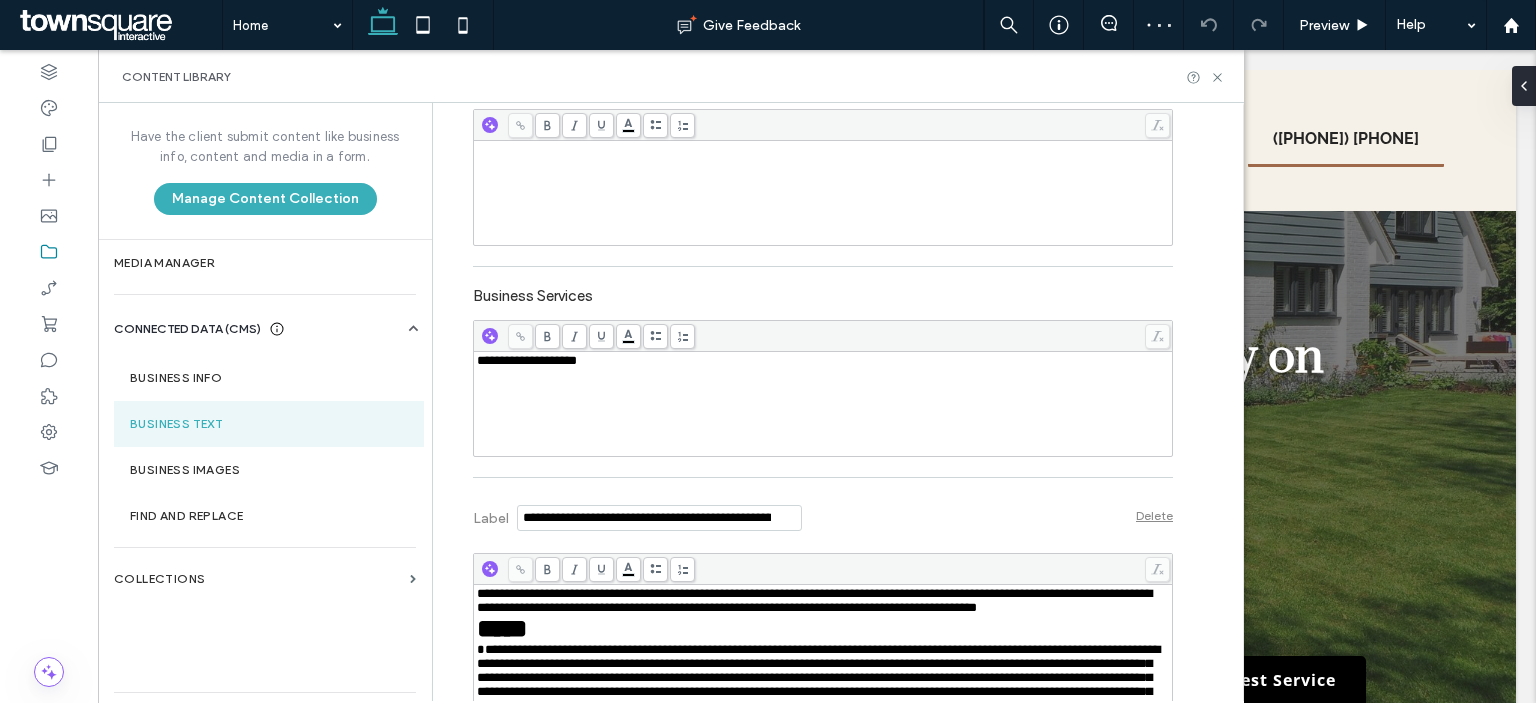 scroll, scrollTop: 500, scrollLeft: 0, axis: vertical 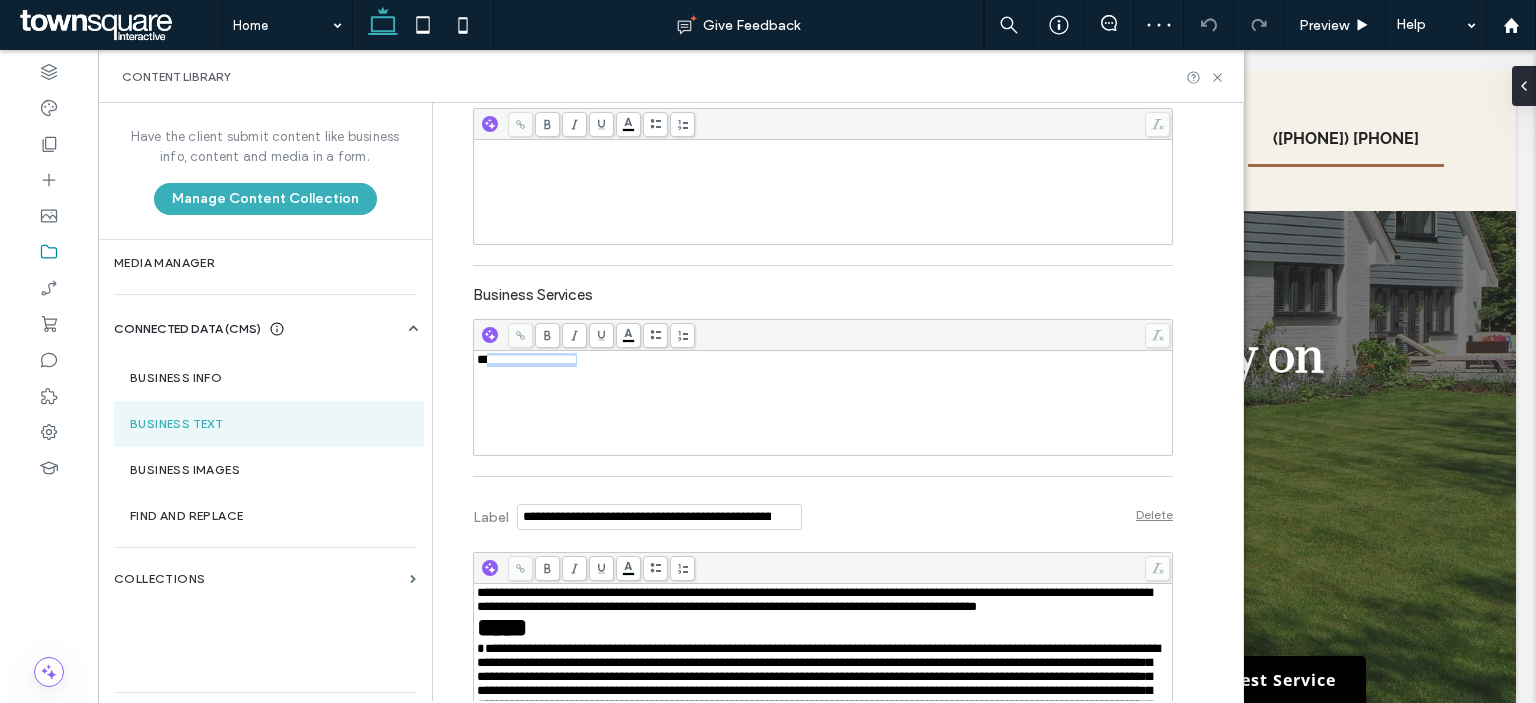 click on "**********" at bounding box center (823, 403) 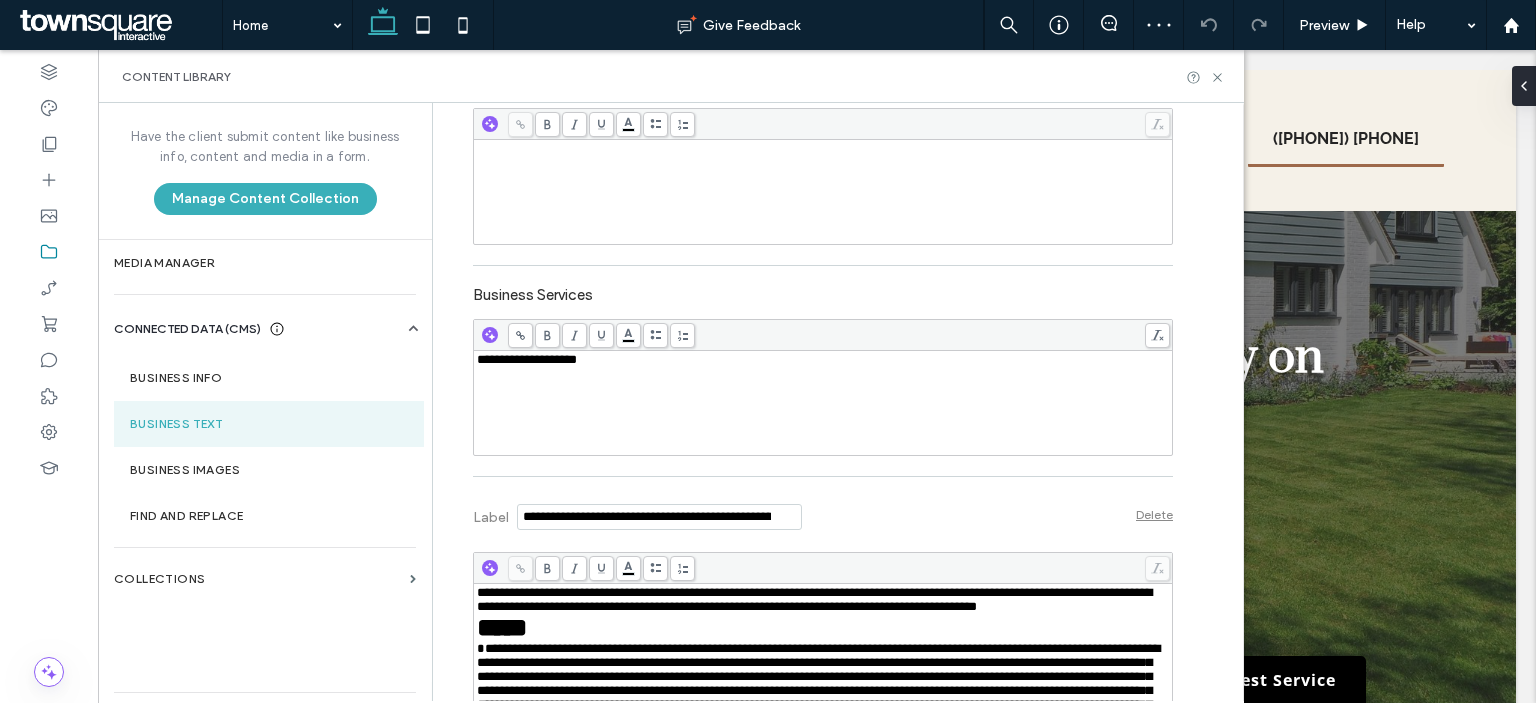 click on "**********" at bounding box center (527, 359) 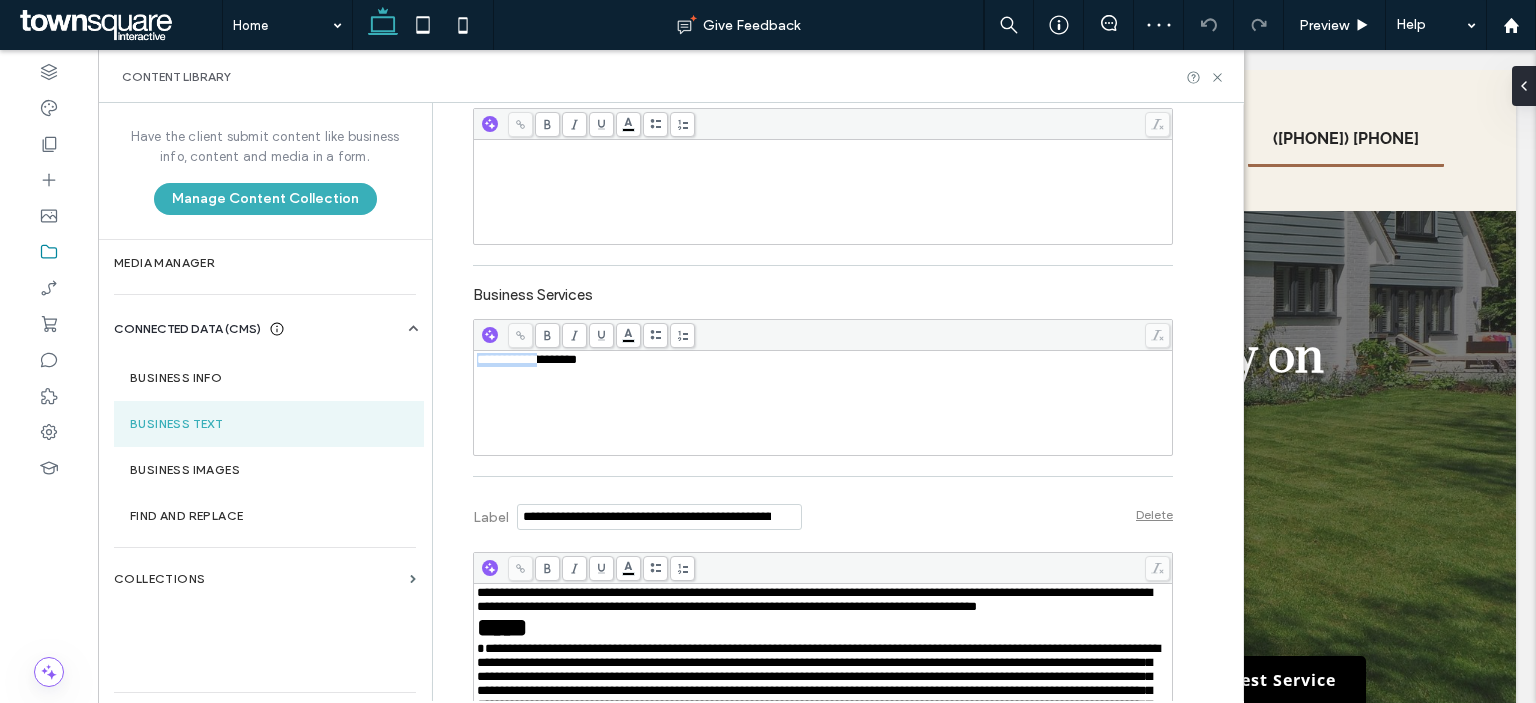 click on "**********" at bounding box center [527, 359] 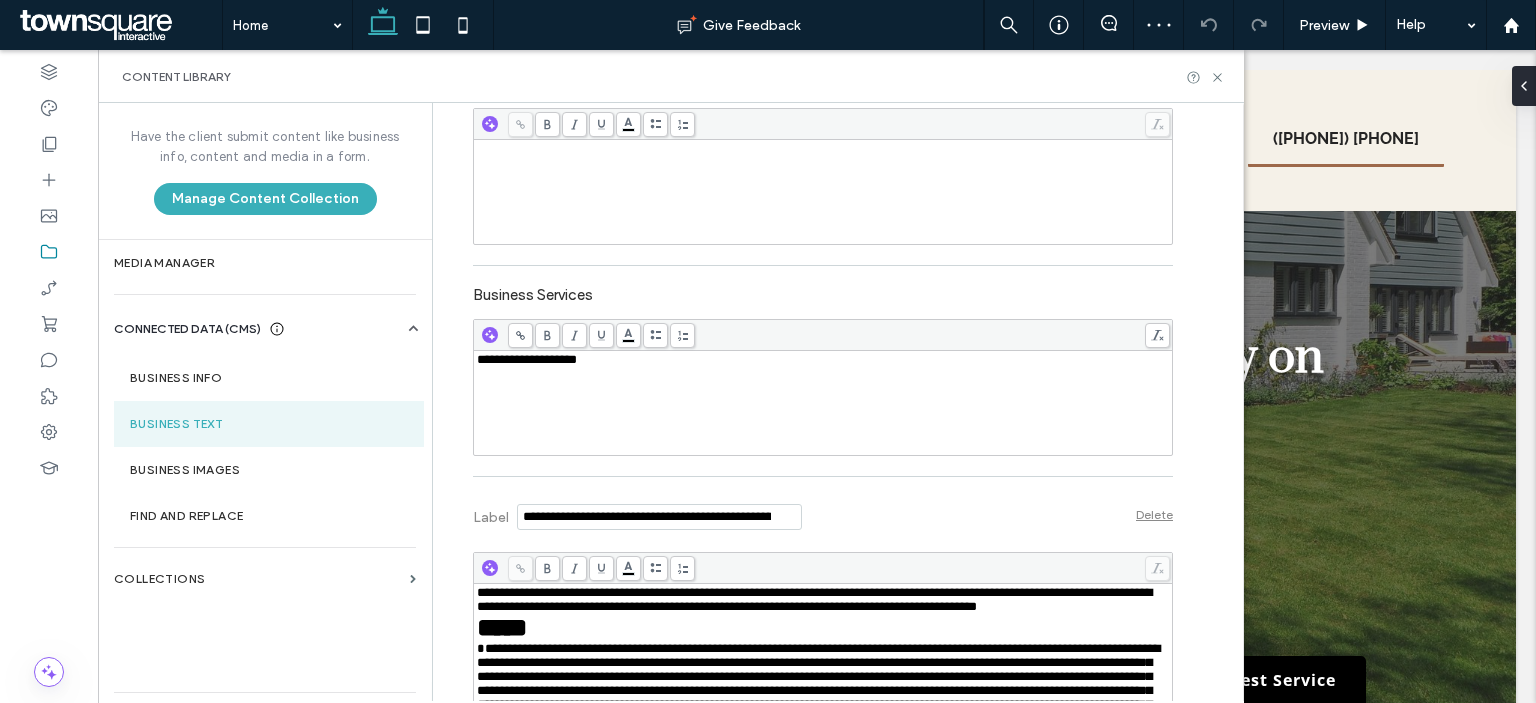 type 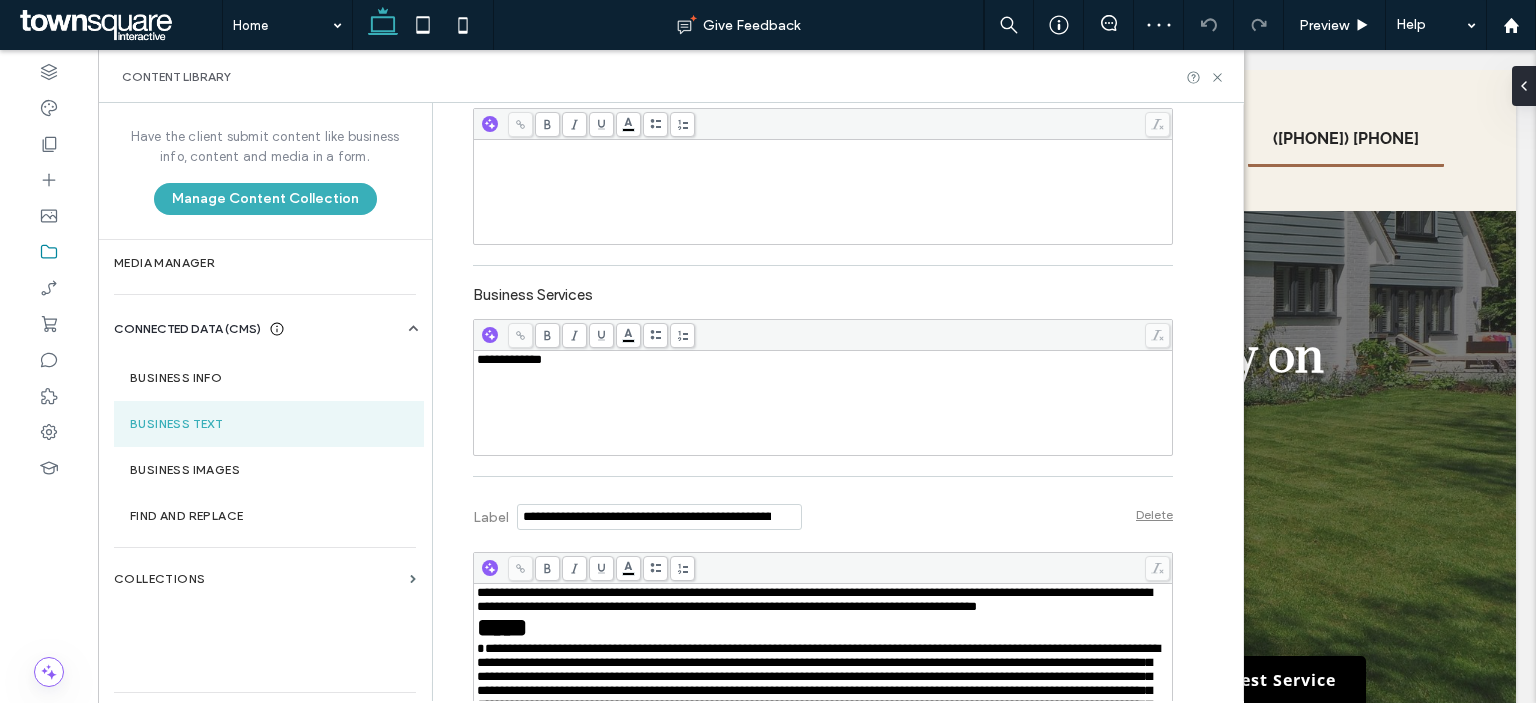 scroll, scrollTop: 400, scrollLeft: 0, axis: vertical 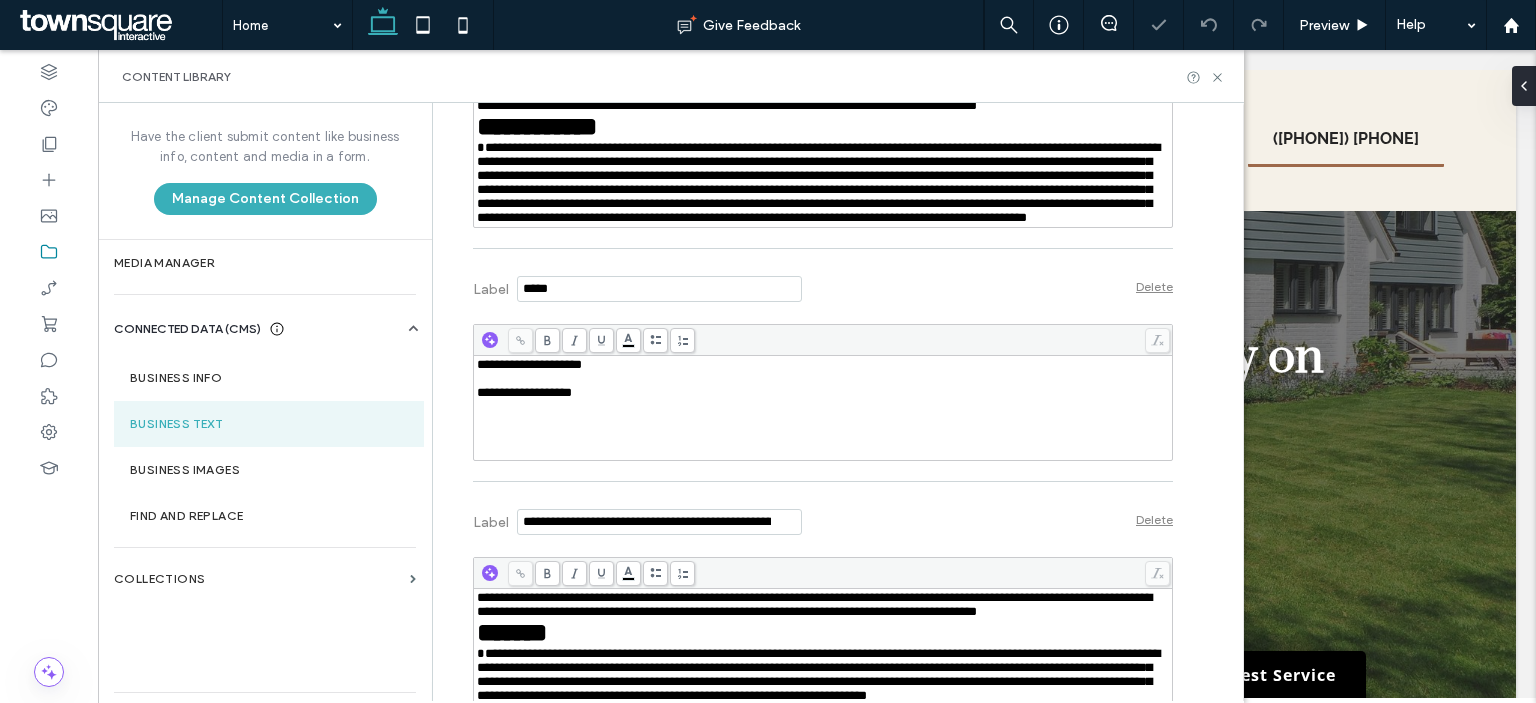 drag, startPoint x: 576, startPoint y: 291, endPoint x: 432, endPoint y: 279, distance: 144.49913 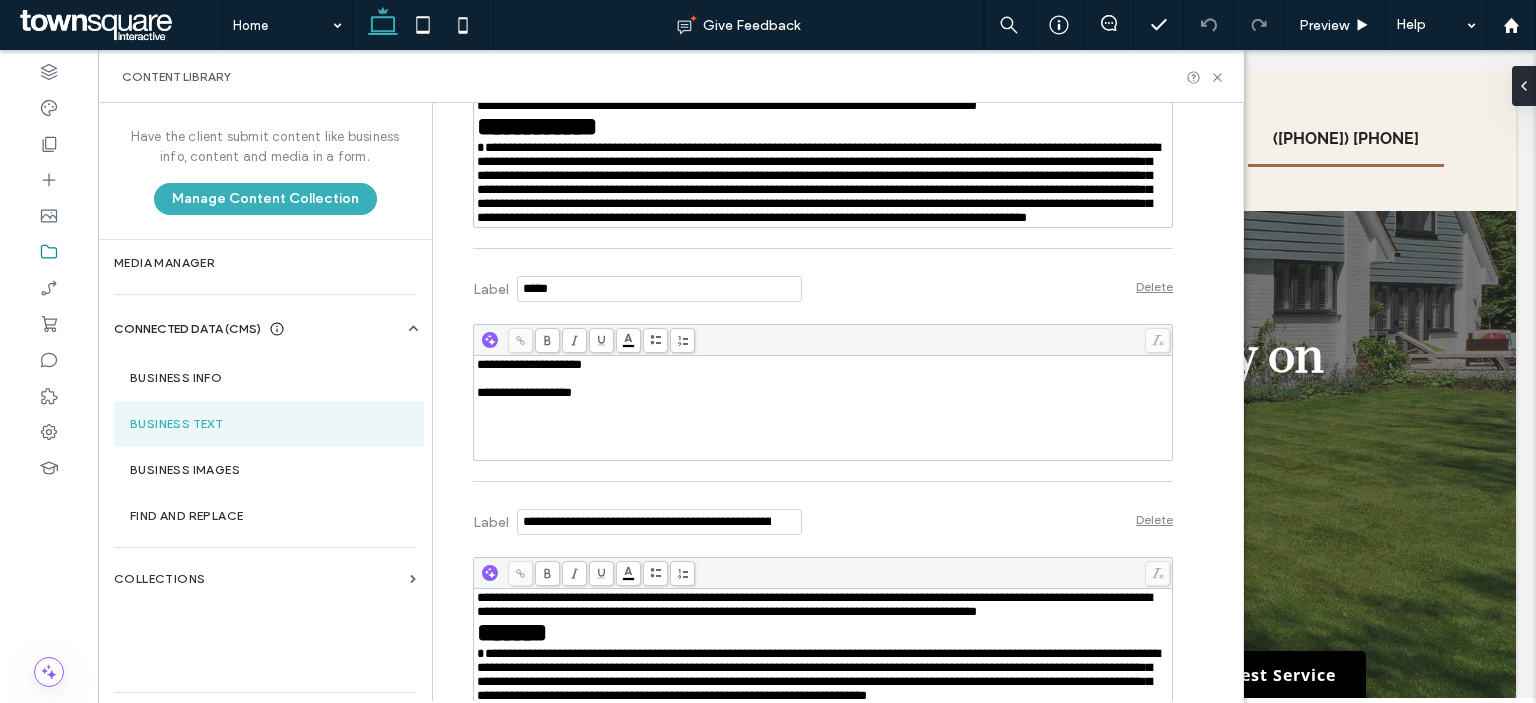 click on "*********" at bounding box center [823, -141] 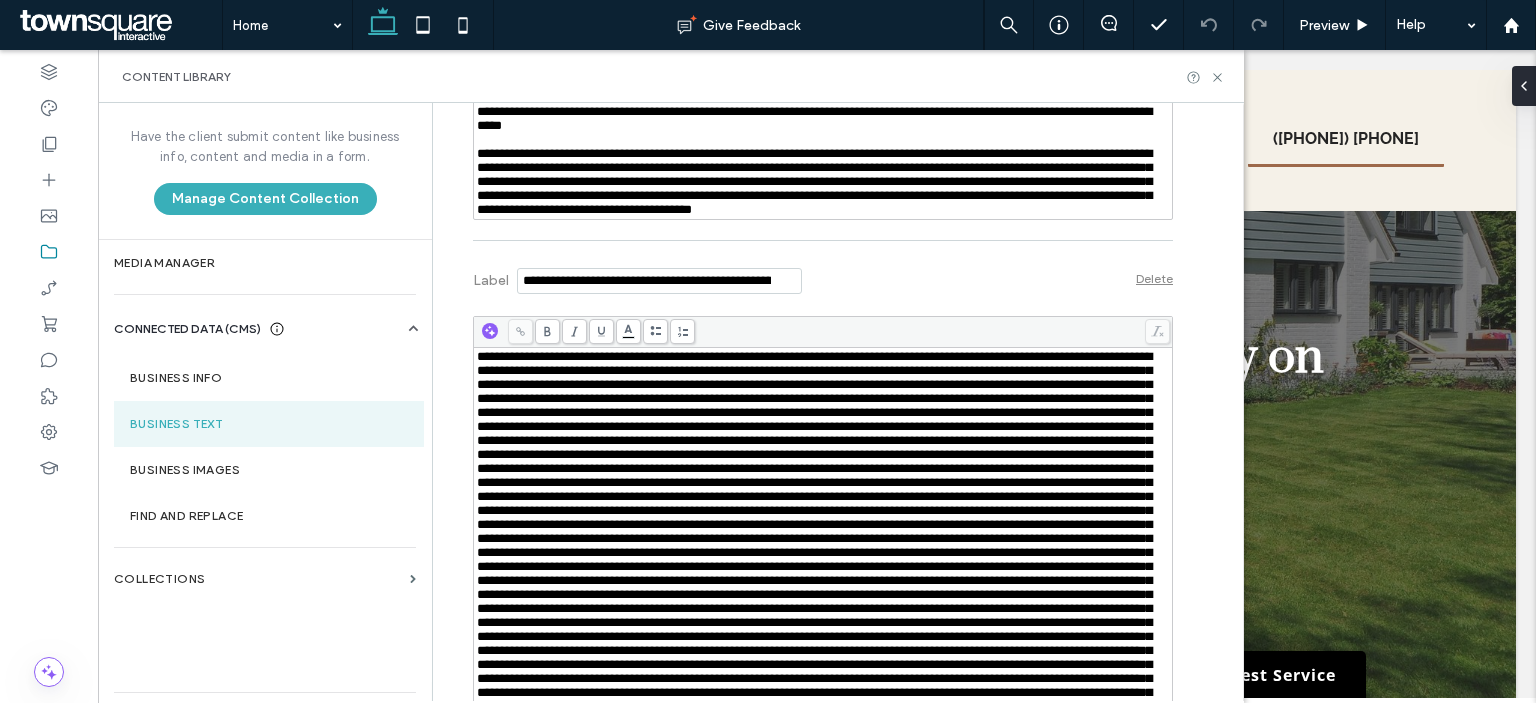 scroll, scrollTop: 8700, scrollLeft: 0, axis: vertical 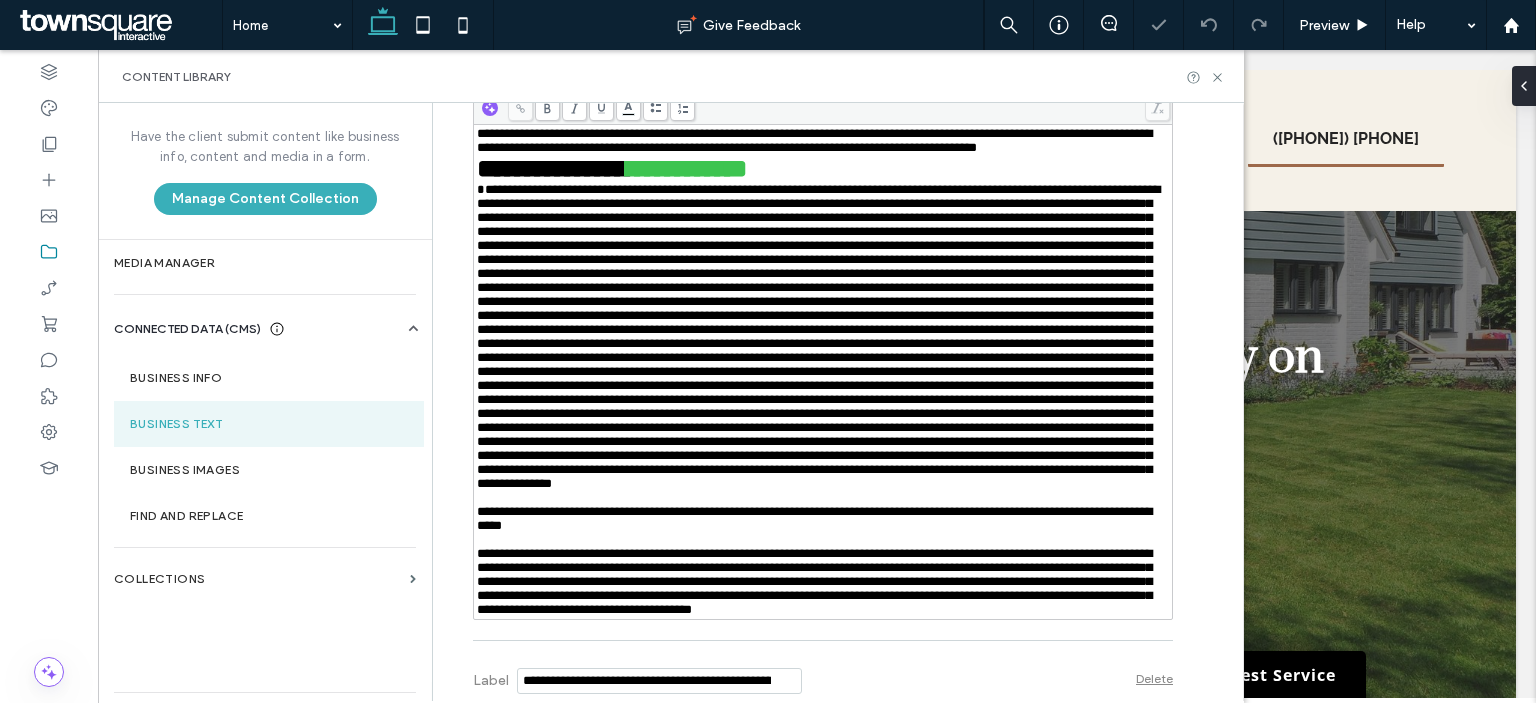 drag, startPoint x: 569, startPoint y: 515, endPoint x: 450, endPoint y: 499, distance: 120.070816 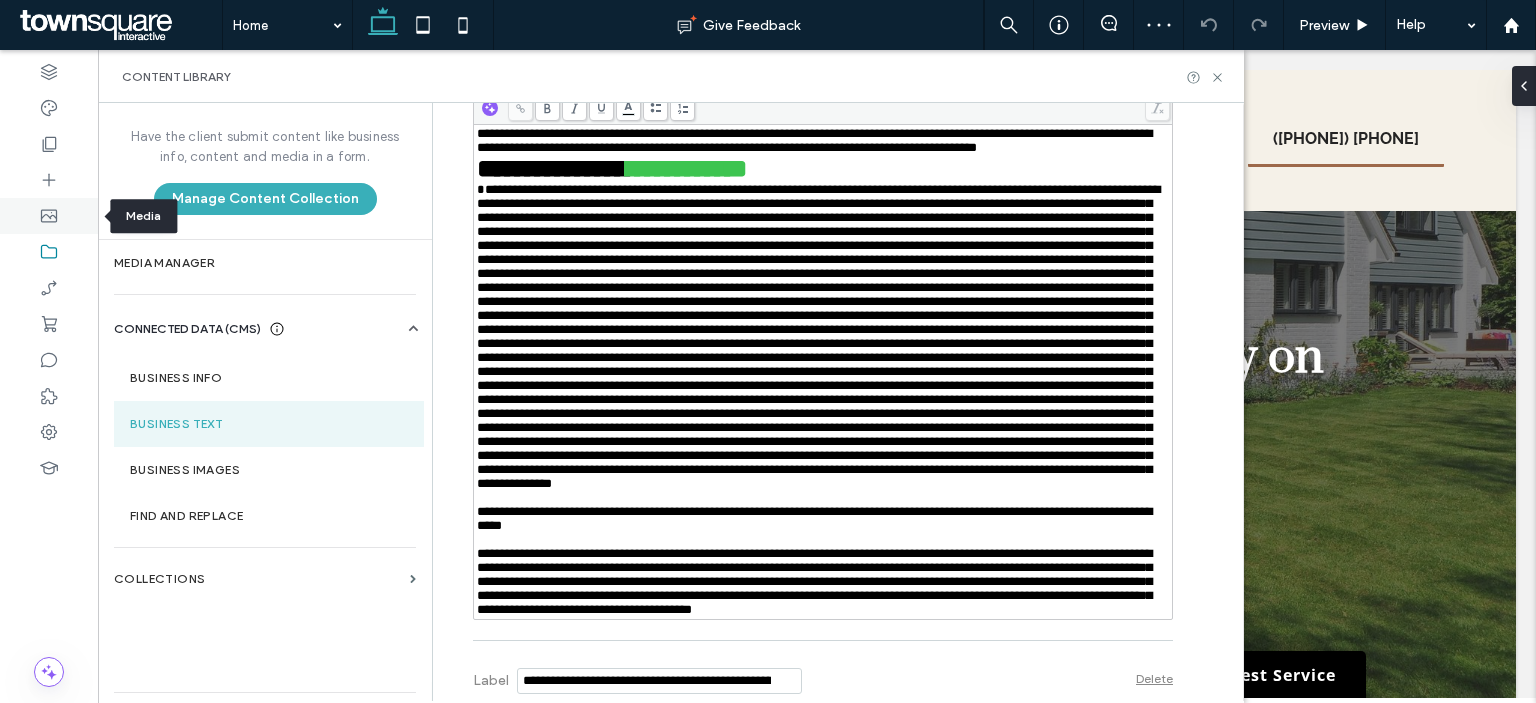 click at bounding box center [49, 216] 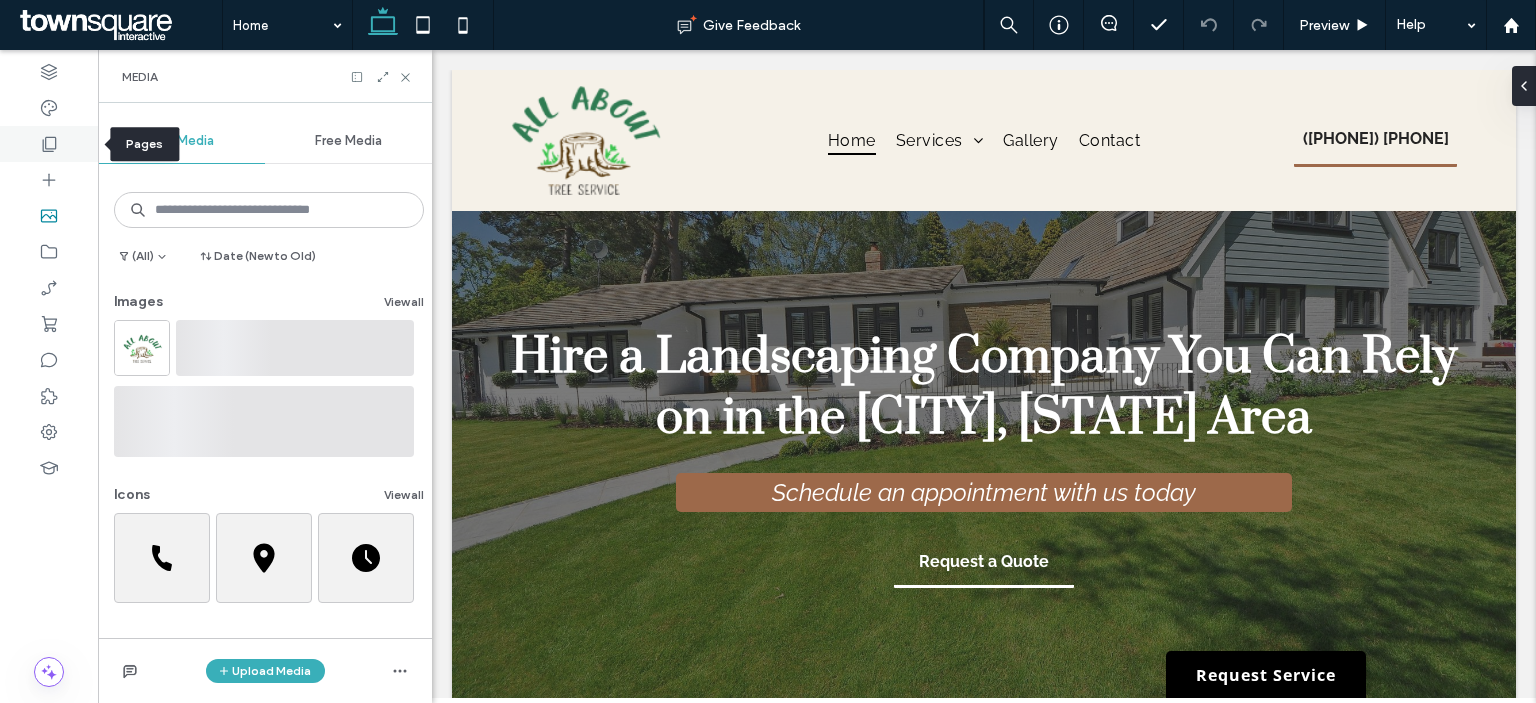 click 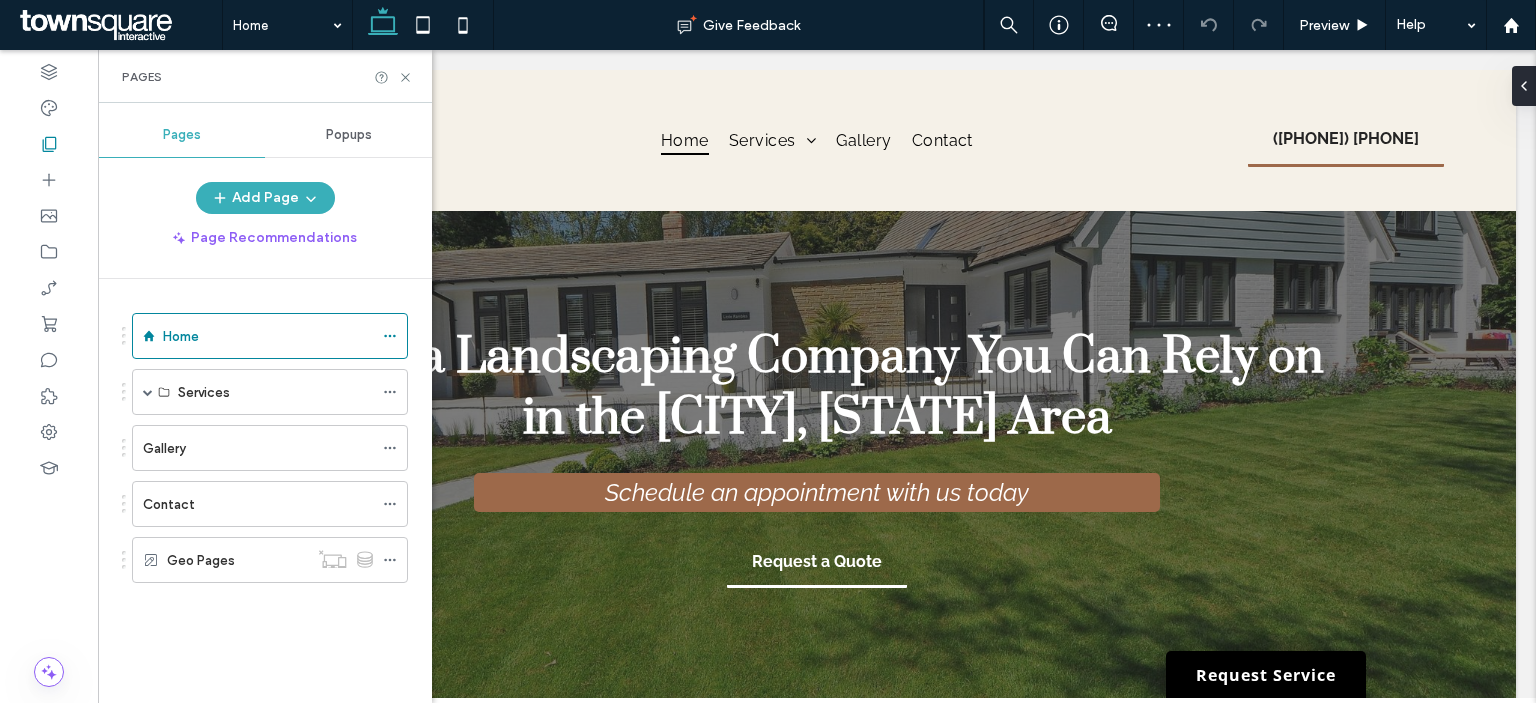 scroll, scrollTop: 0, scrollLeft: 0, axis: both 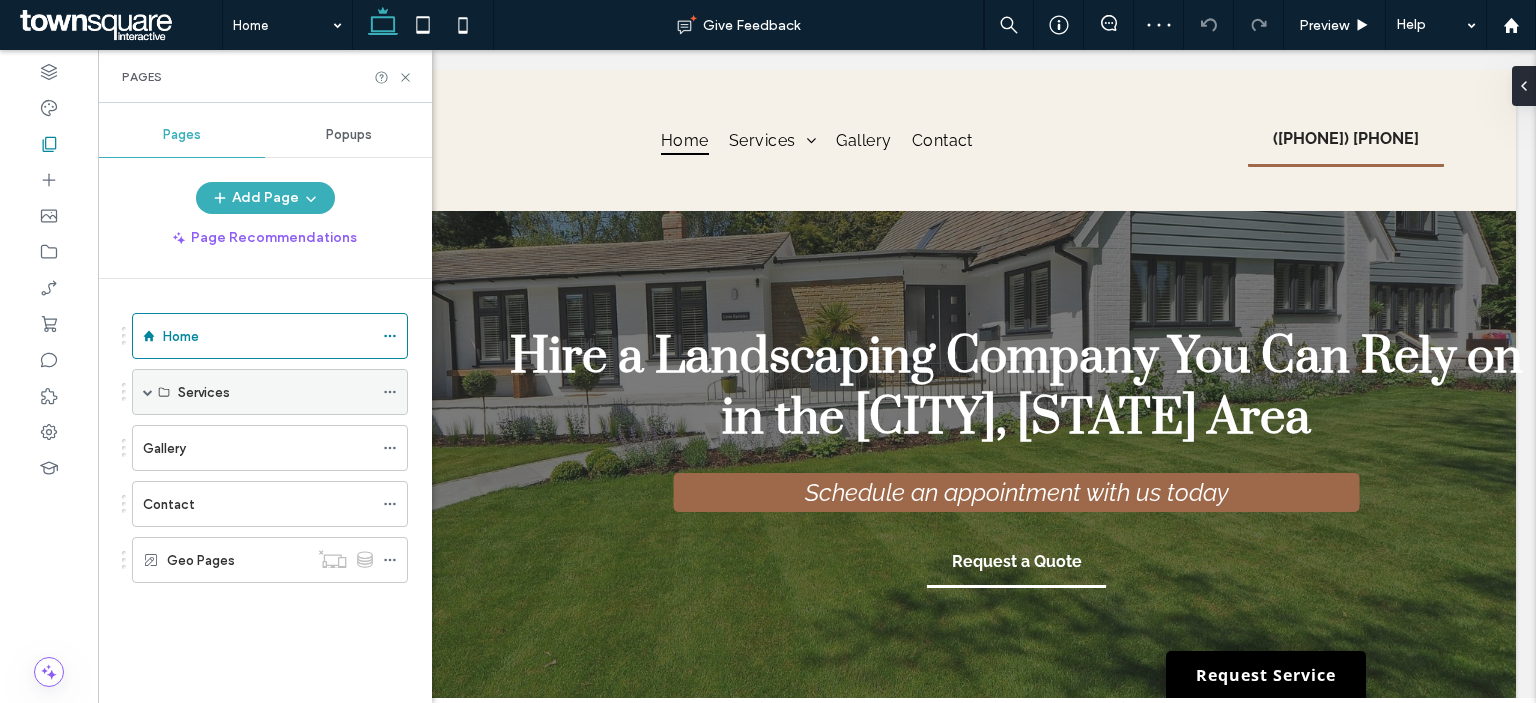 click on "Services" at bounding box center (275, 392) 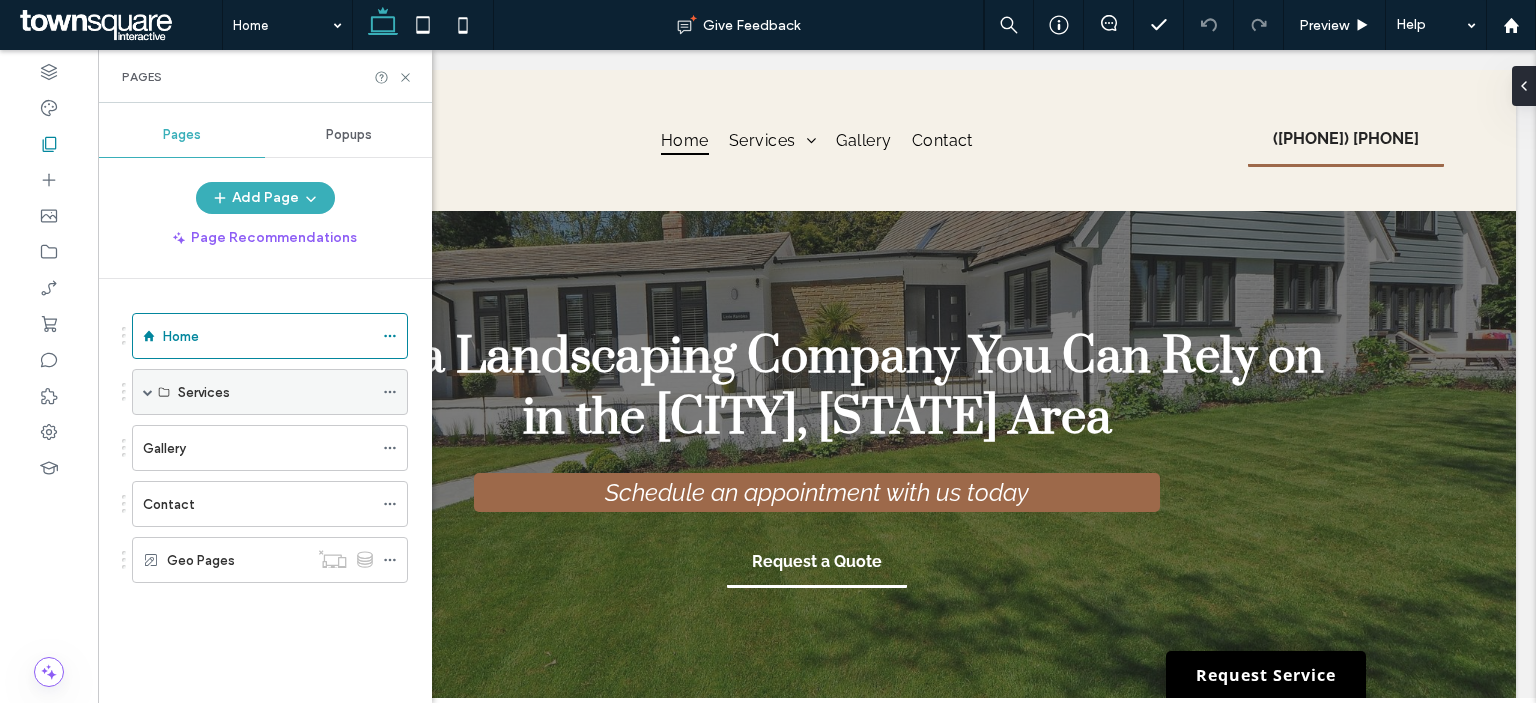click at bounding box center (148, 392) 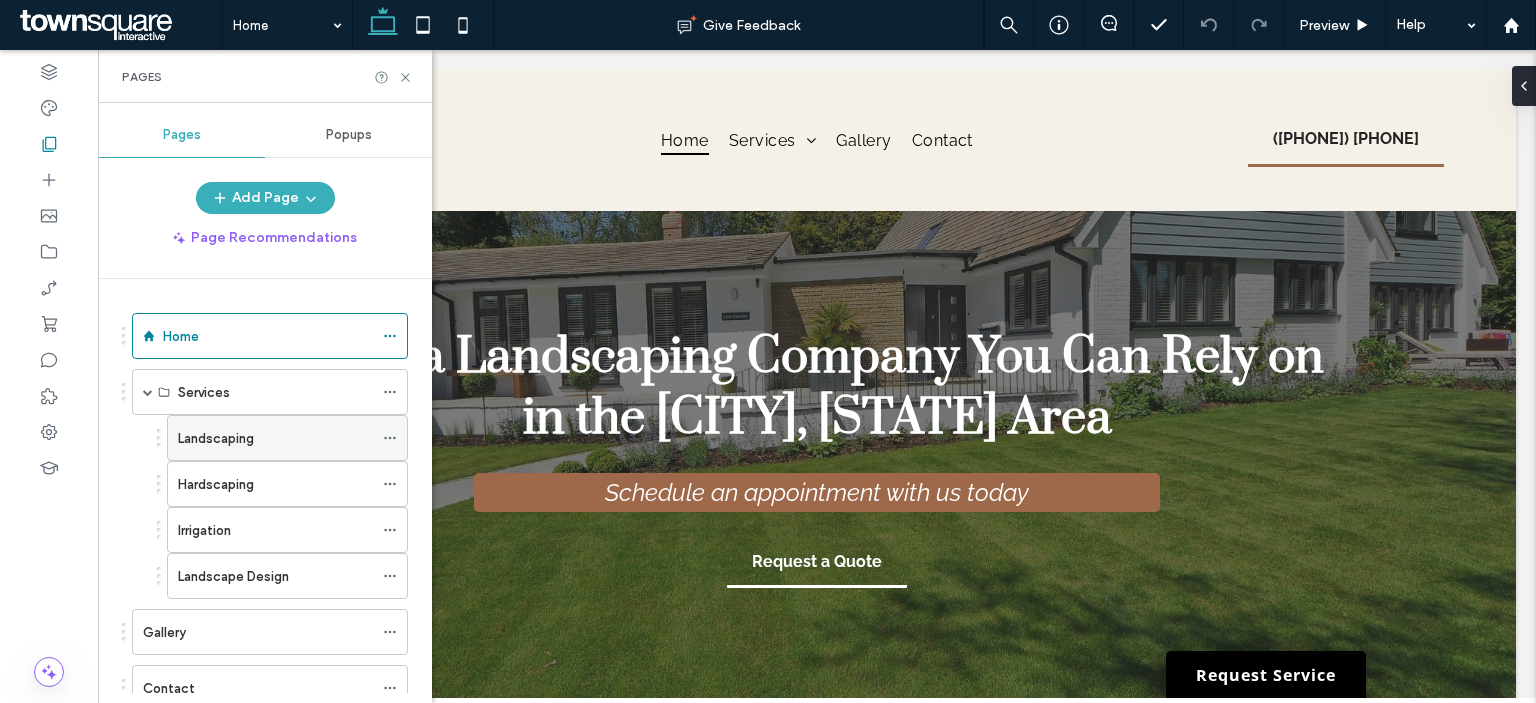 click on "Landscaping" at bounding box center [275, 438] 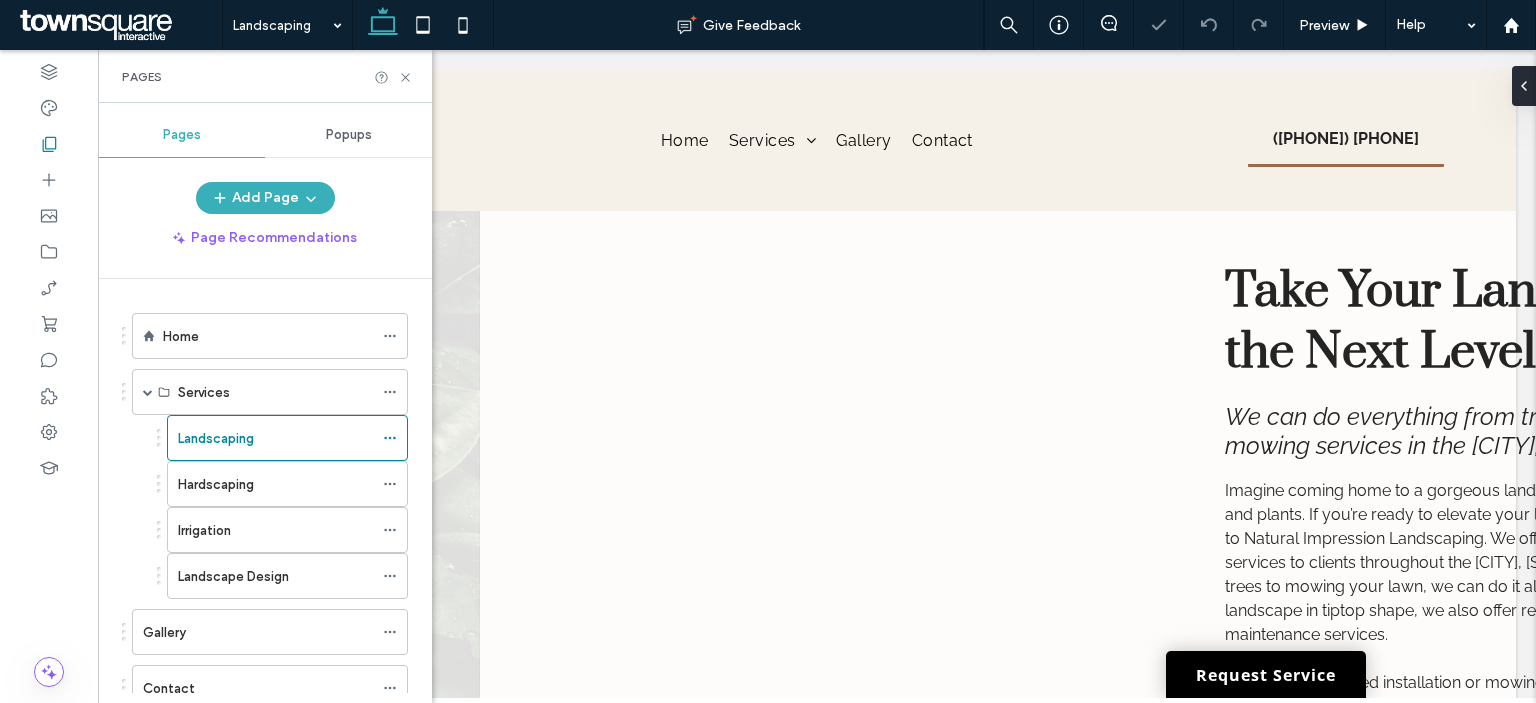 scroll, scrollTop: 0, scrollLeft: 0, axis: both 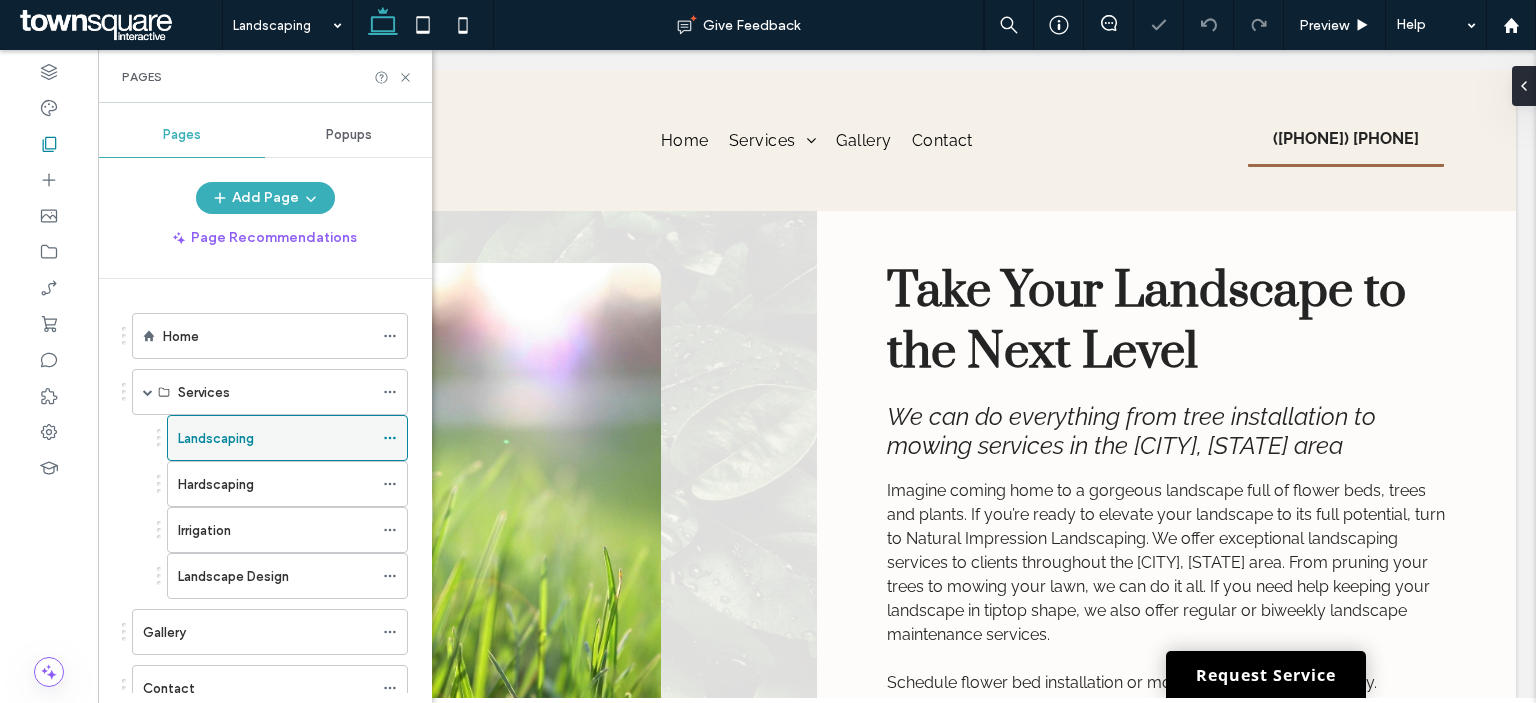 click 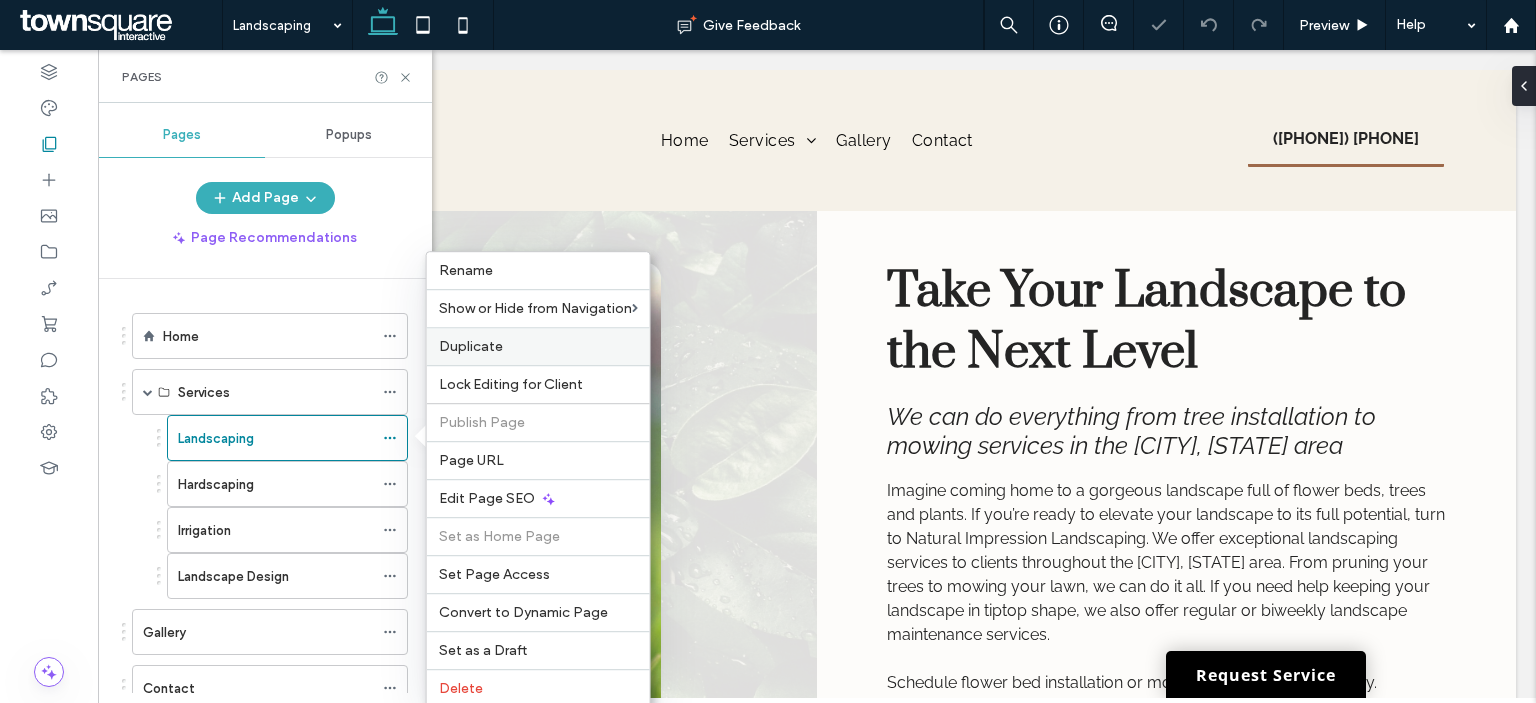 click on "Duplicate" at bounding box center [471, 346] 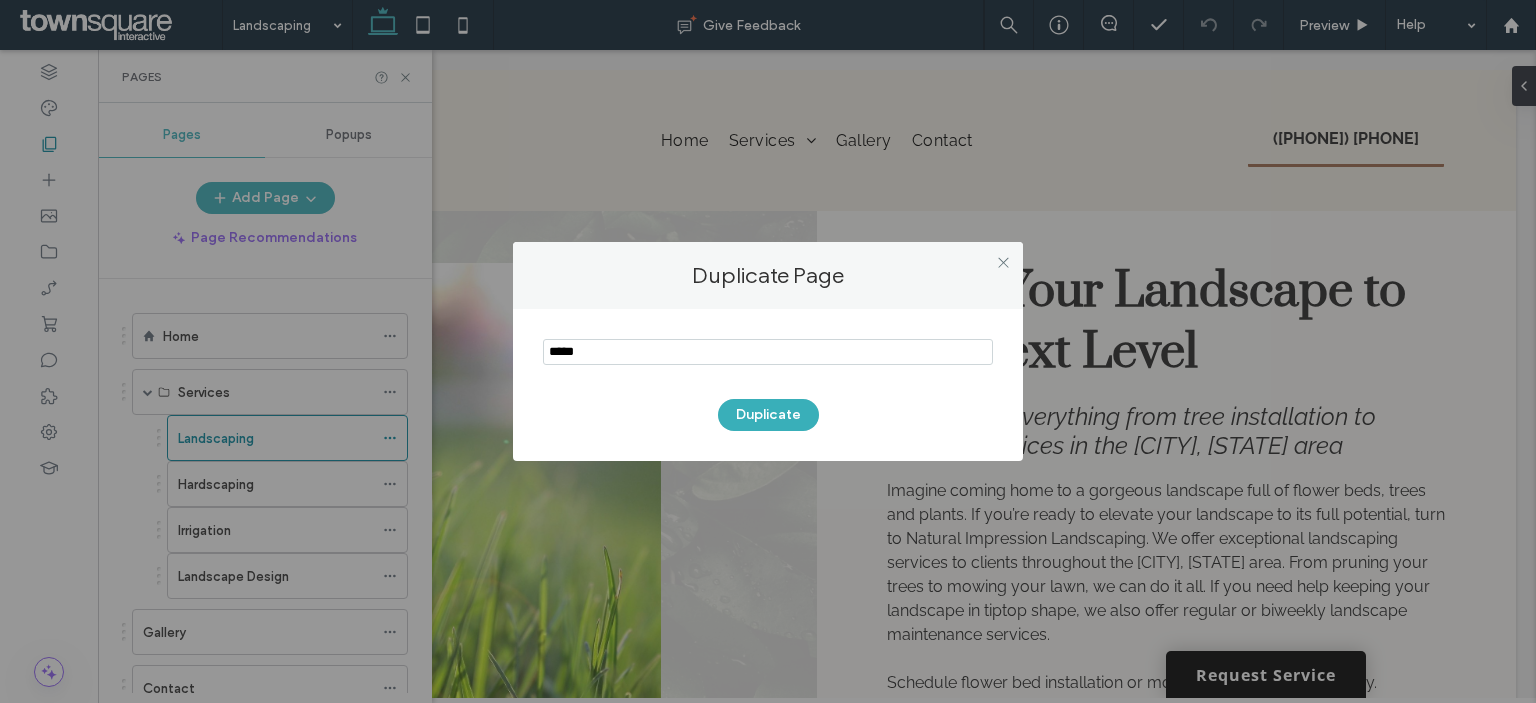 type on "*****" 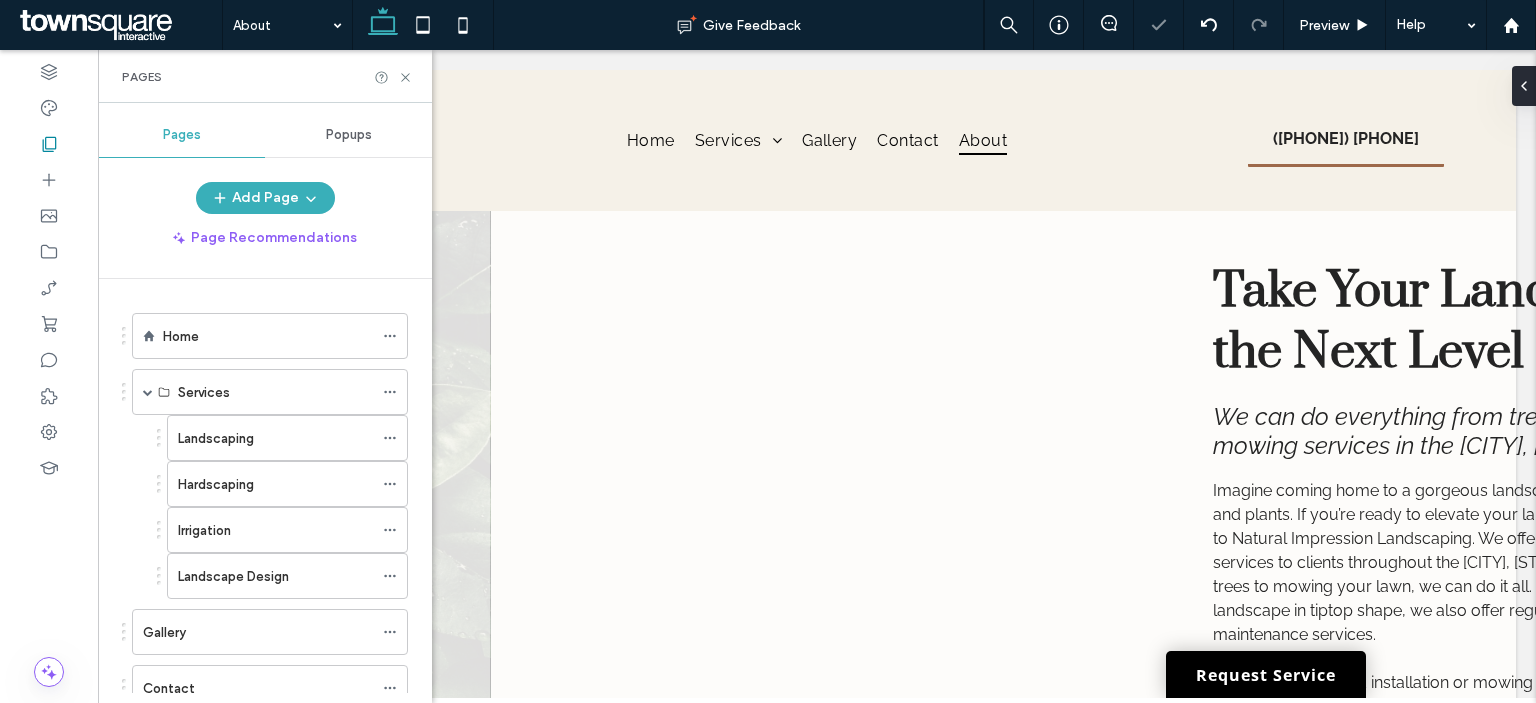 scroll, scrollTop: 0, scrollLeft: 0, axis: both 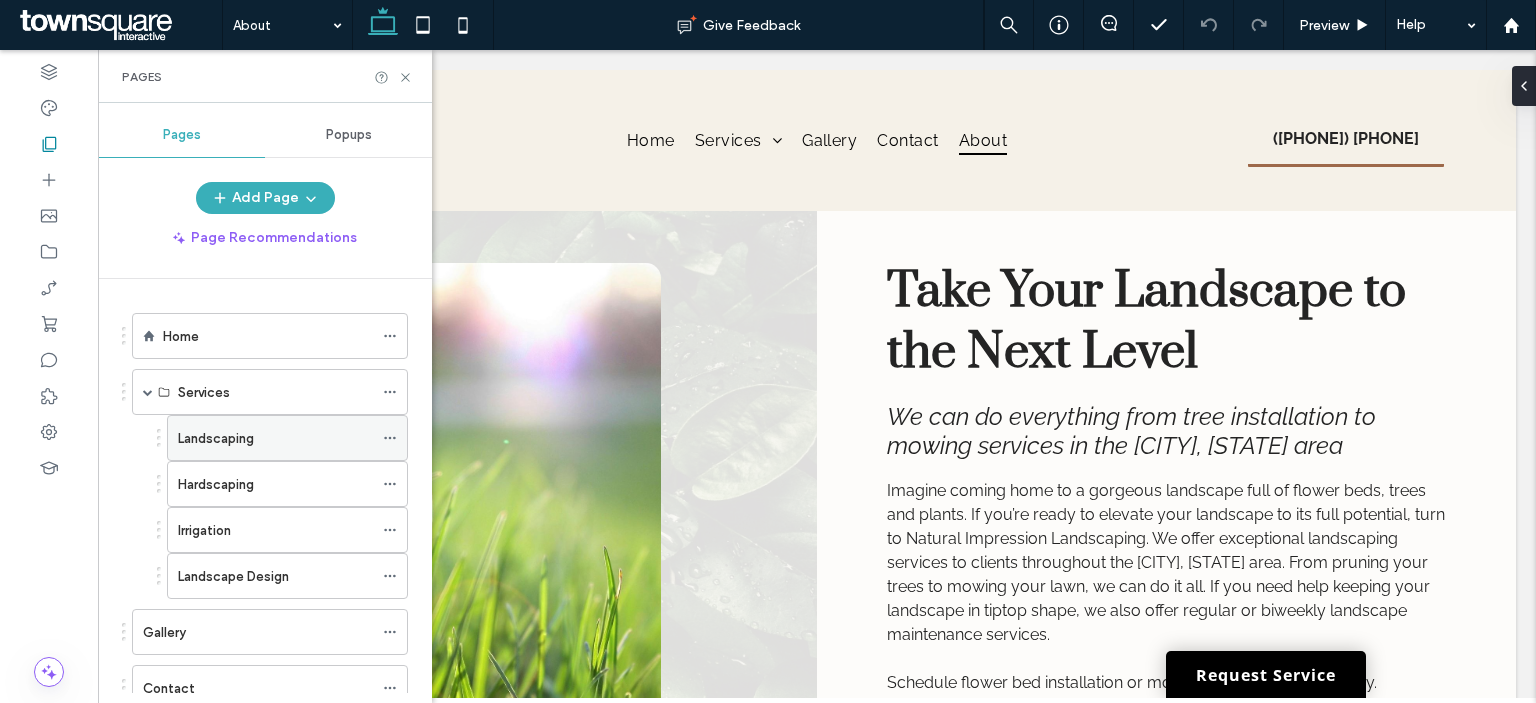 click at bounding box center [390, 438] 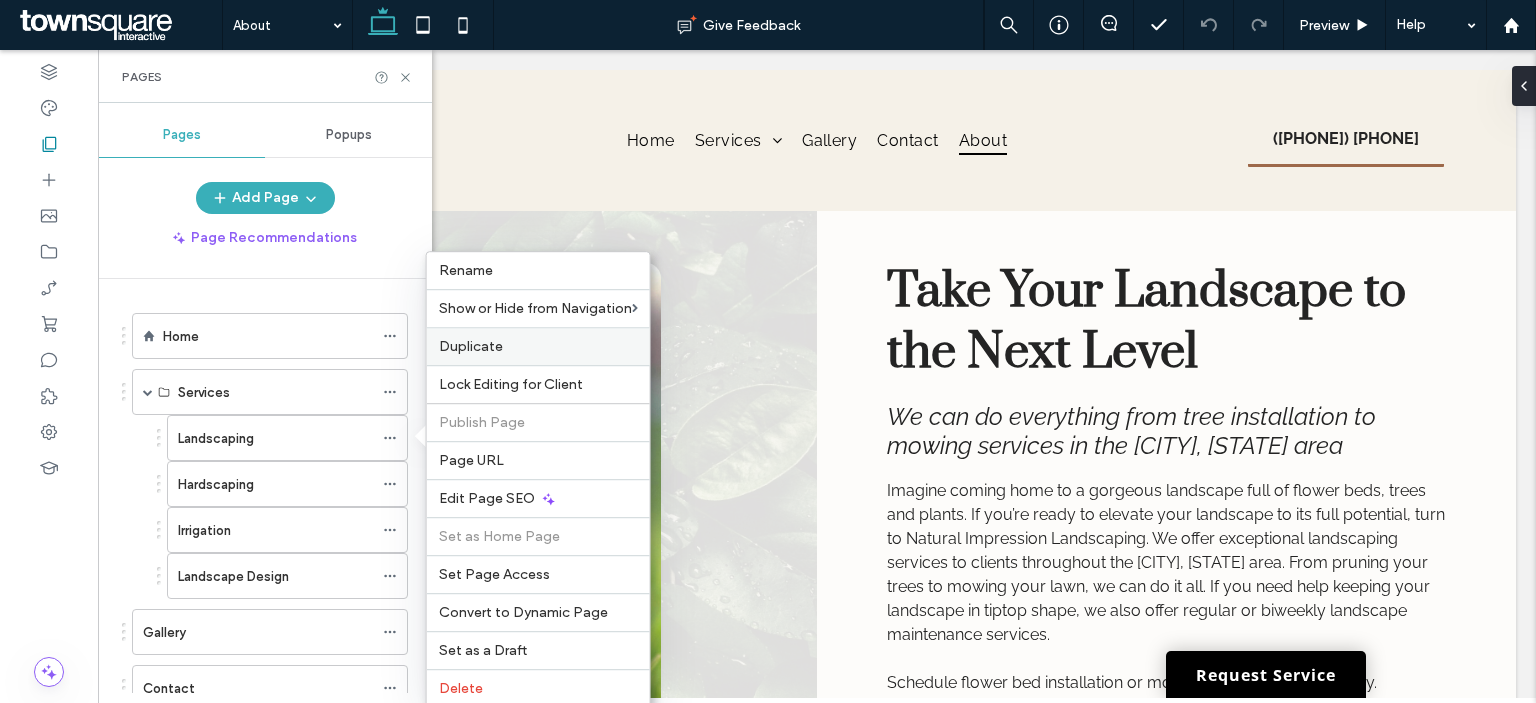 click on "Duplicate" at bounding box center (471, 346) 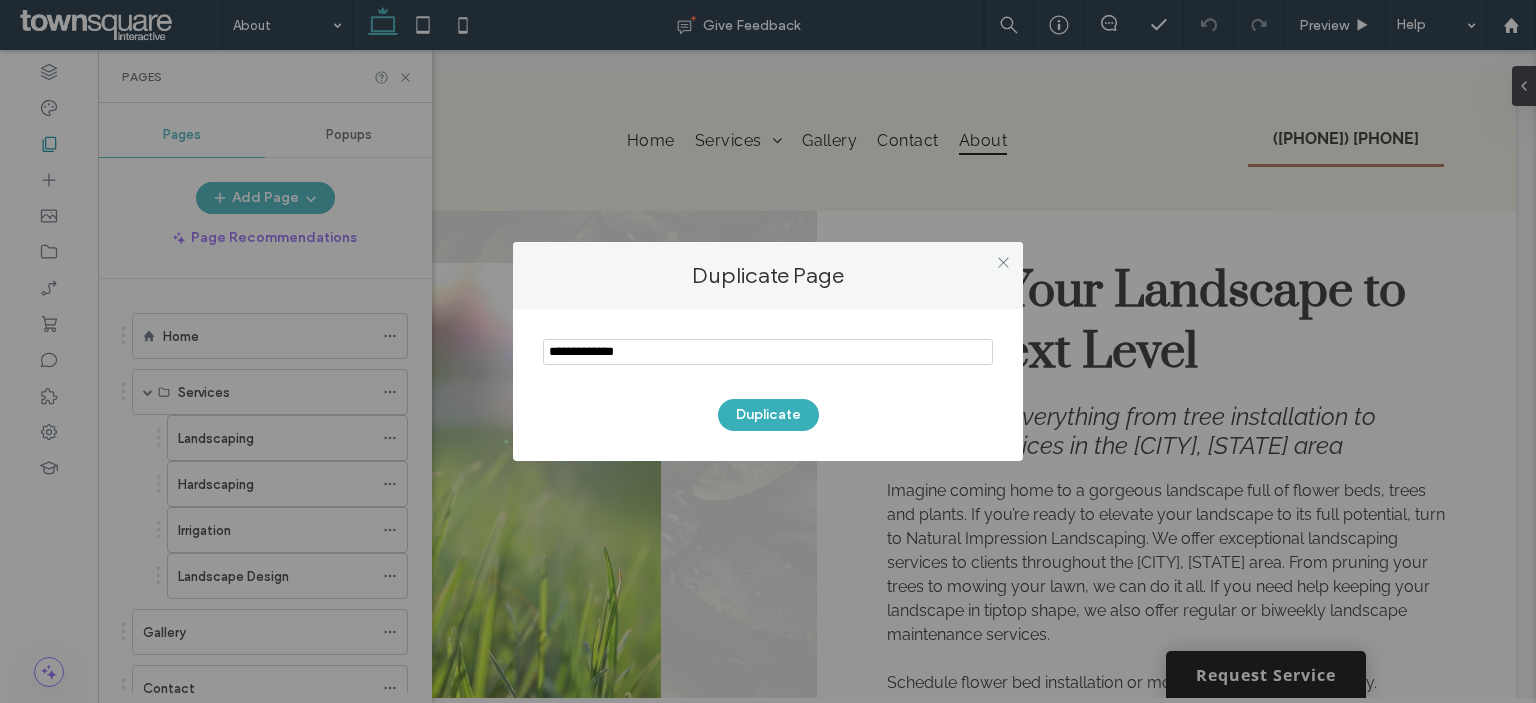 click at bounding box center (768, 352) 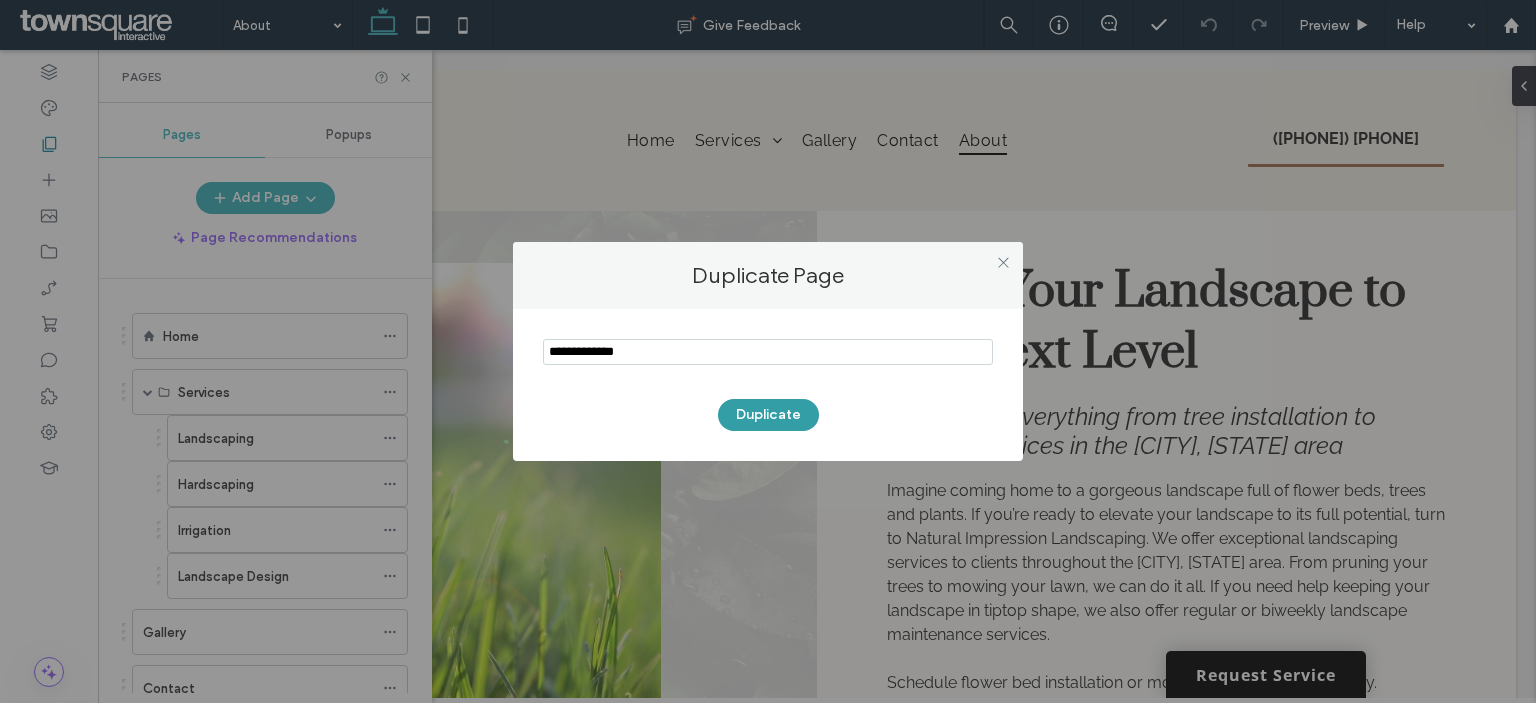 type on "**********" 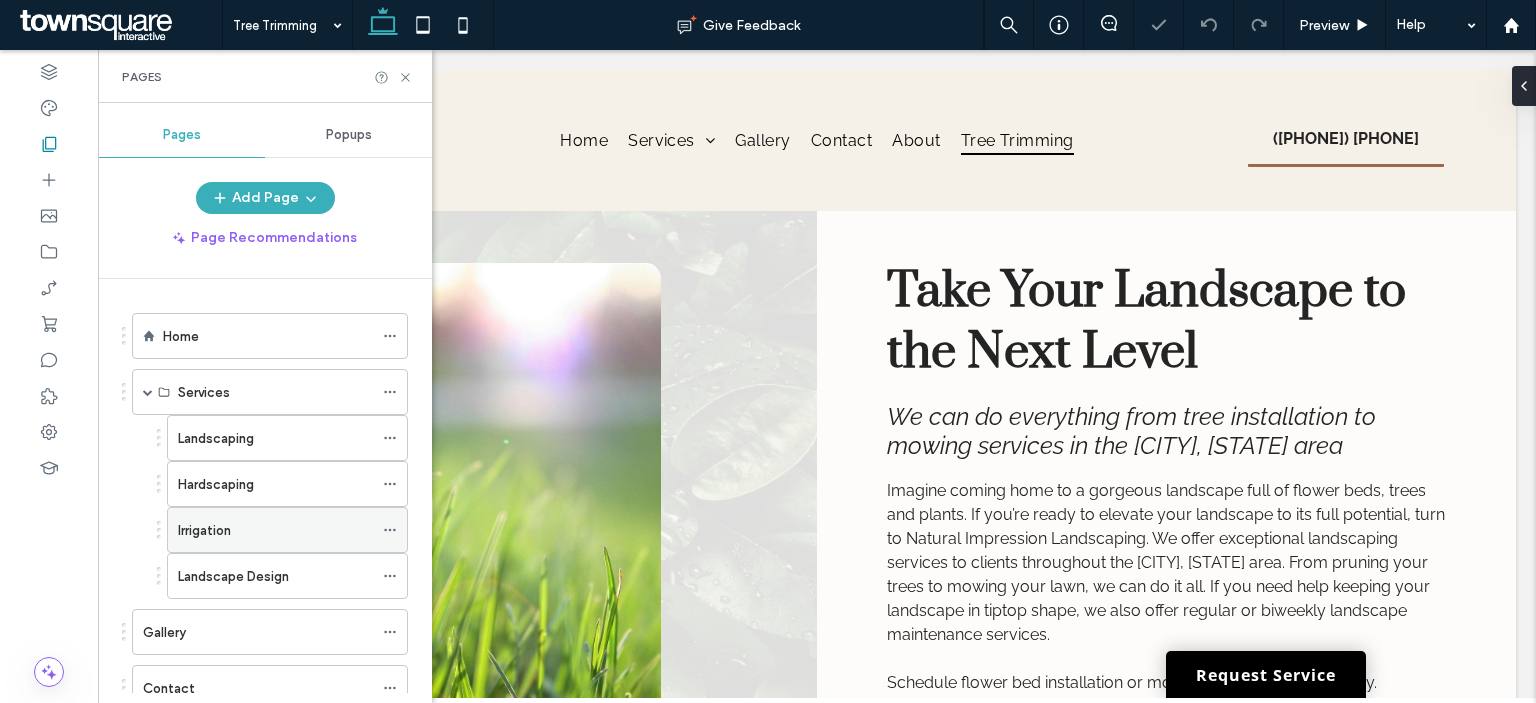 scroll, scrollTop: 0, scrollLeft: 0, axis: both 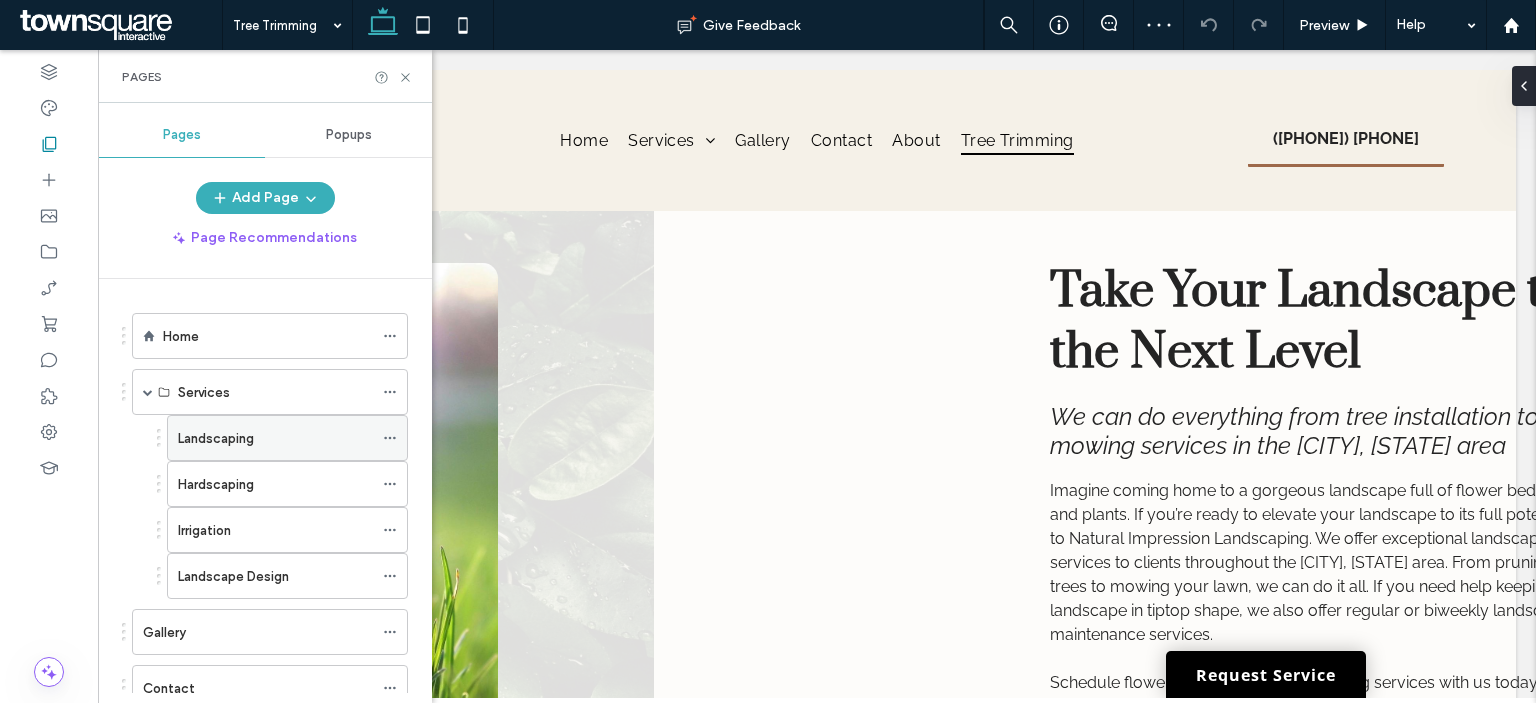 click 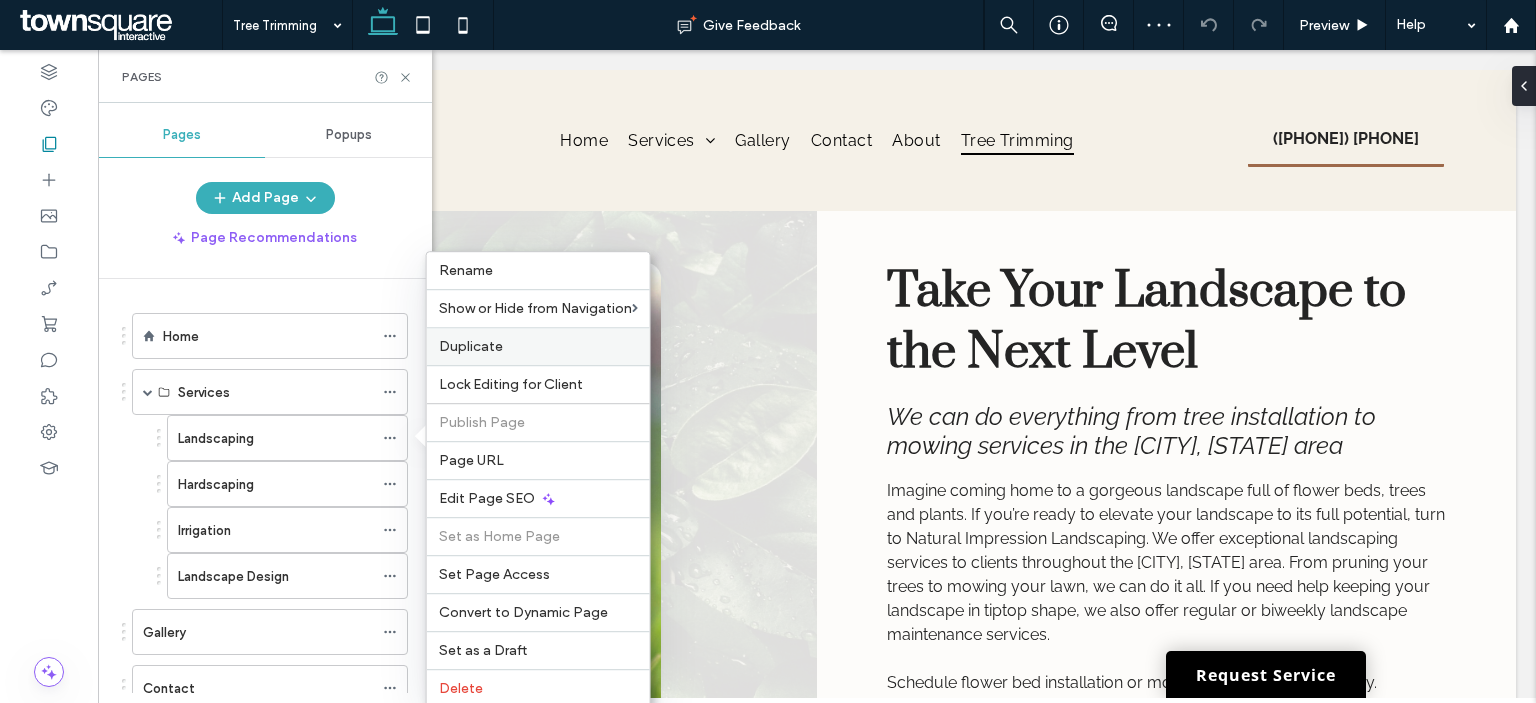 click on "Duplicate" at bounding box center (538, 346) 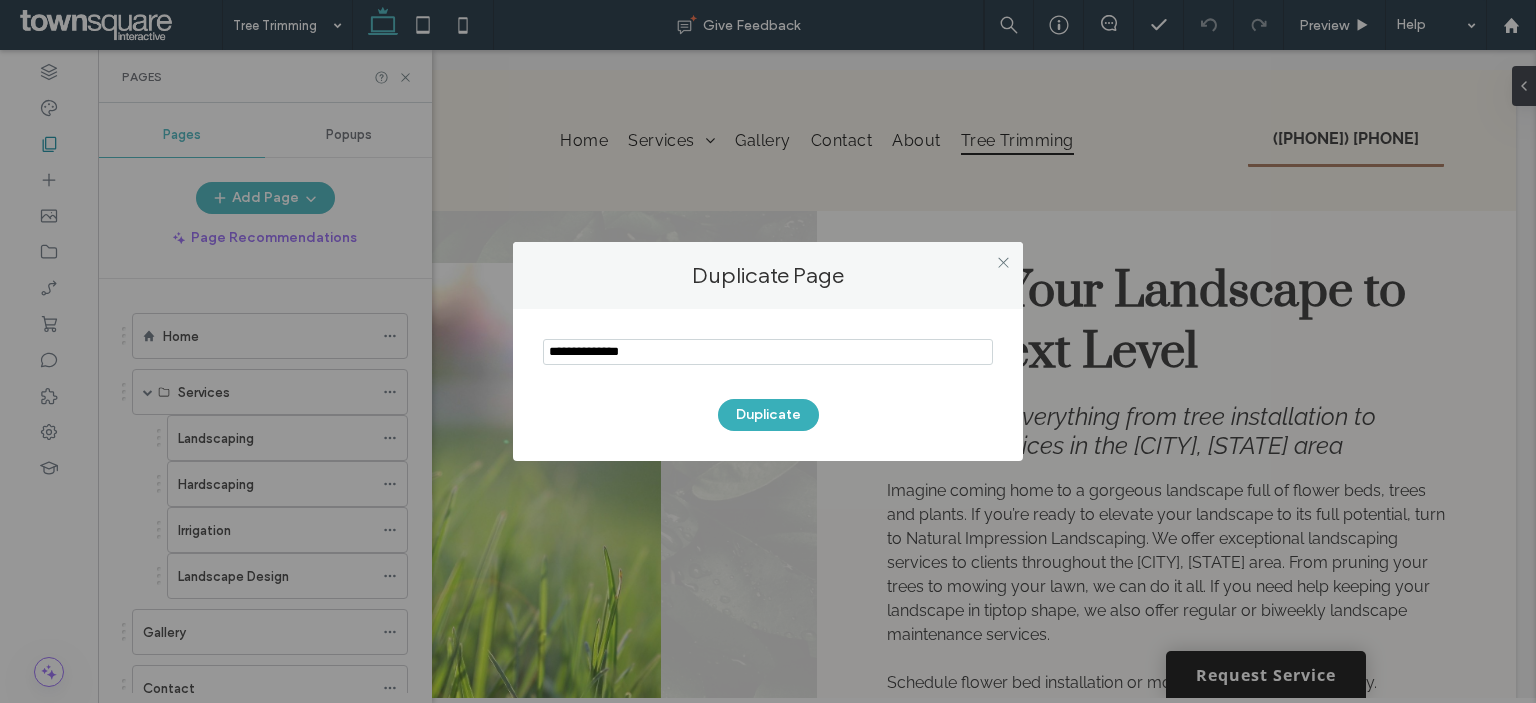 click at bounding box center (768, 352) 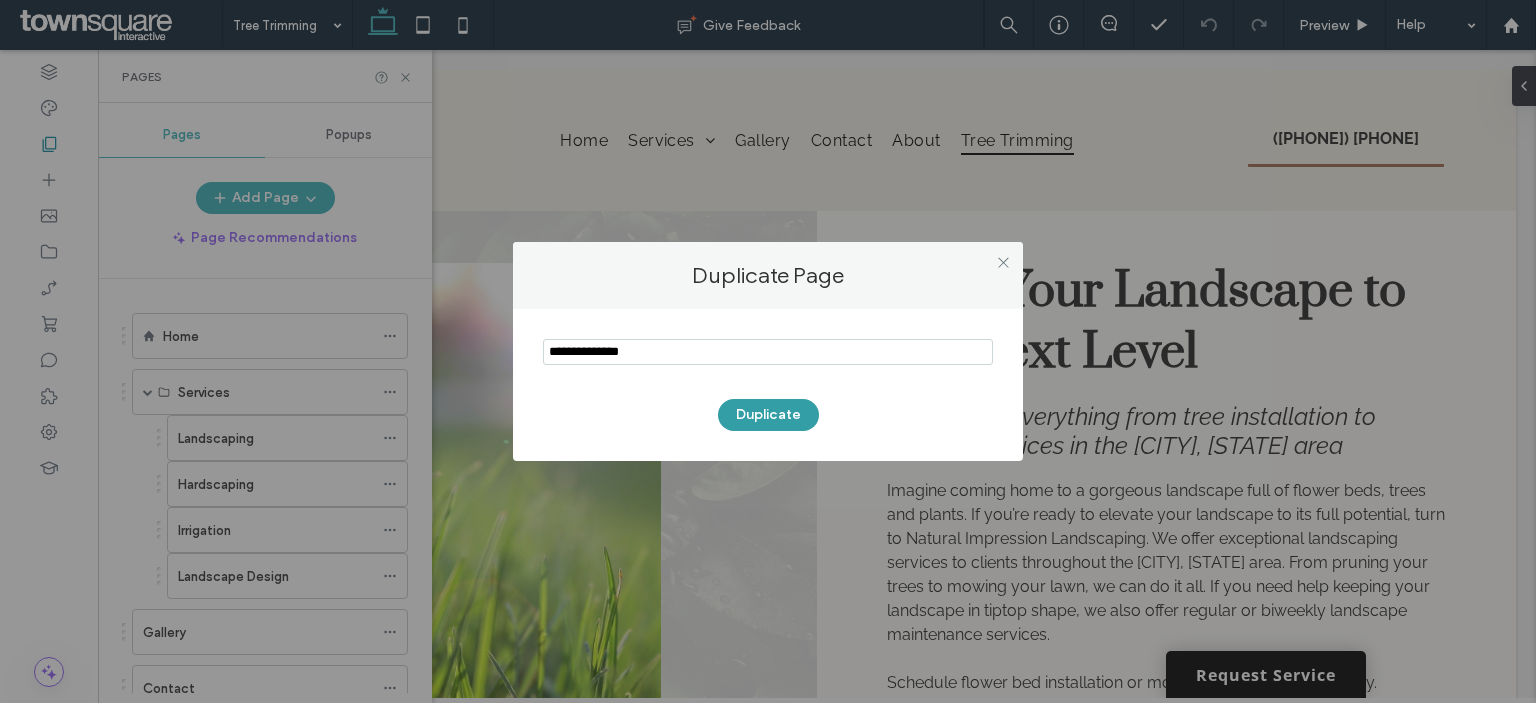 type on "**********" 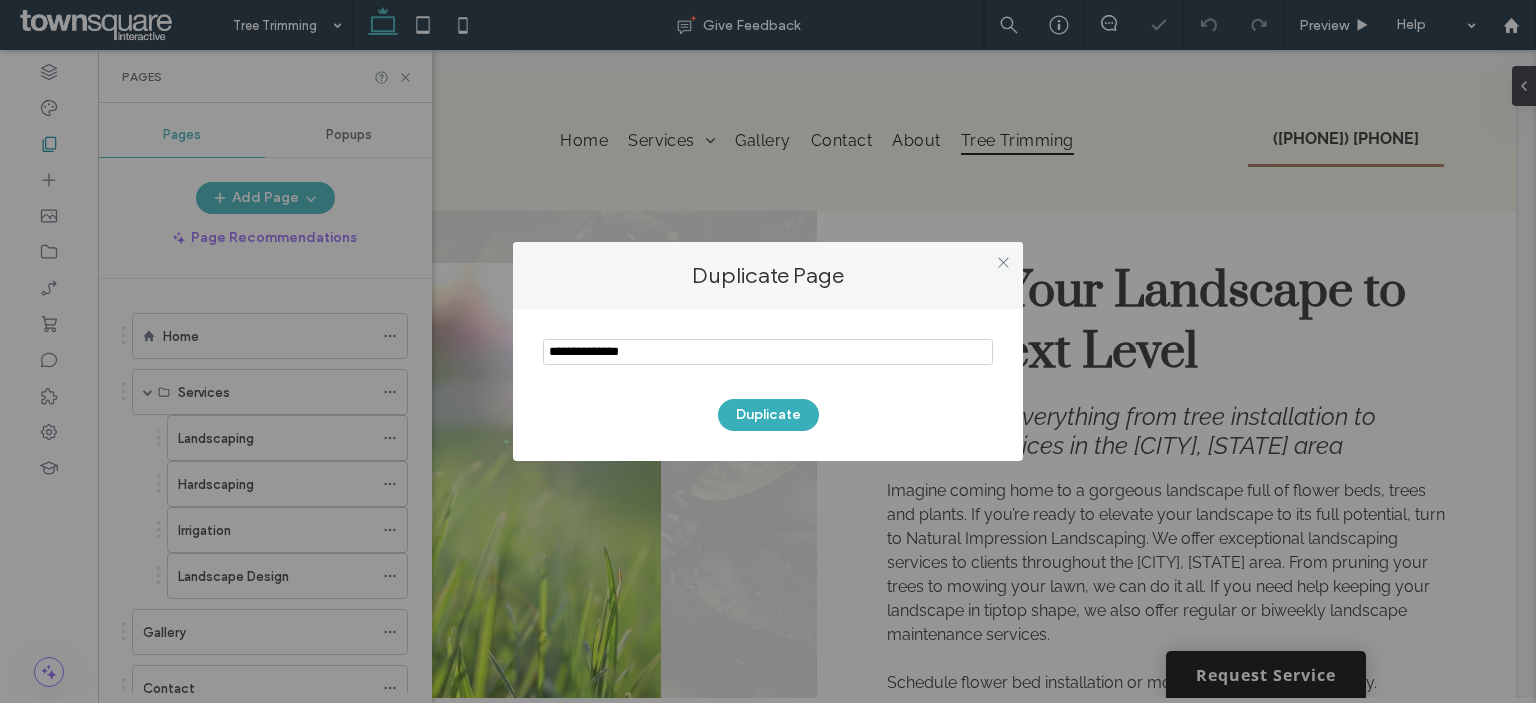 type 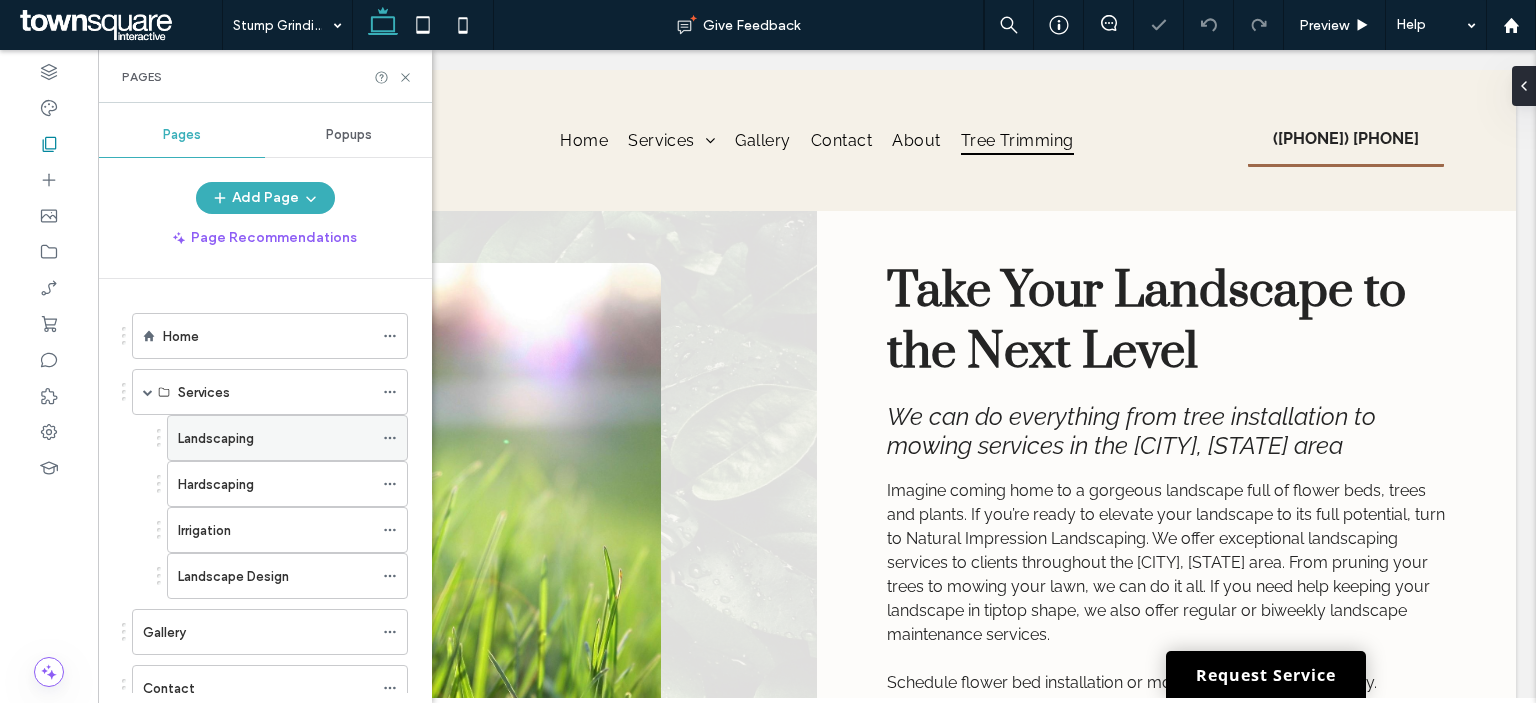click 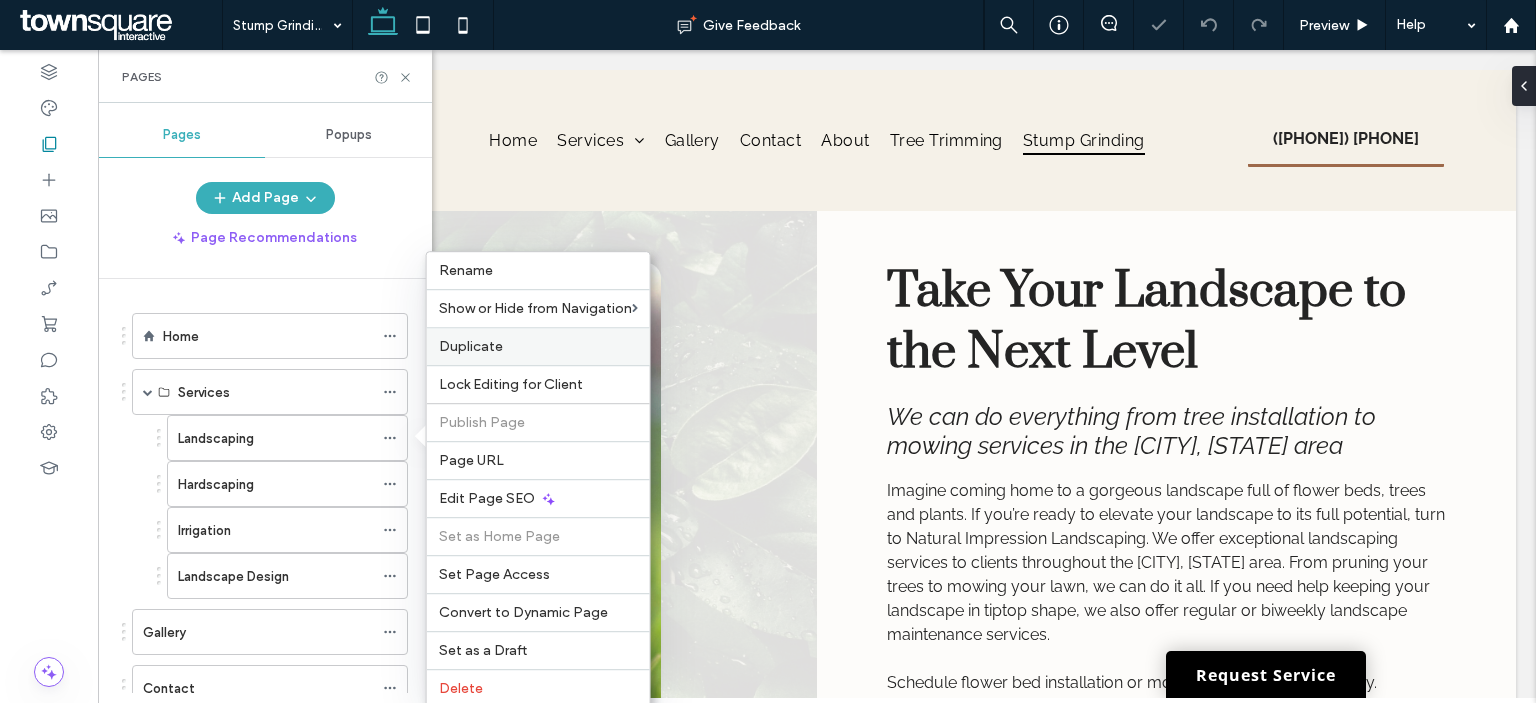 scroll, scrollTop: 0, scrollLeft: 0, axis: both 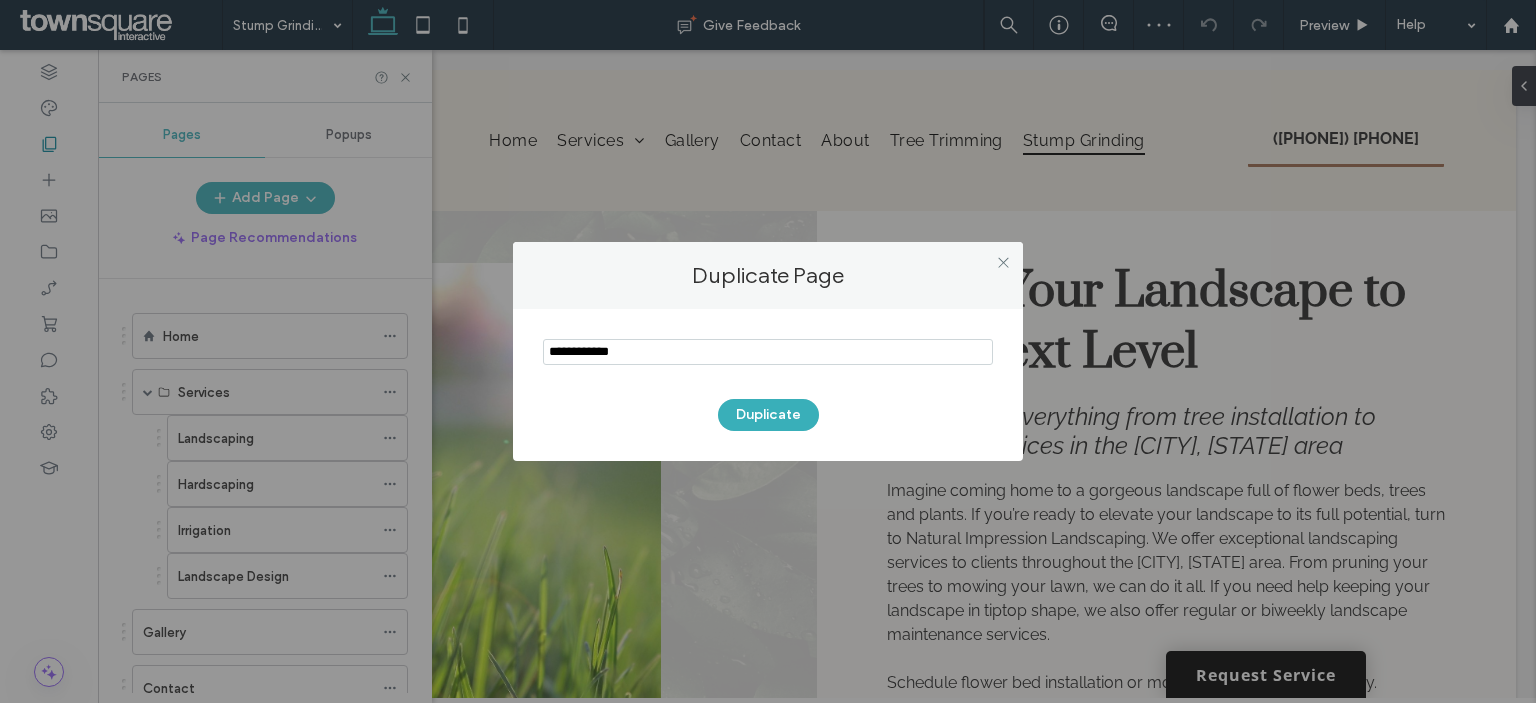 click at bounding box center (768, 352) 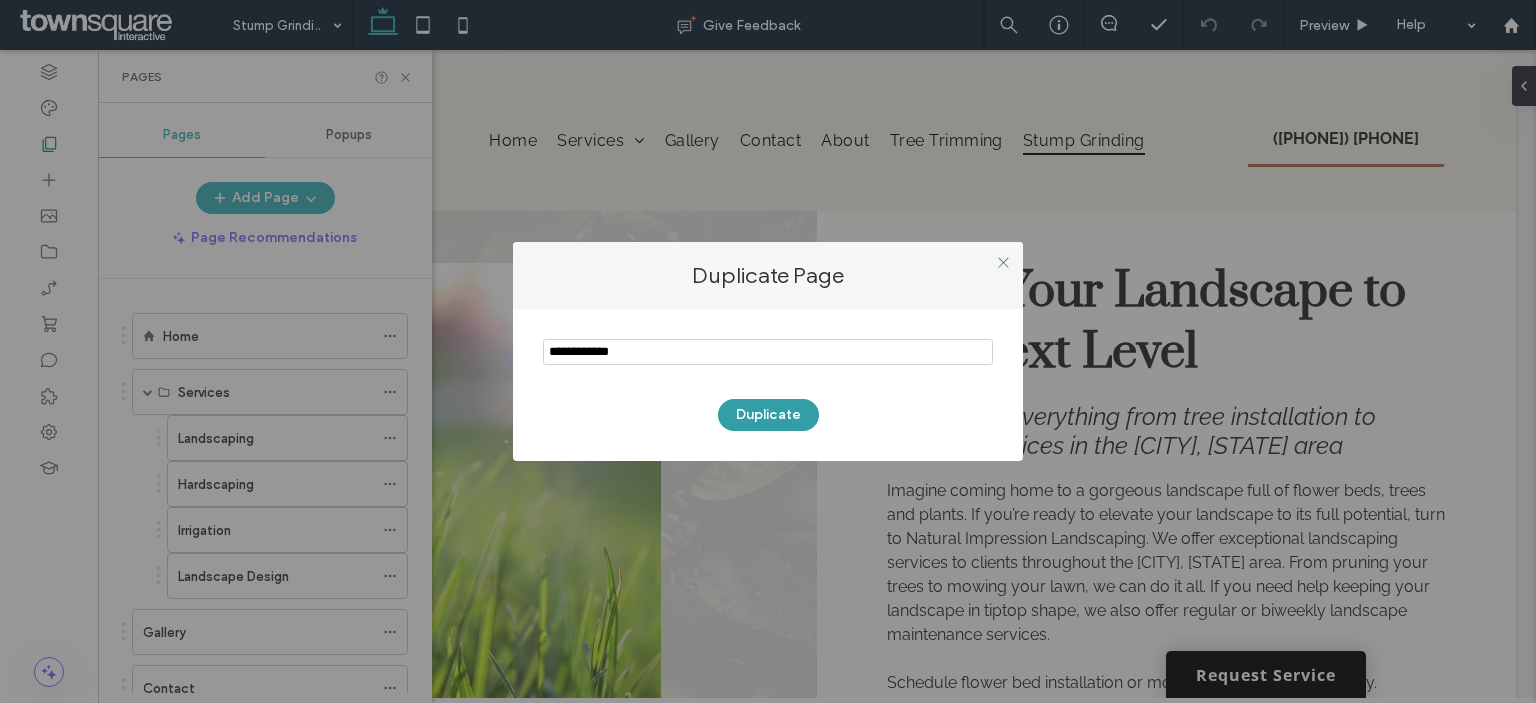 type on "**********" 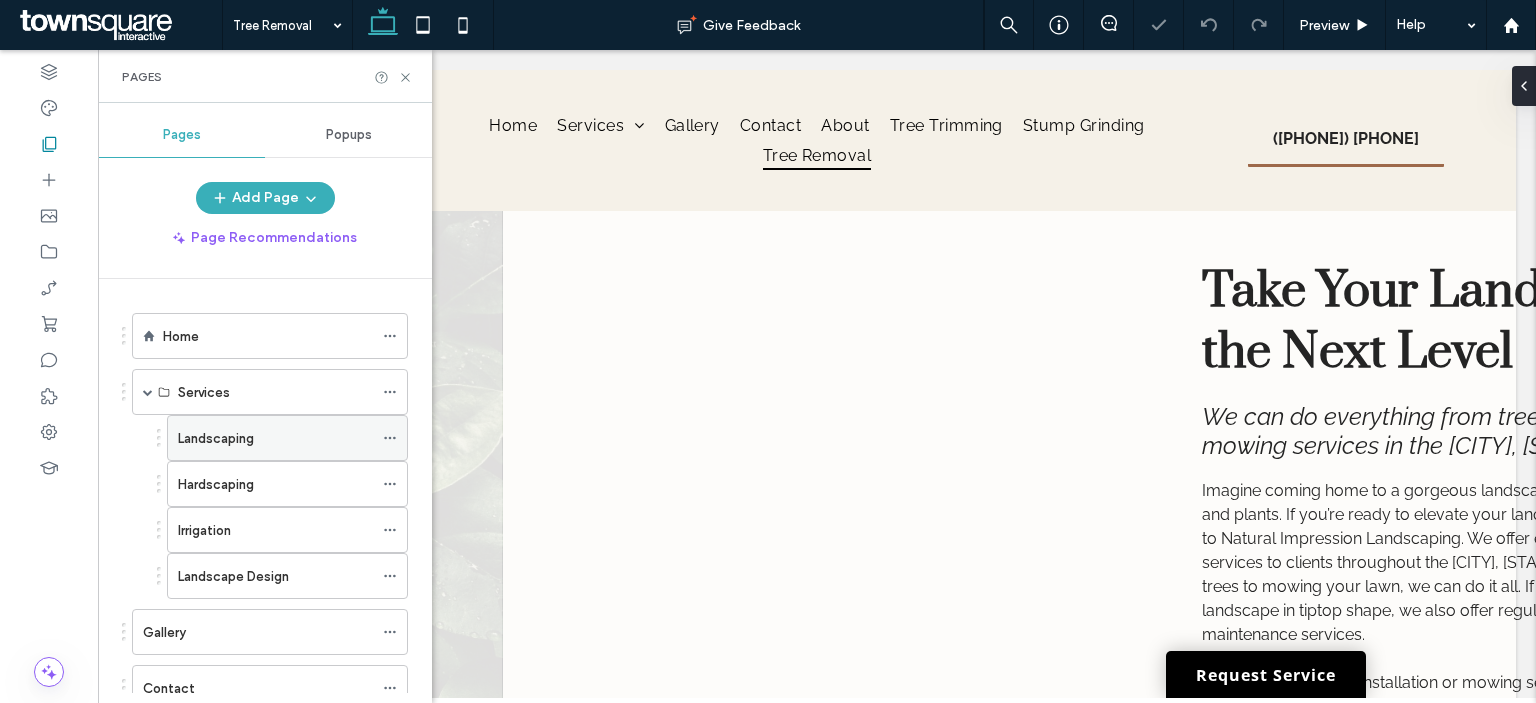 scroll, scrollTop: 0, scrollLeft: 0, axis: both 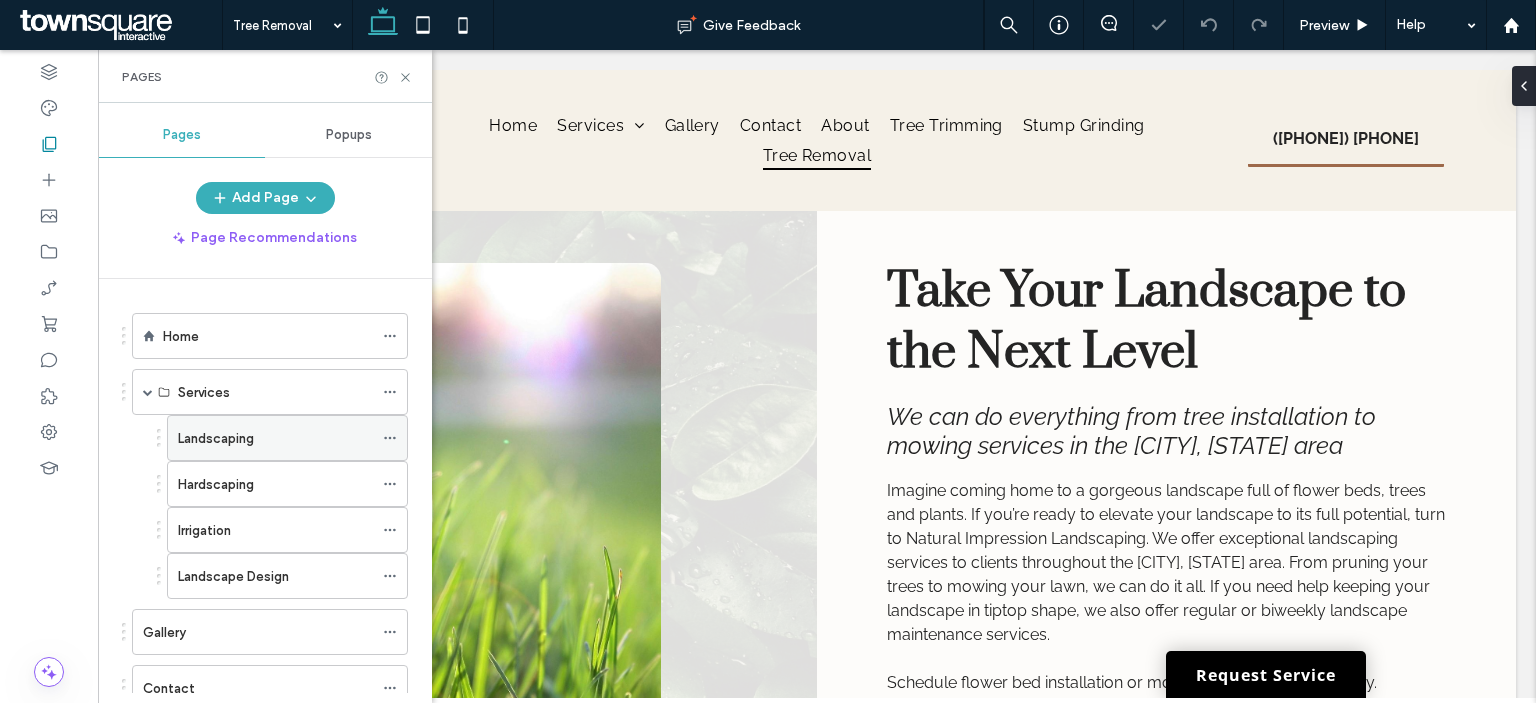 click at bounding box center (395, 438) 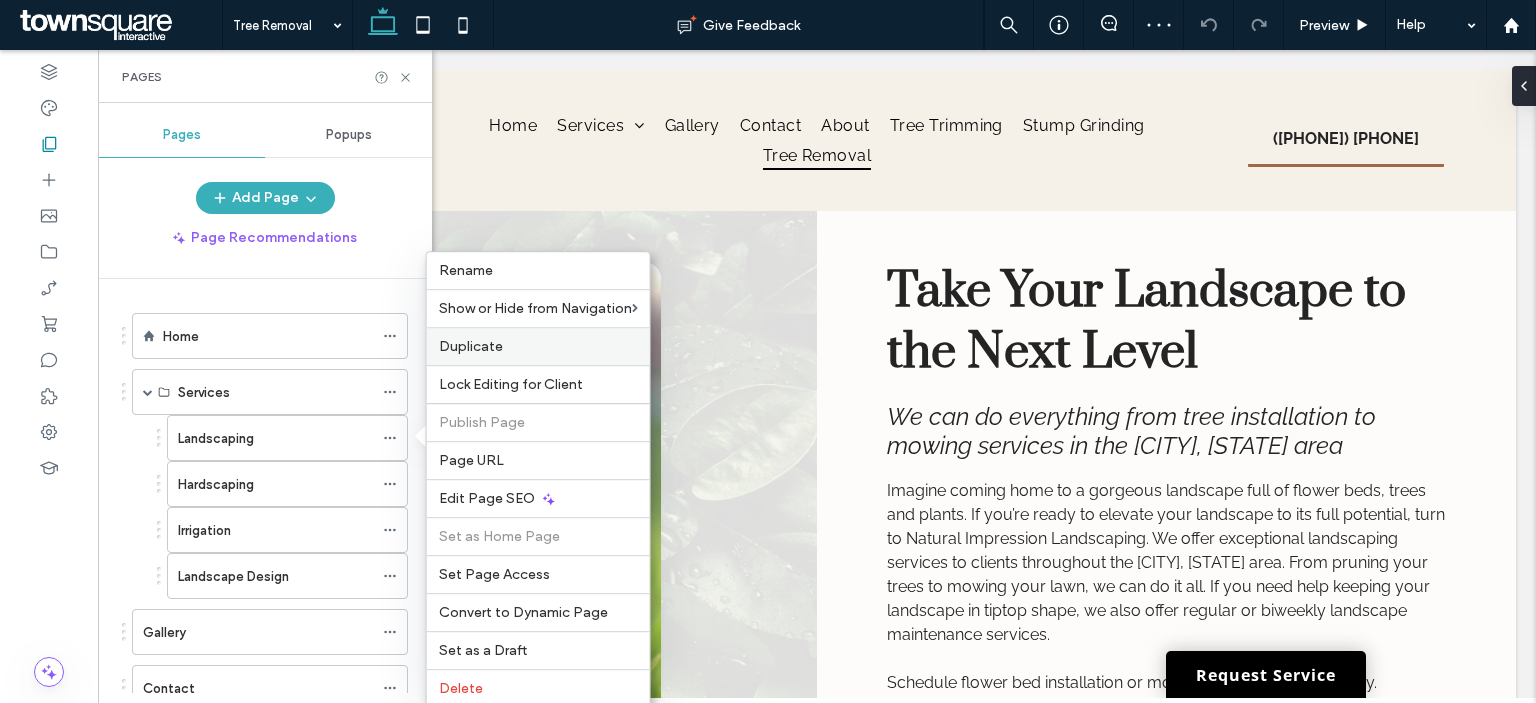 click on "Duplicate" at bounding box center (471, 346) 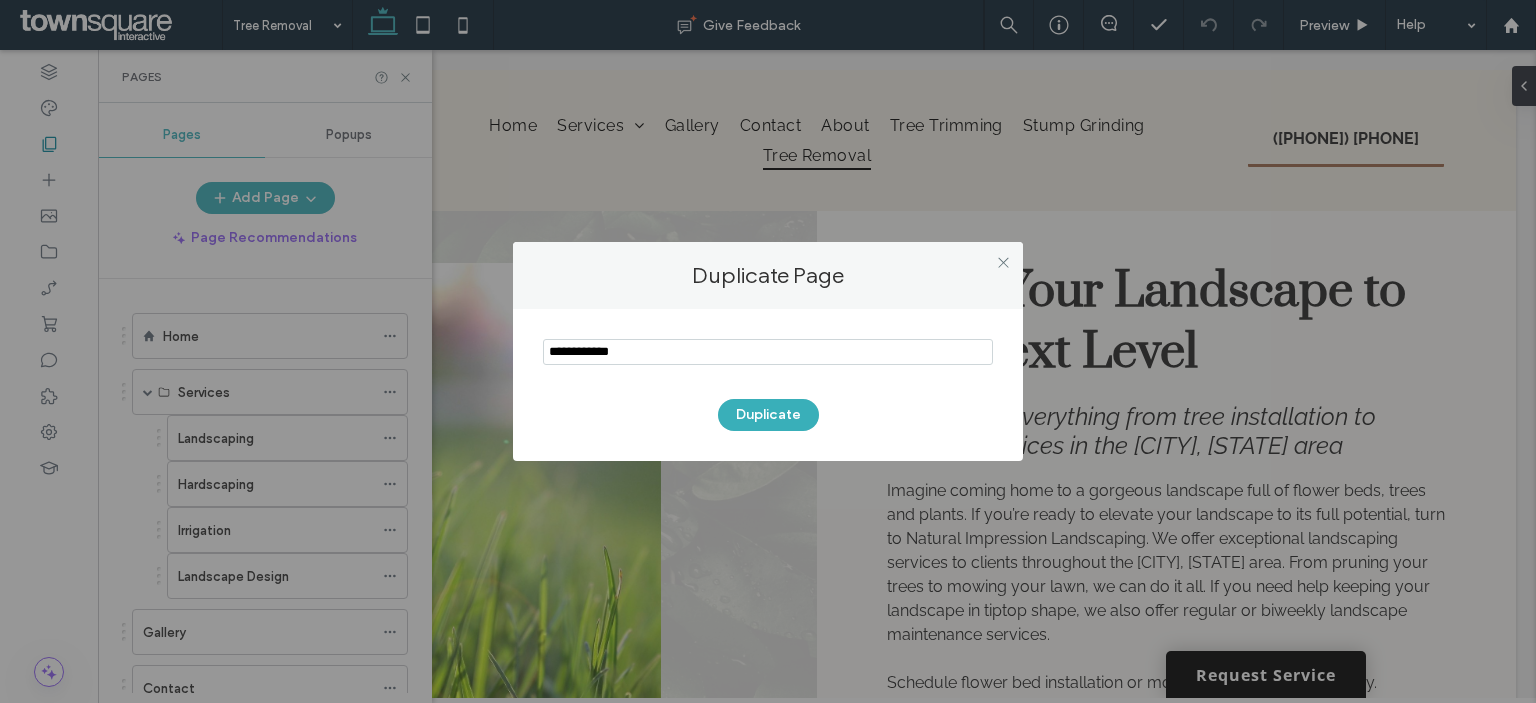 type on "**********" 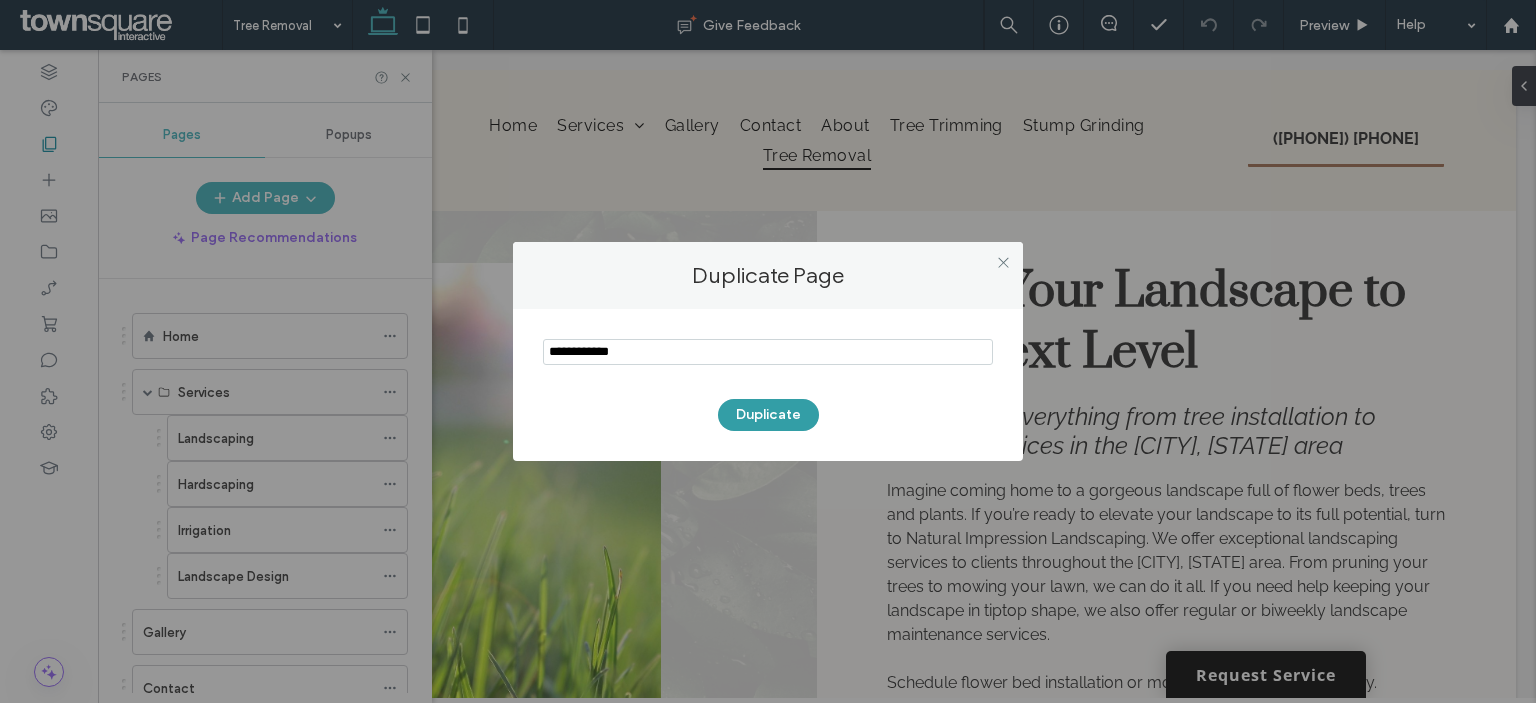 click on "Duplicate" at bounding box center [768, 415] 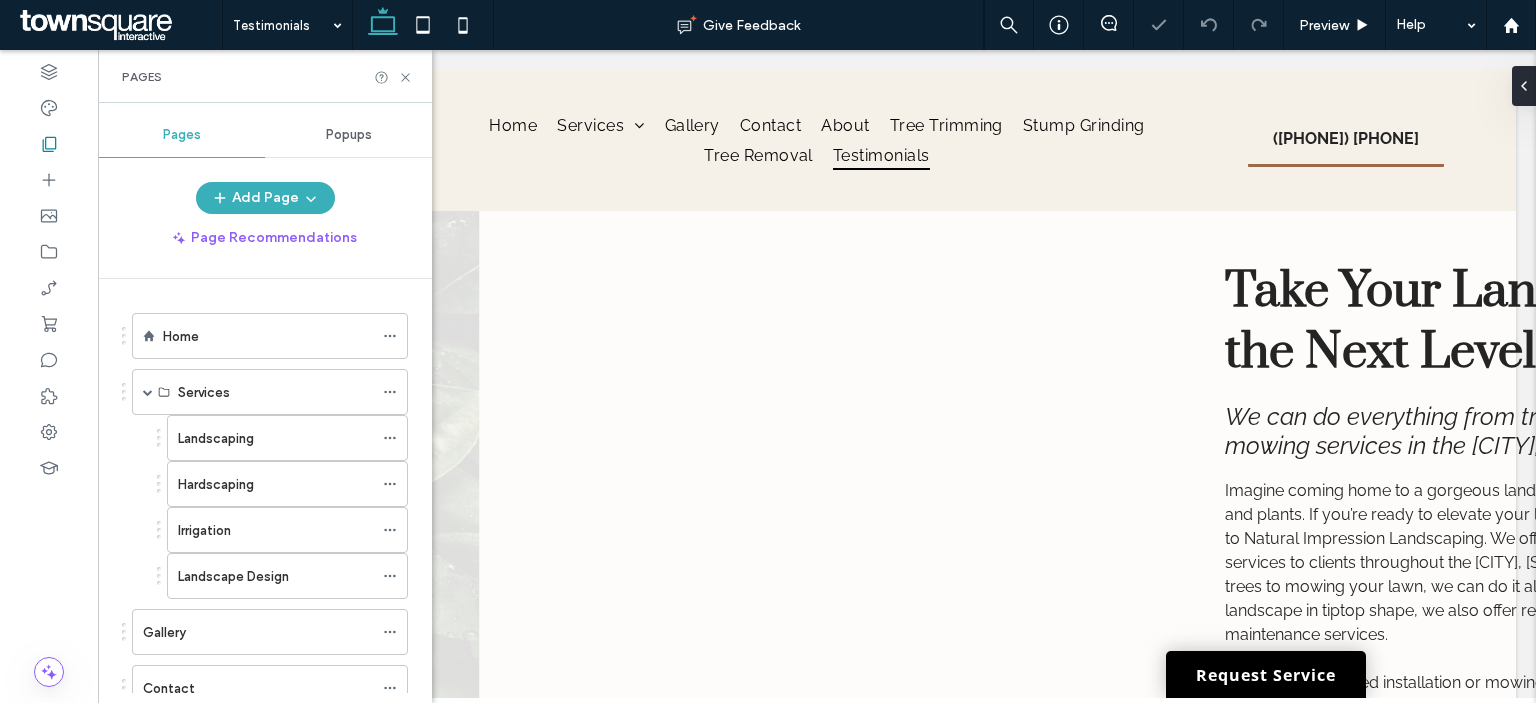 scroll, scrollTop: 0, scrollLeft: 0, axis: both 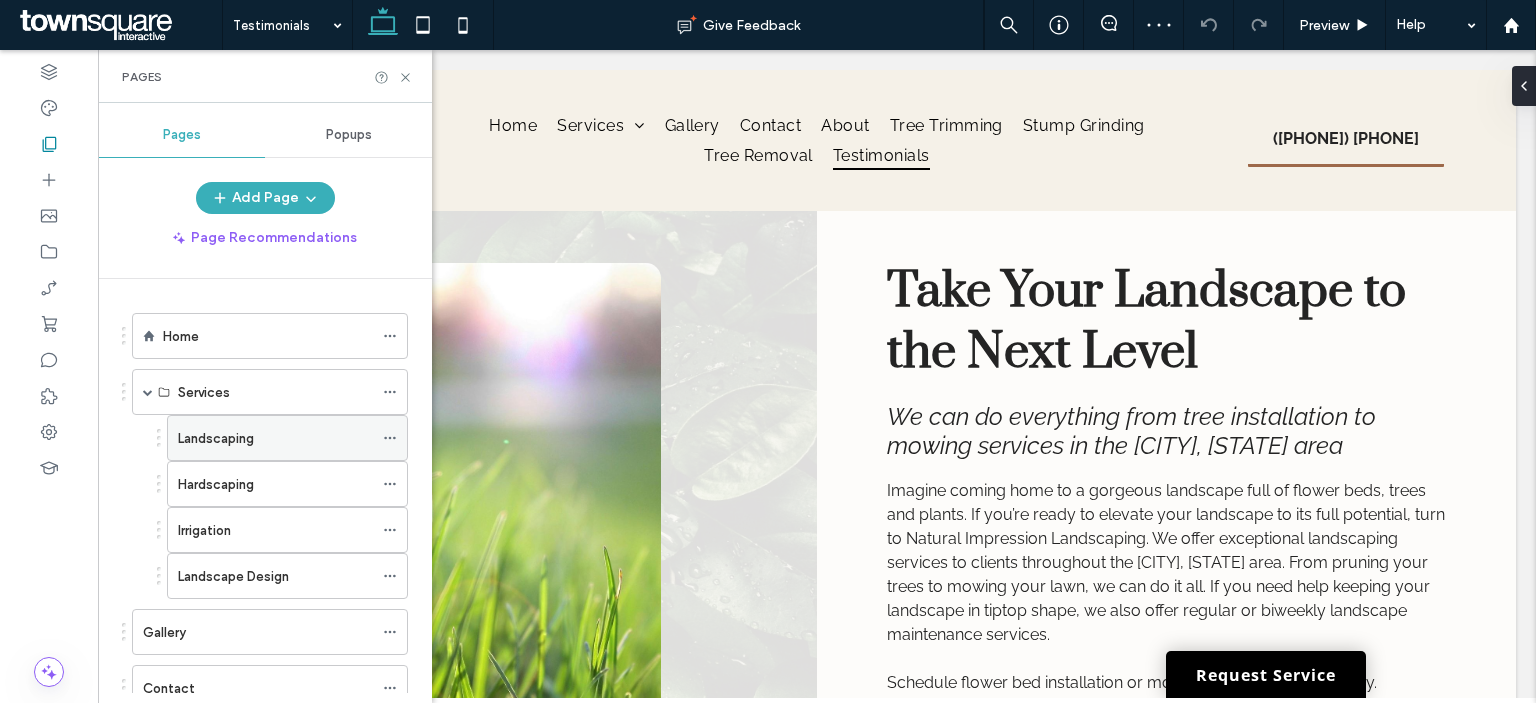 click 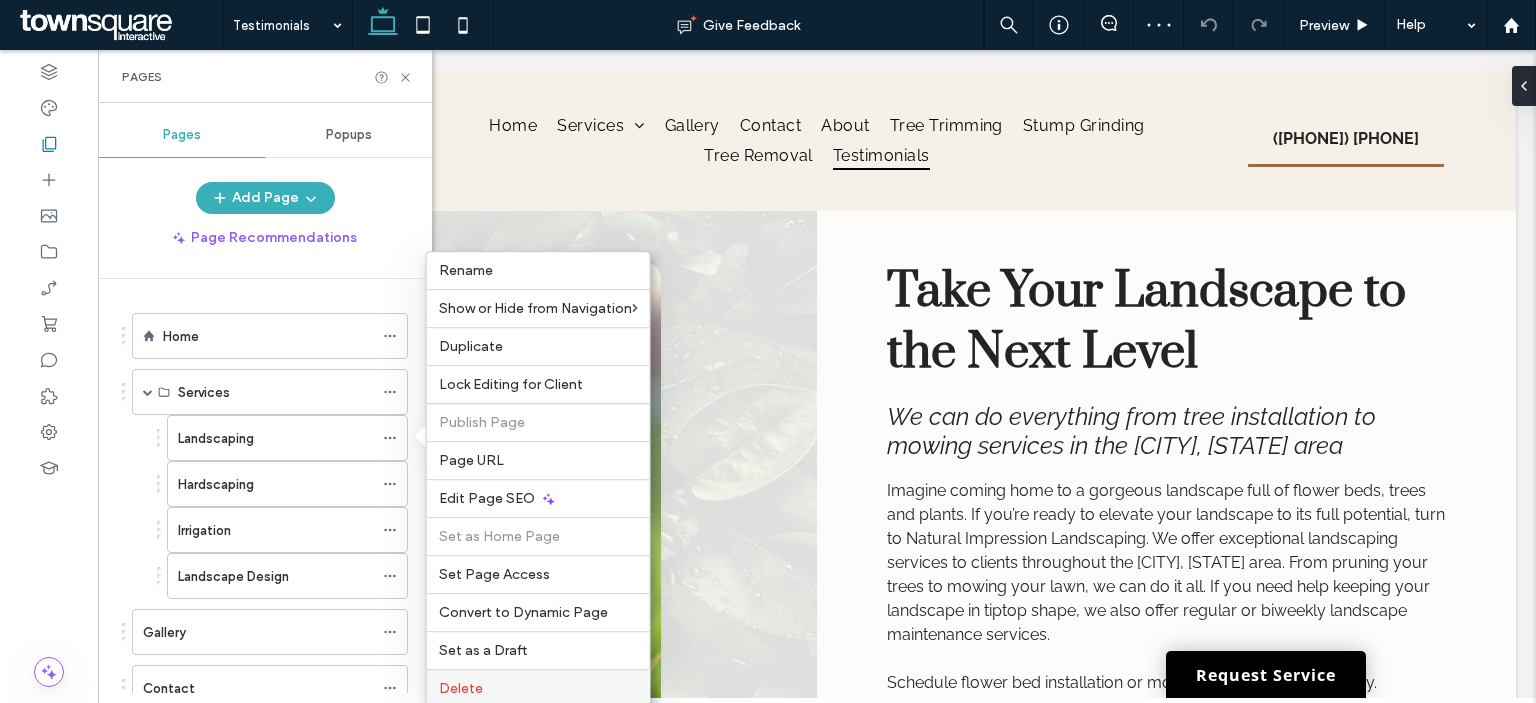 click on "Delete" at bounding box center [461, 688] 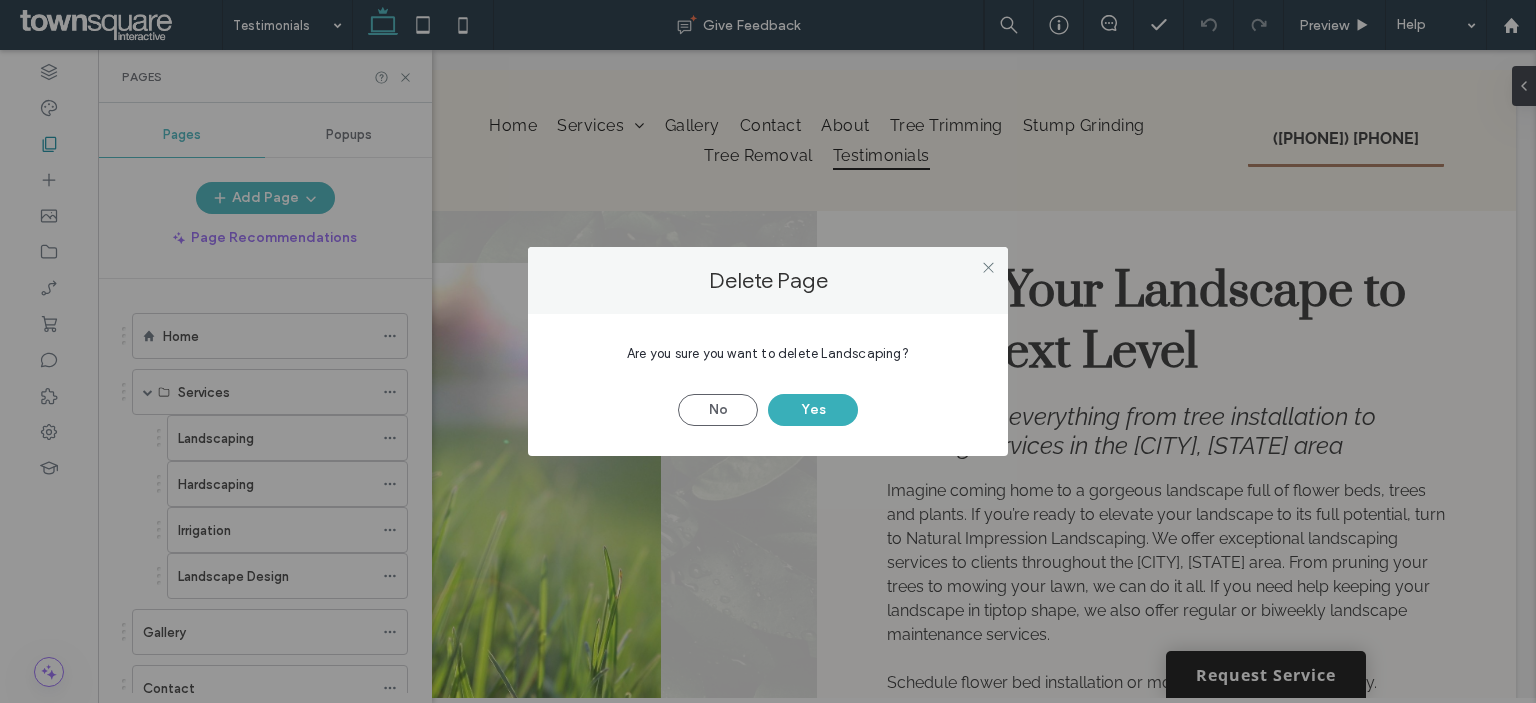 click on "No Yes" at bounding box center [768, 400] 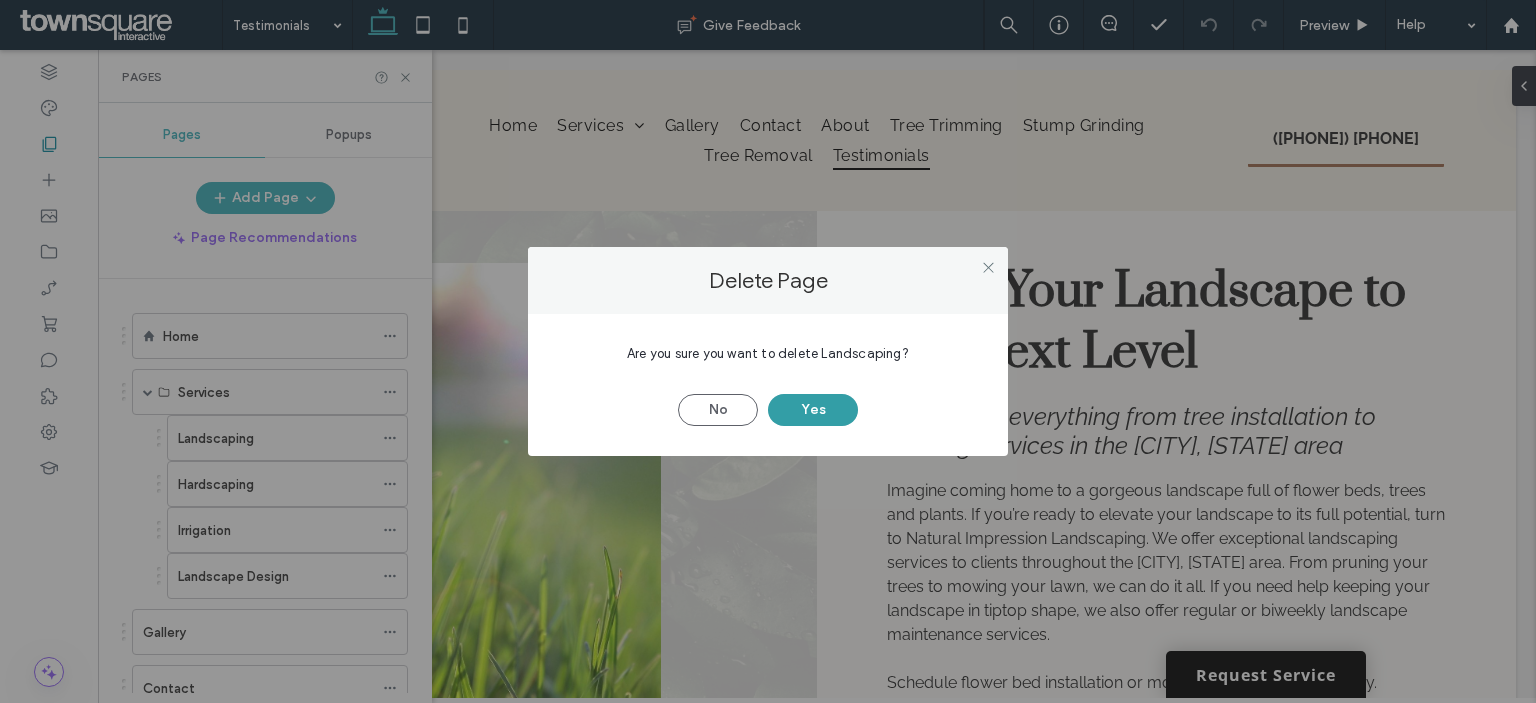 click on "Yes" at bounding box center [813, 410] 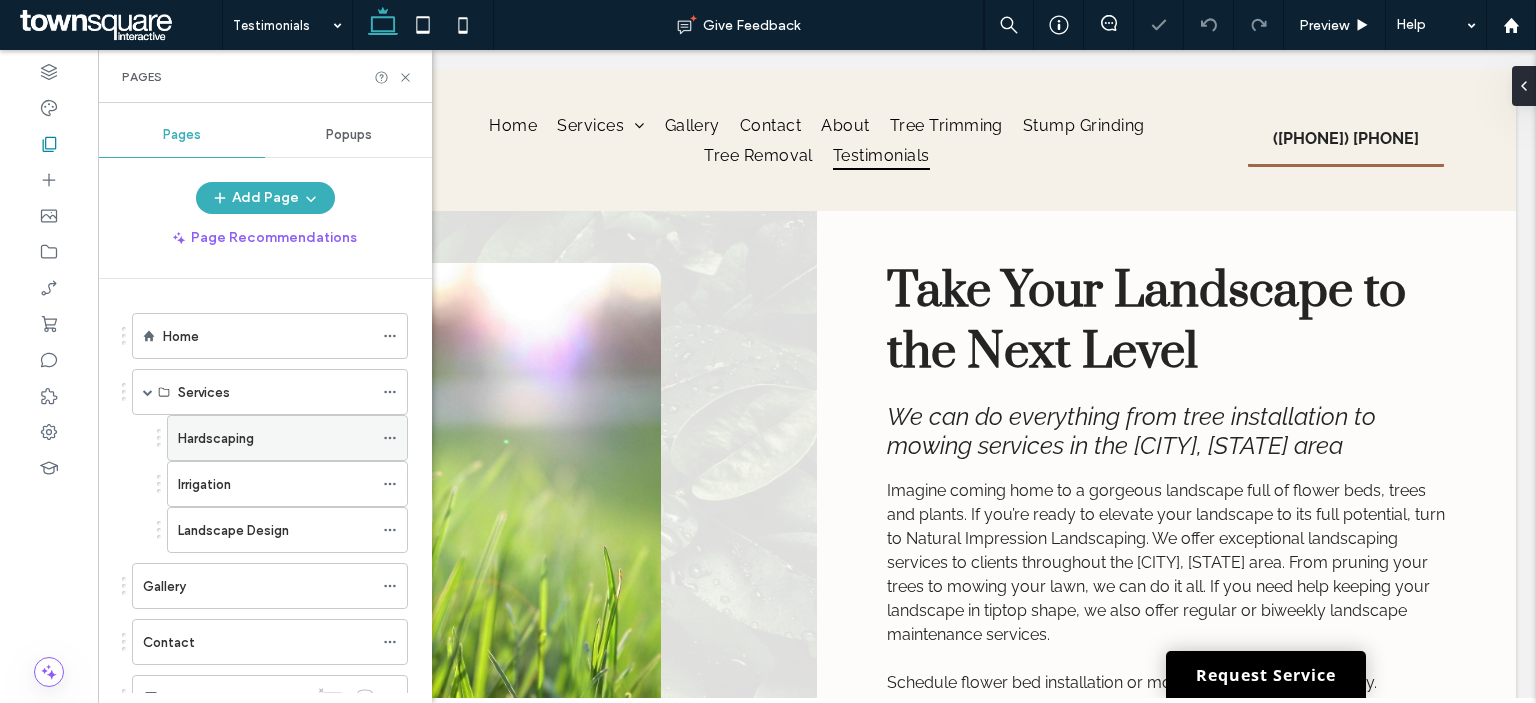 click 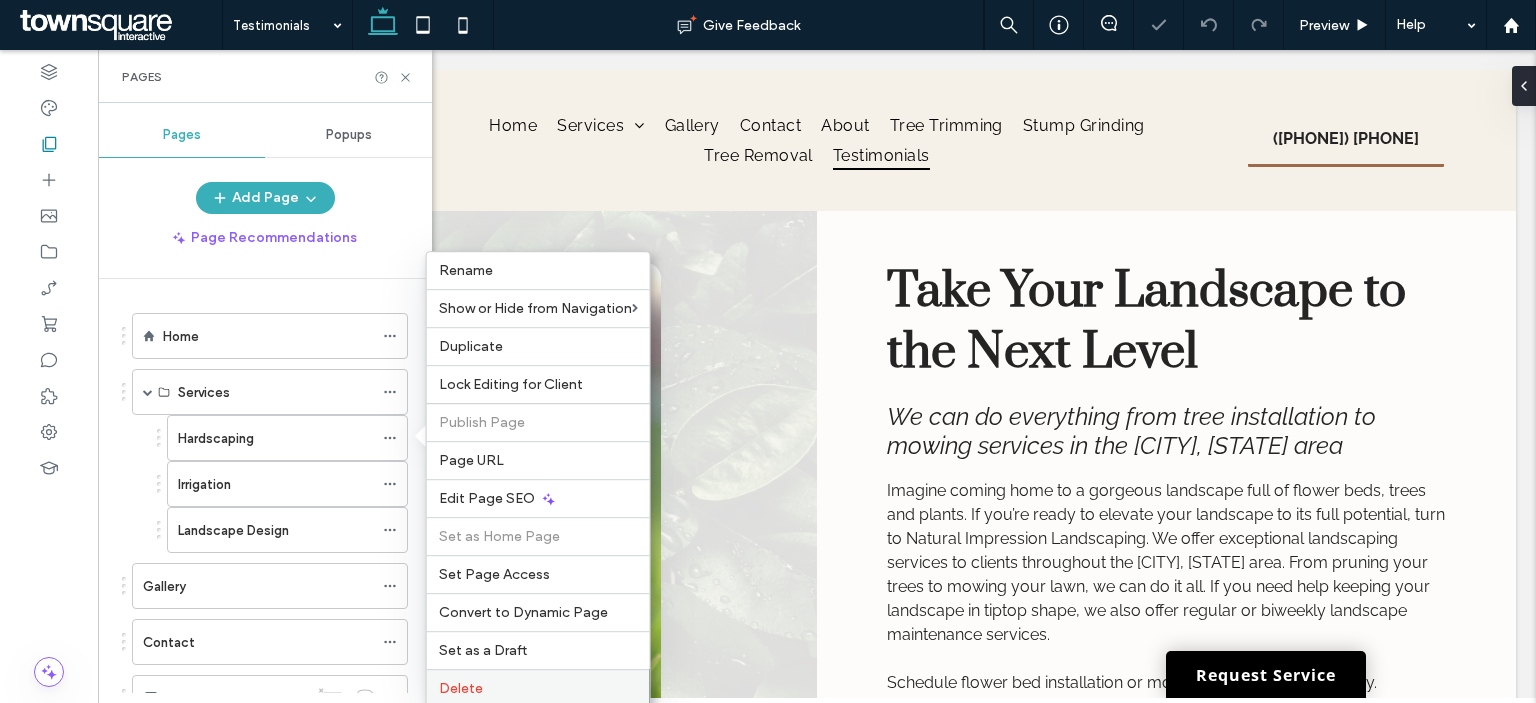 click on "Delete" at bounding box center (538, 688) 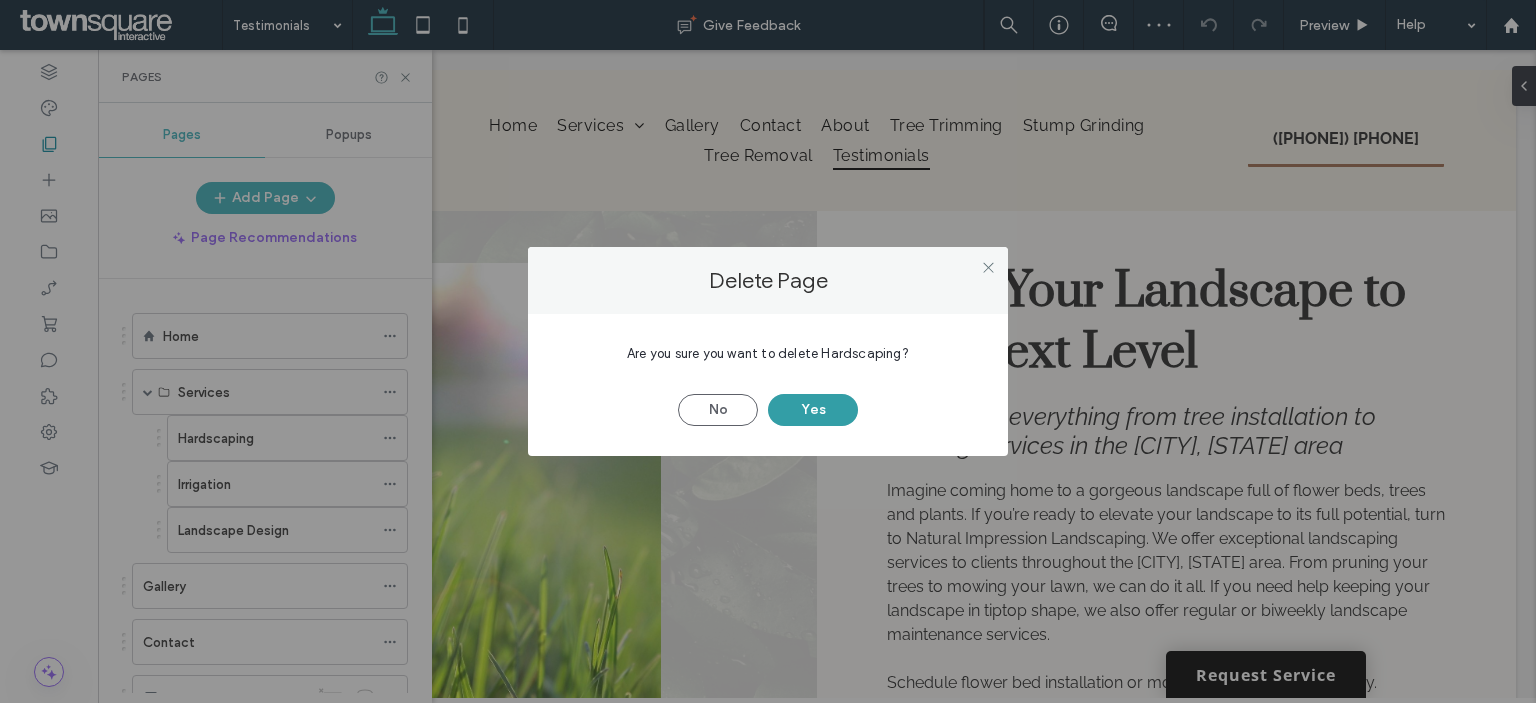 click on "Yes" at bounding box center (813, 410) 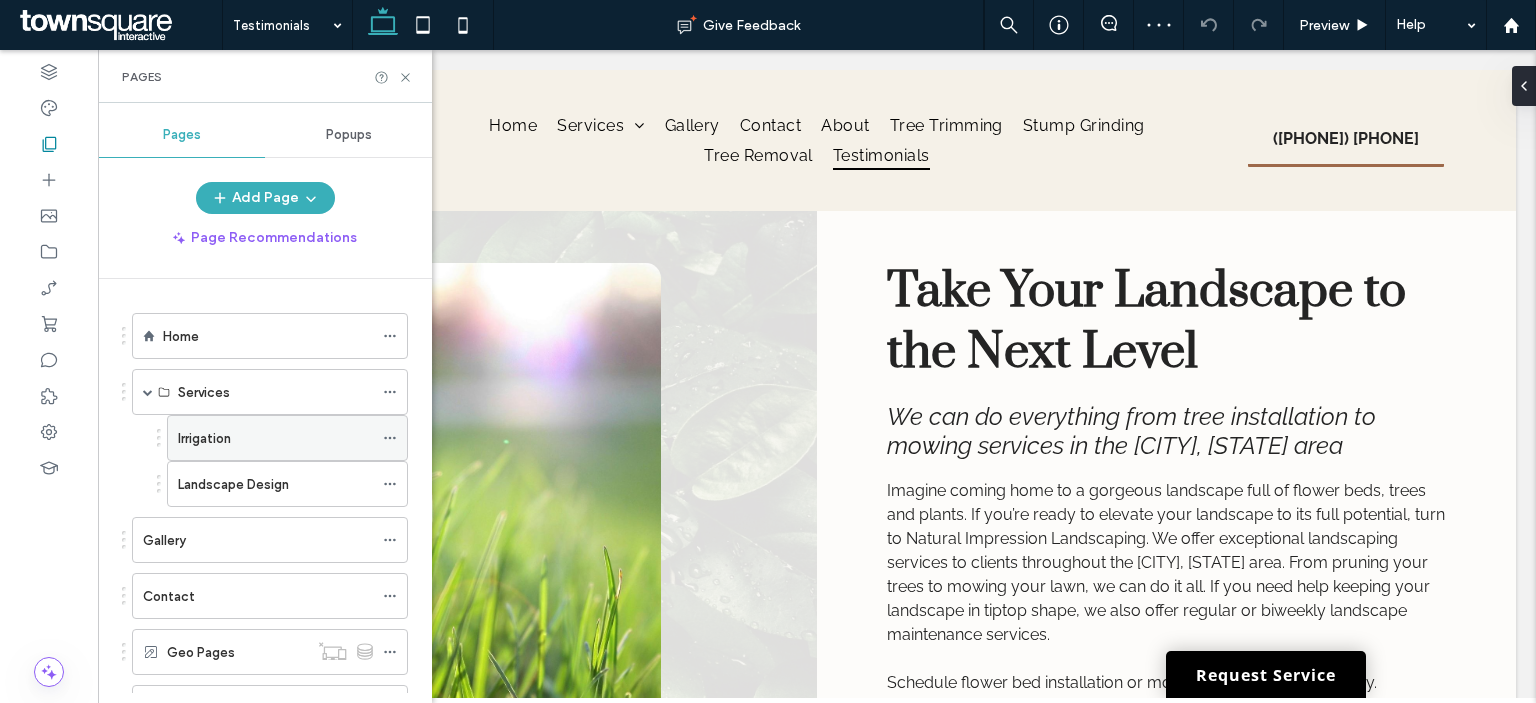 click 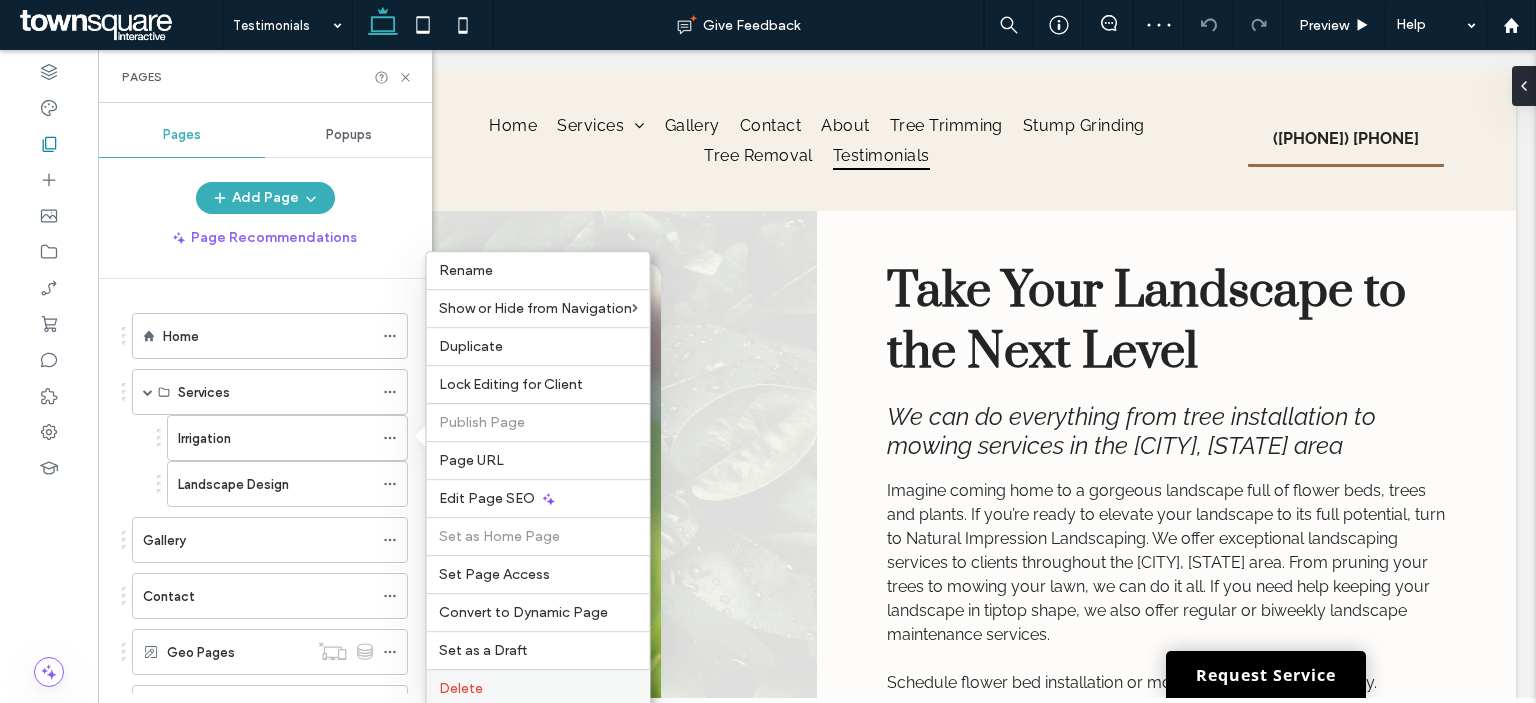 click on "Delete" at bounding box center (538, 688) 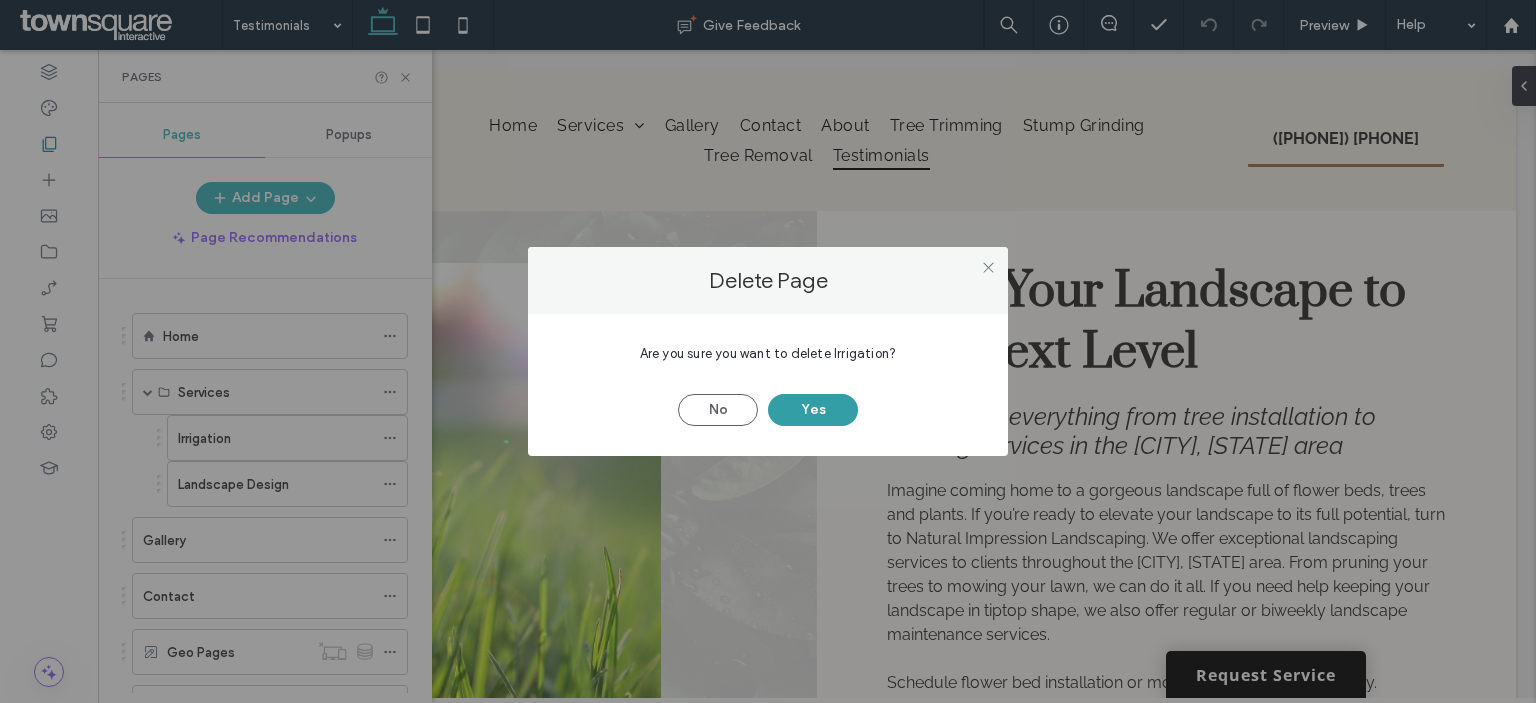 click on "Yes" at bounding box center (813, 410) 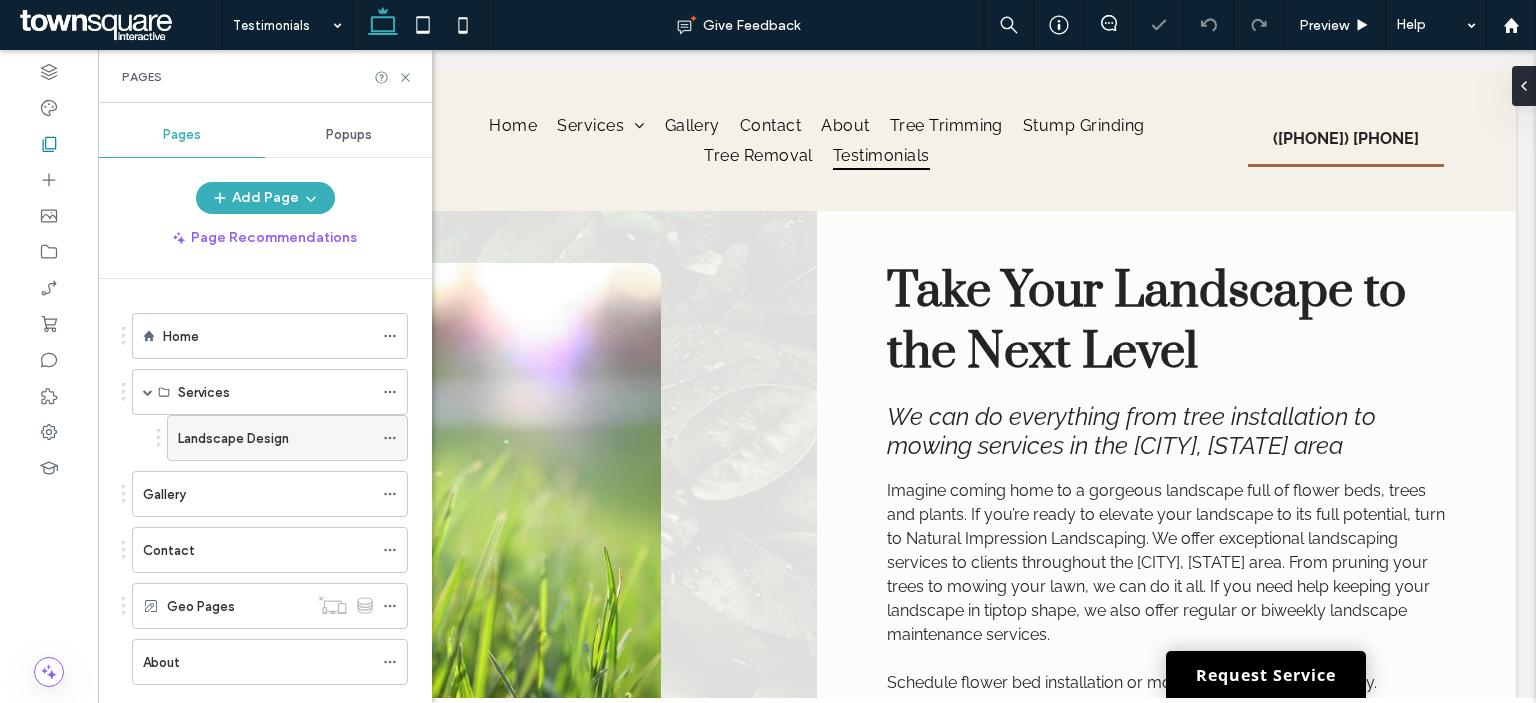click 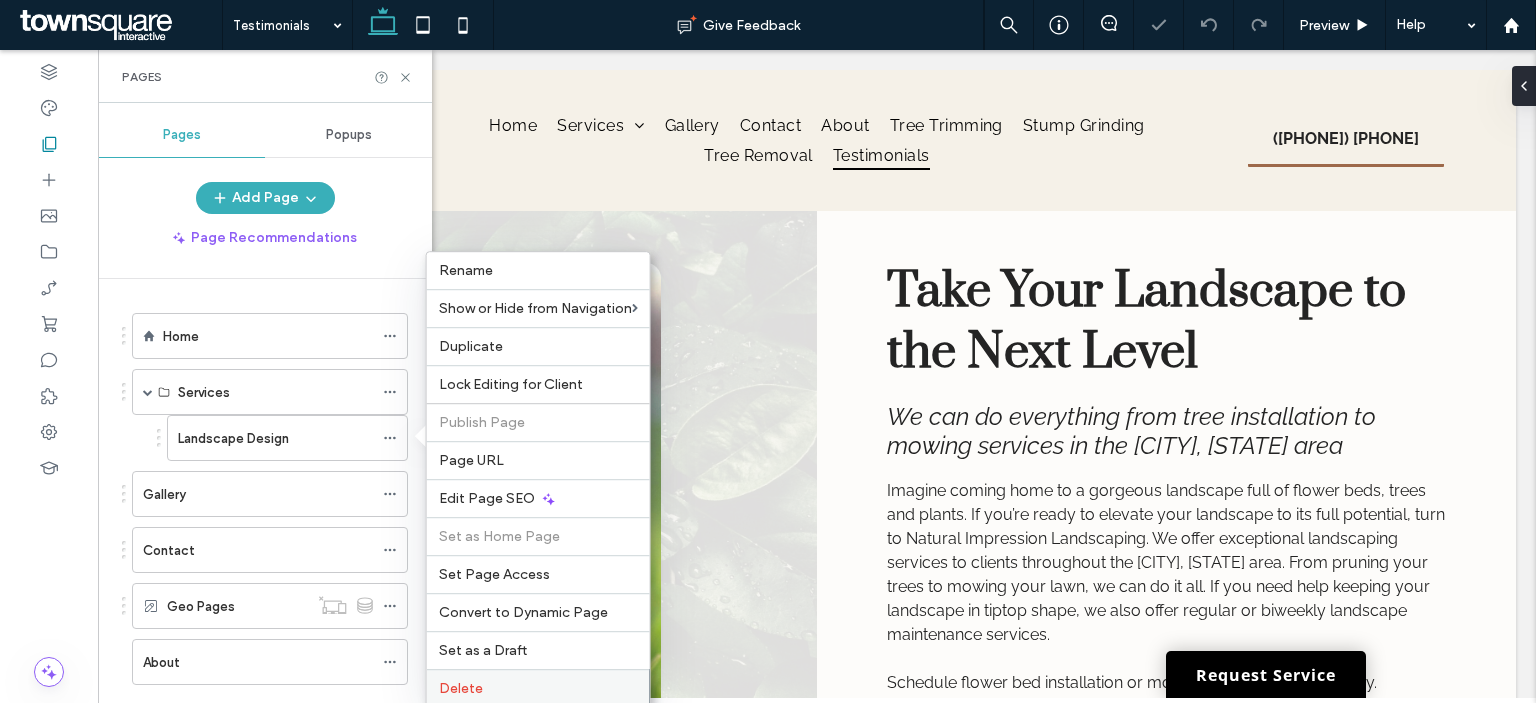click on "Delete" at bounding box center (538, 688) 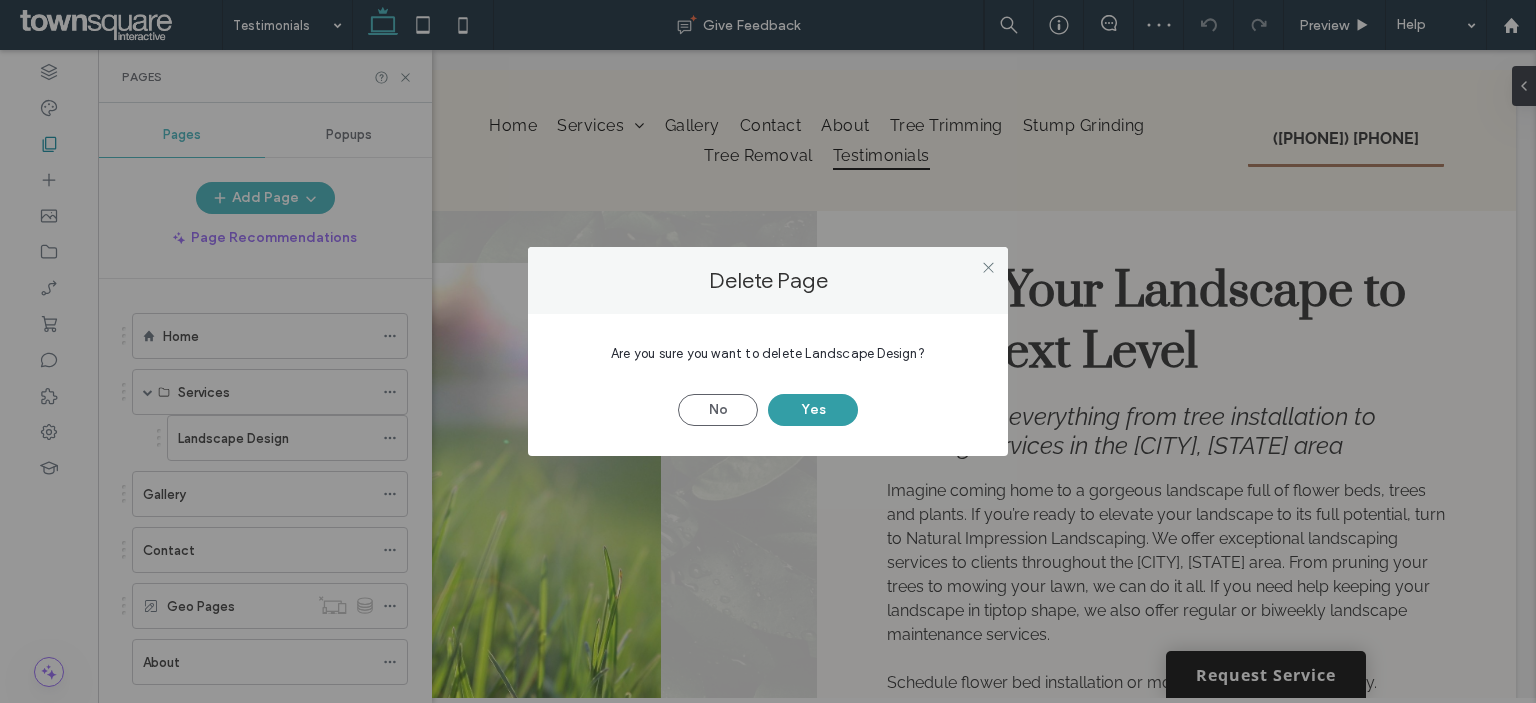 click on "Yes" at bounding box center (813, 410) 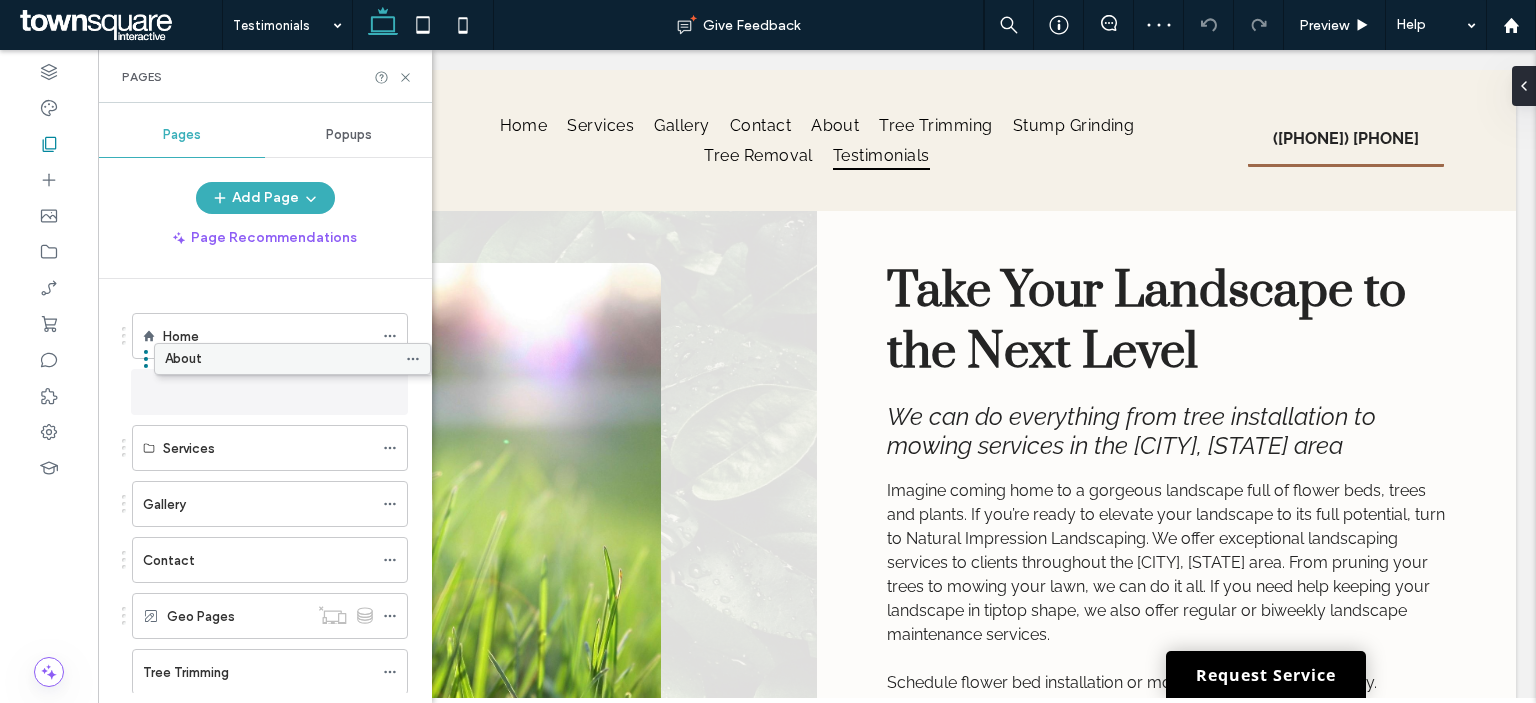 drag, startPoint x: 222, startPoint y: 611, endPoint x: 248, endPoint y: 367, distance: 245.38133 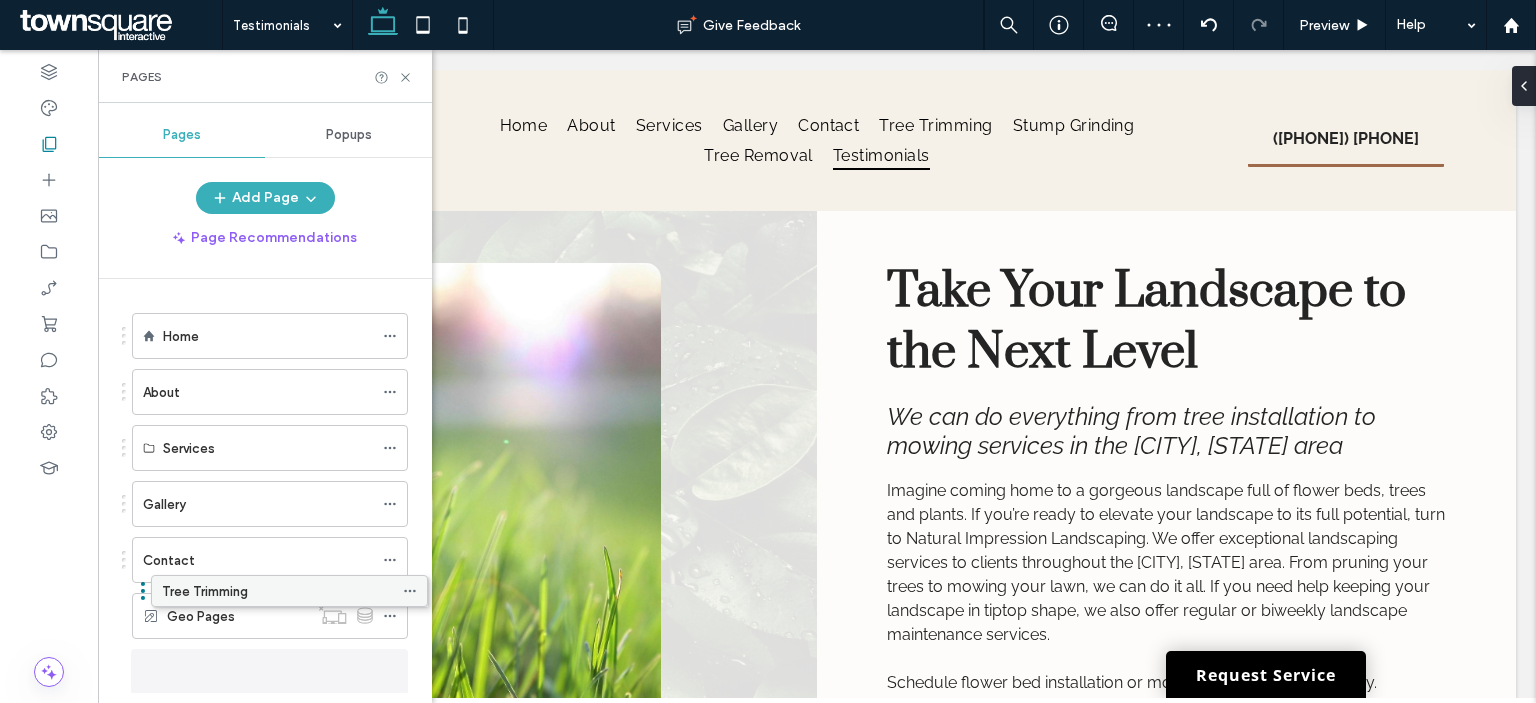 scroll, scrollTop: 20, scrollLeft: 0, axis: vertical 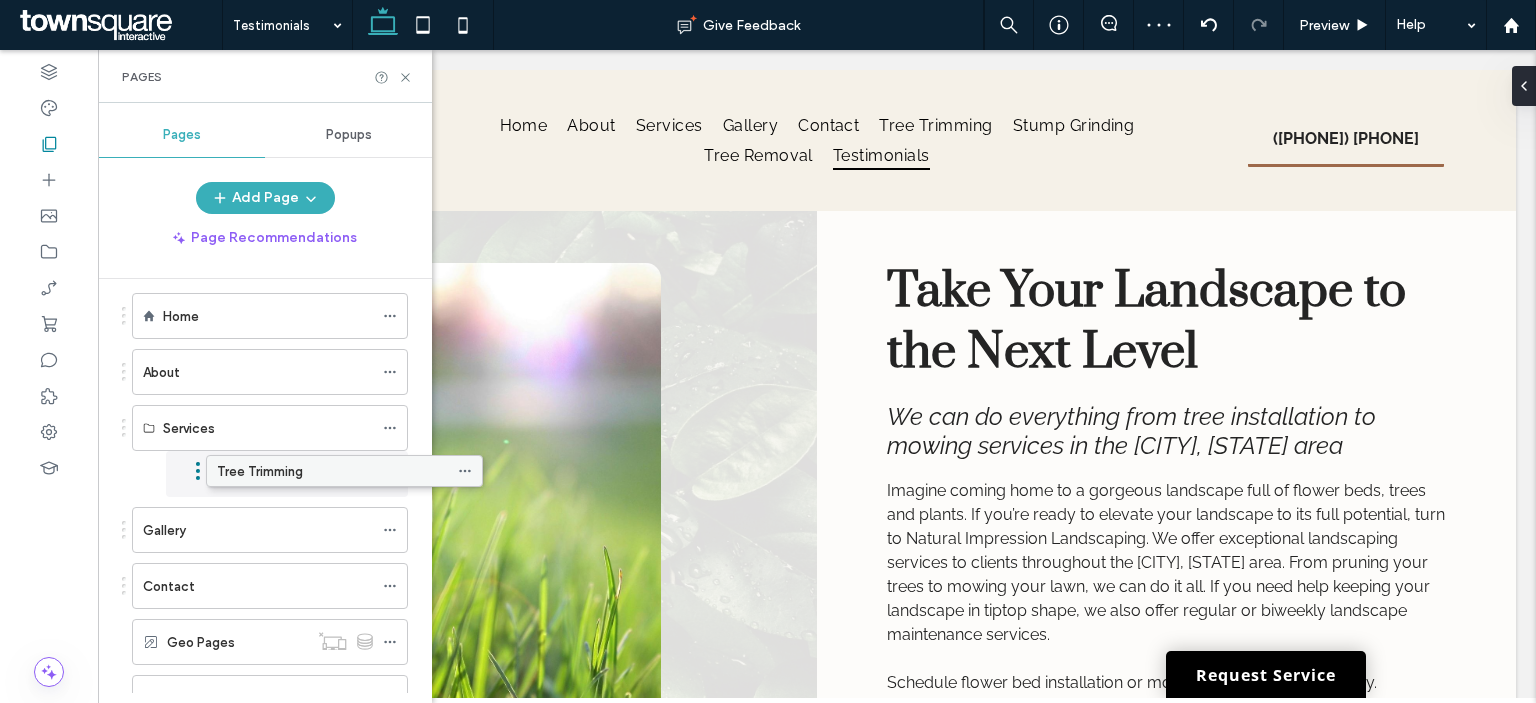 drag, startPoint x: 263, startPoint y: 676, endPoint x: 337, endPoint y: 485, distance: 204.83408 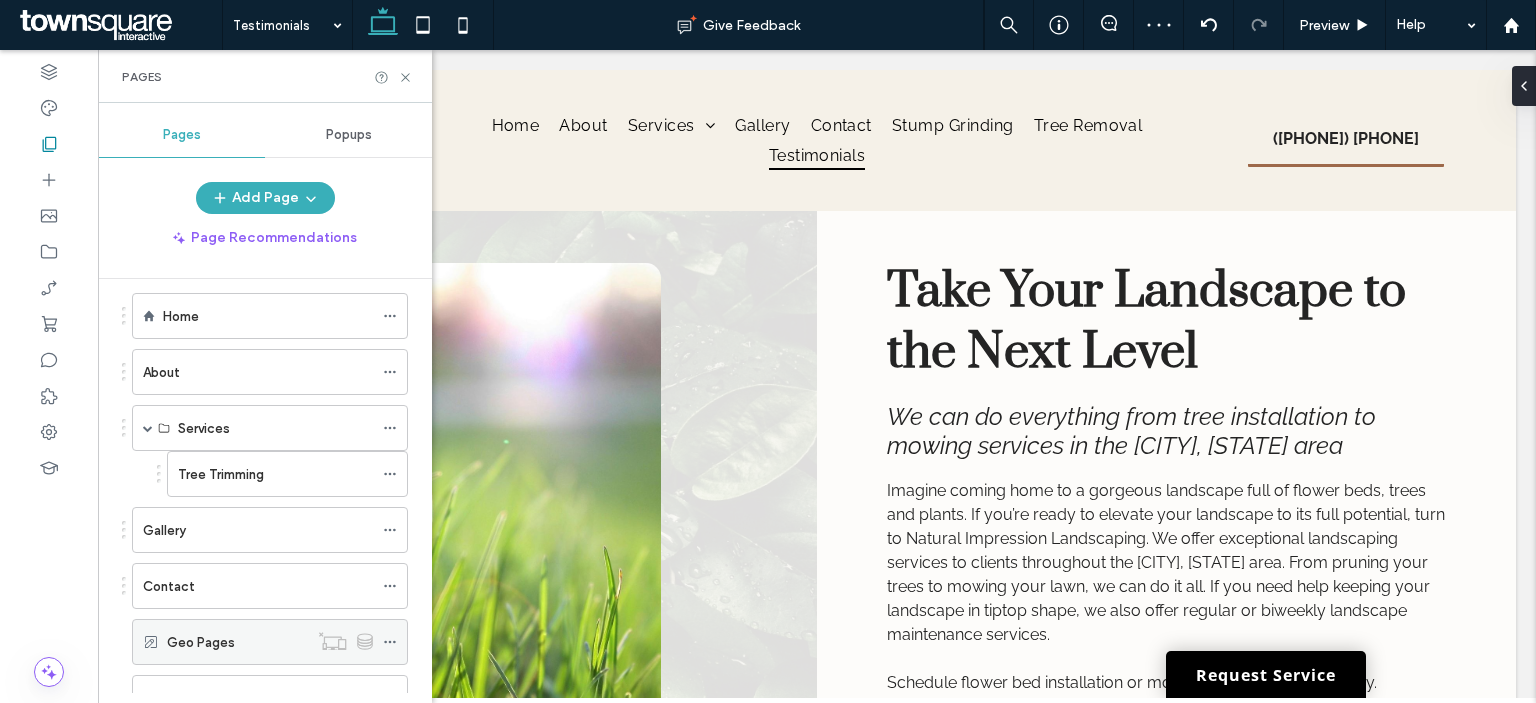 scroll, scrollTop: 120, scrollLeft: 0, axis: vertical 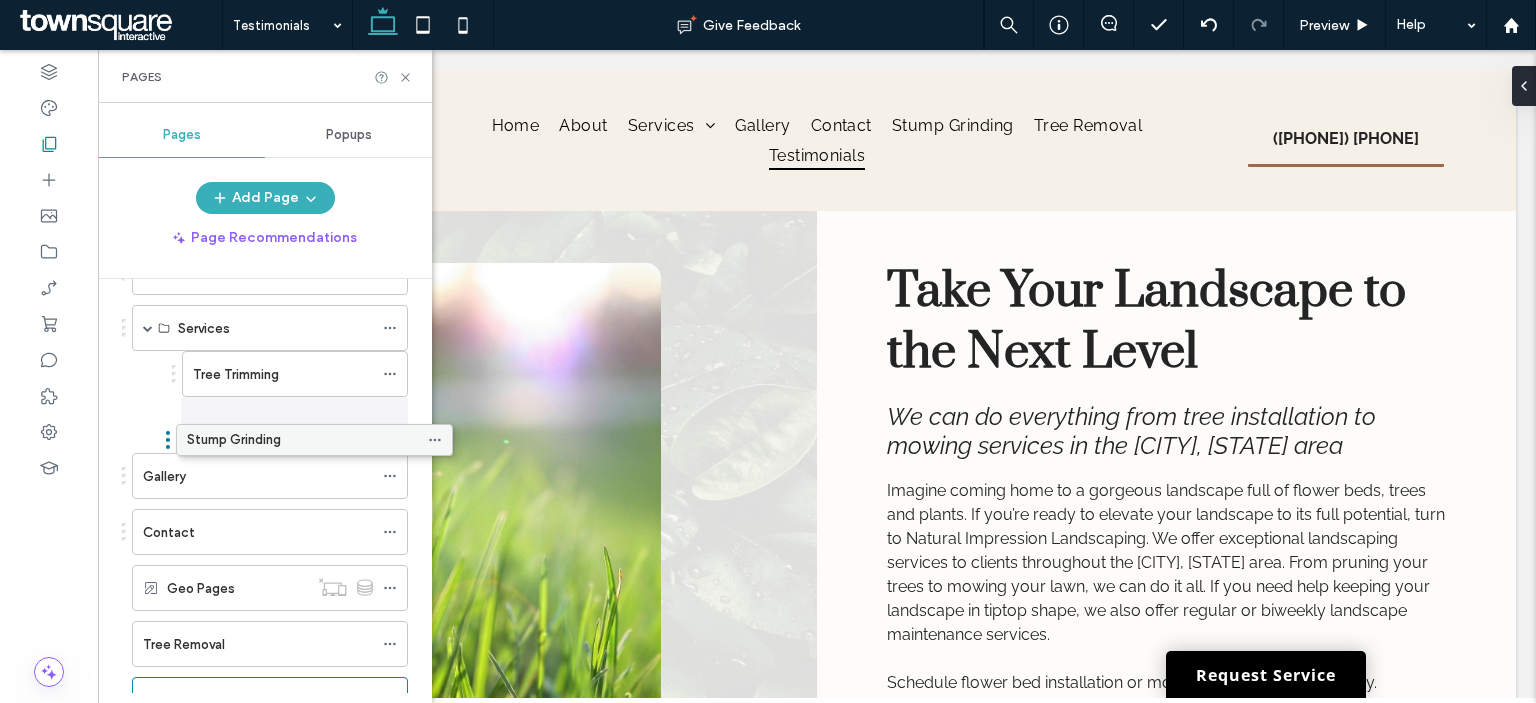 drag, startPoint x: 236, startPoint y: 599, endPoint x: 280, endPoint y: 451, distance: 154.40207 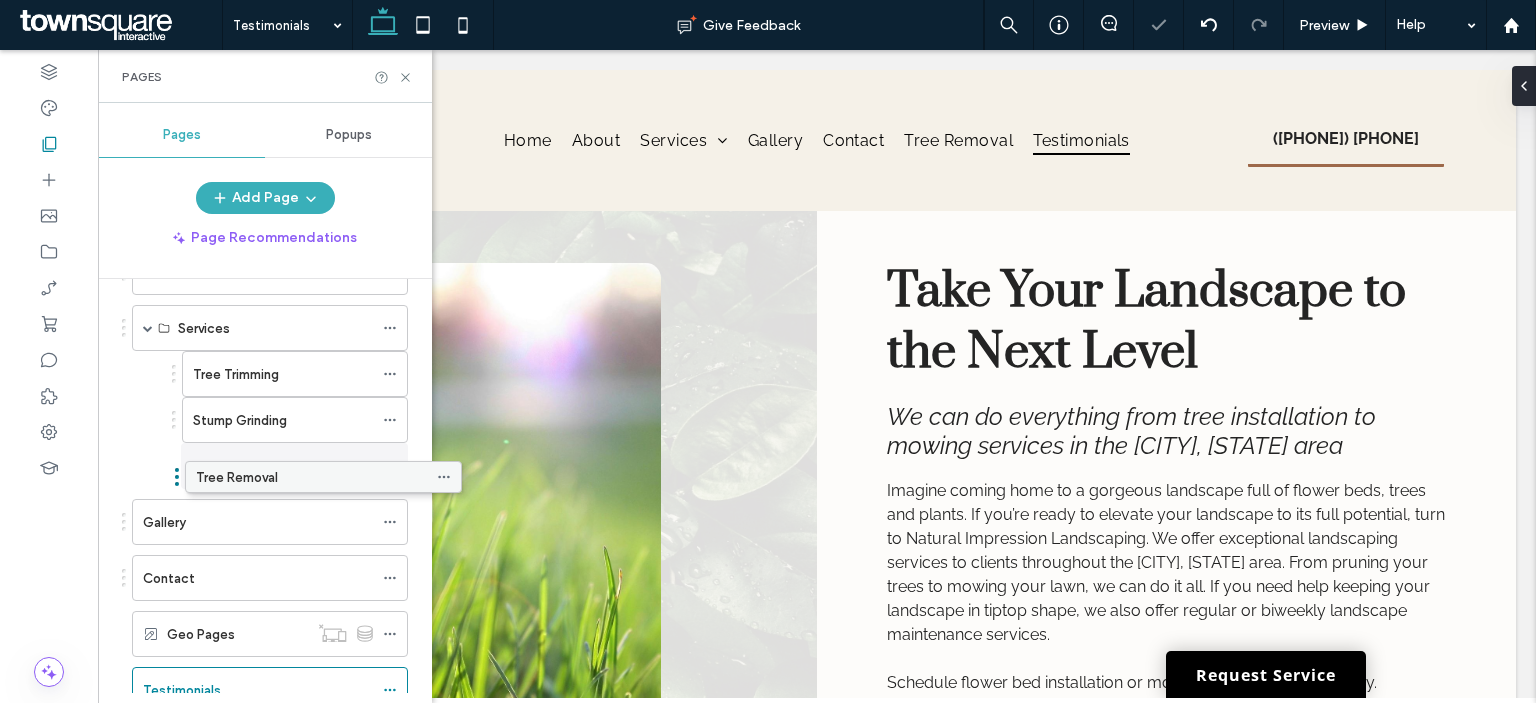 drag, startPoint x: 231, startPoint y: 643, endPoint x: 284, endPoint y: 487, distance: 164.7574 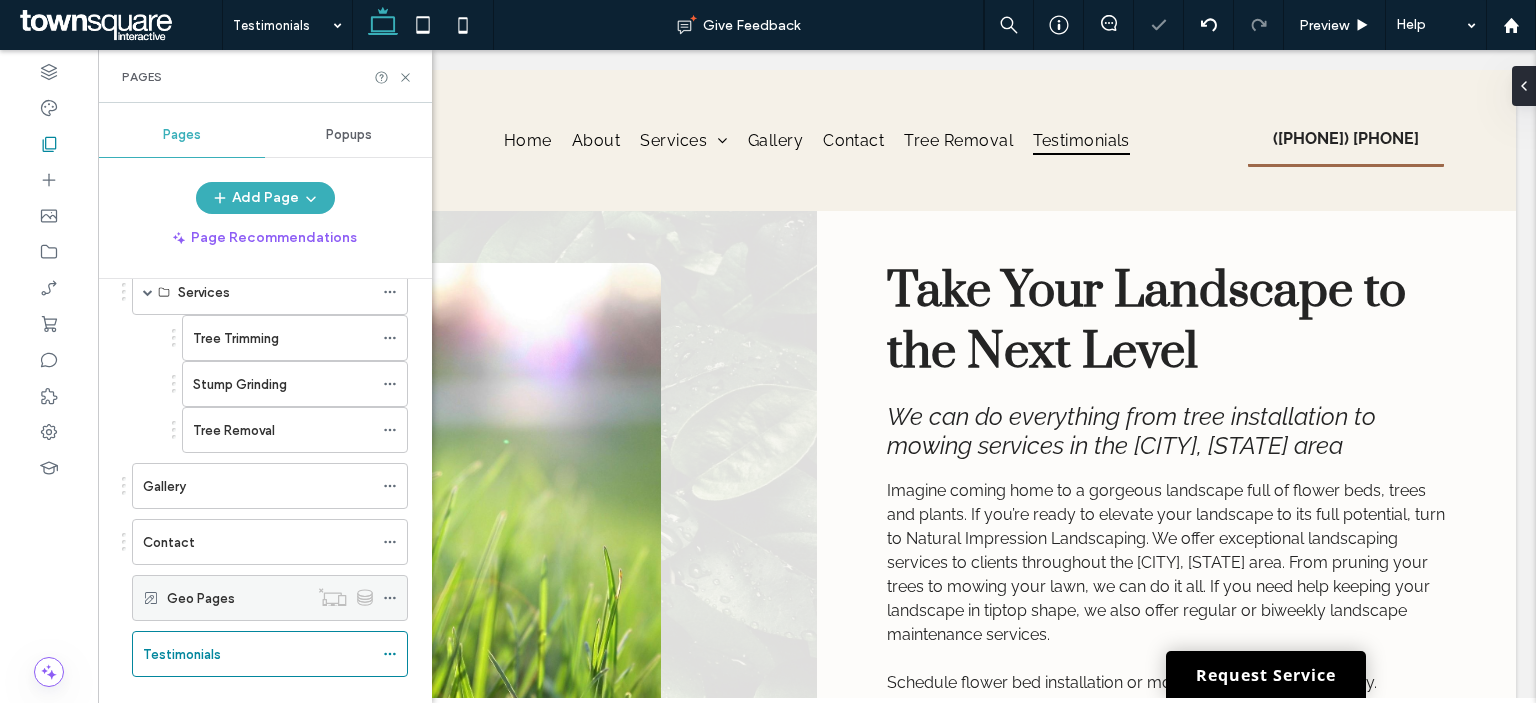 scroll, scrollTop: 184, scrollLeft: 0, axis: vertical 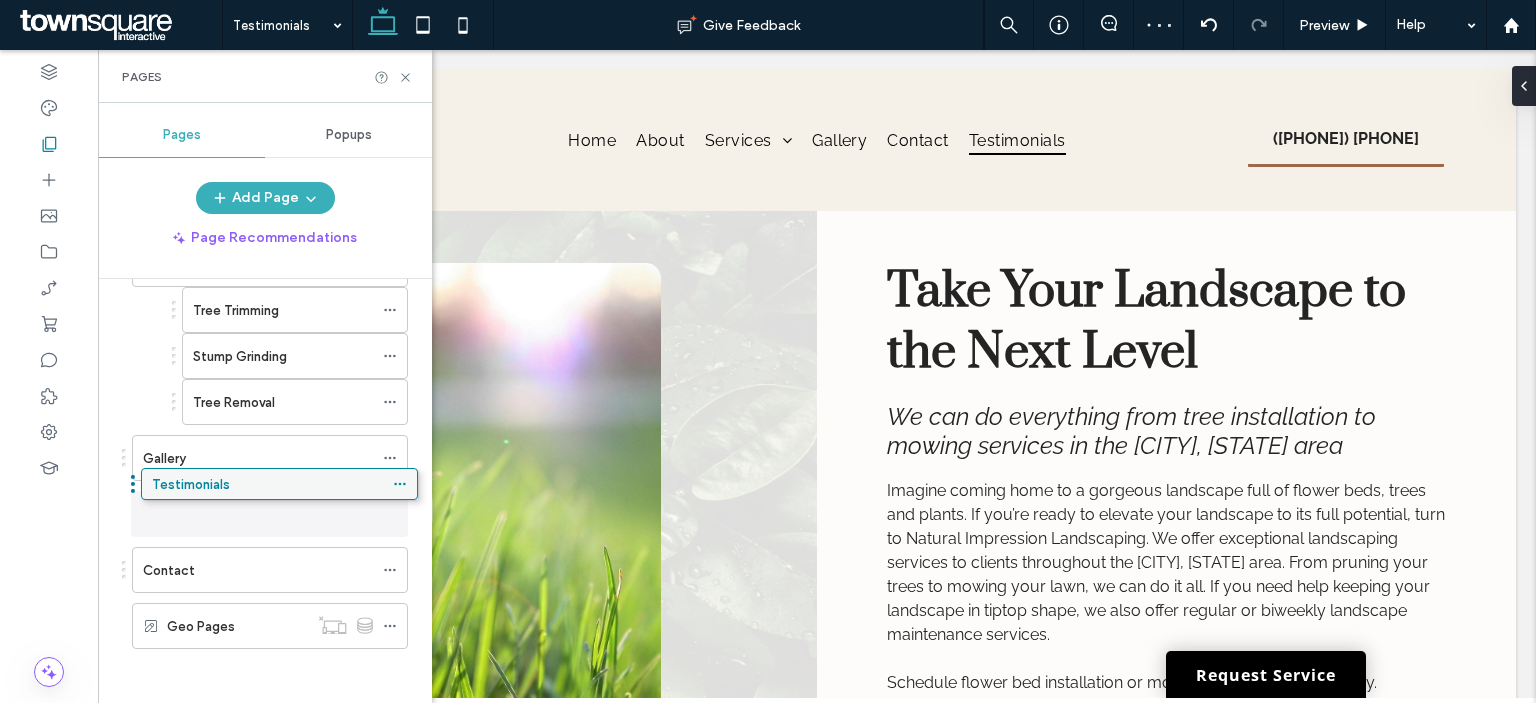 drag, startPoint x: 204, startPoint y: 623, endPoint x: 214, endPoint y: 495, distance: 128.39003 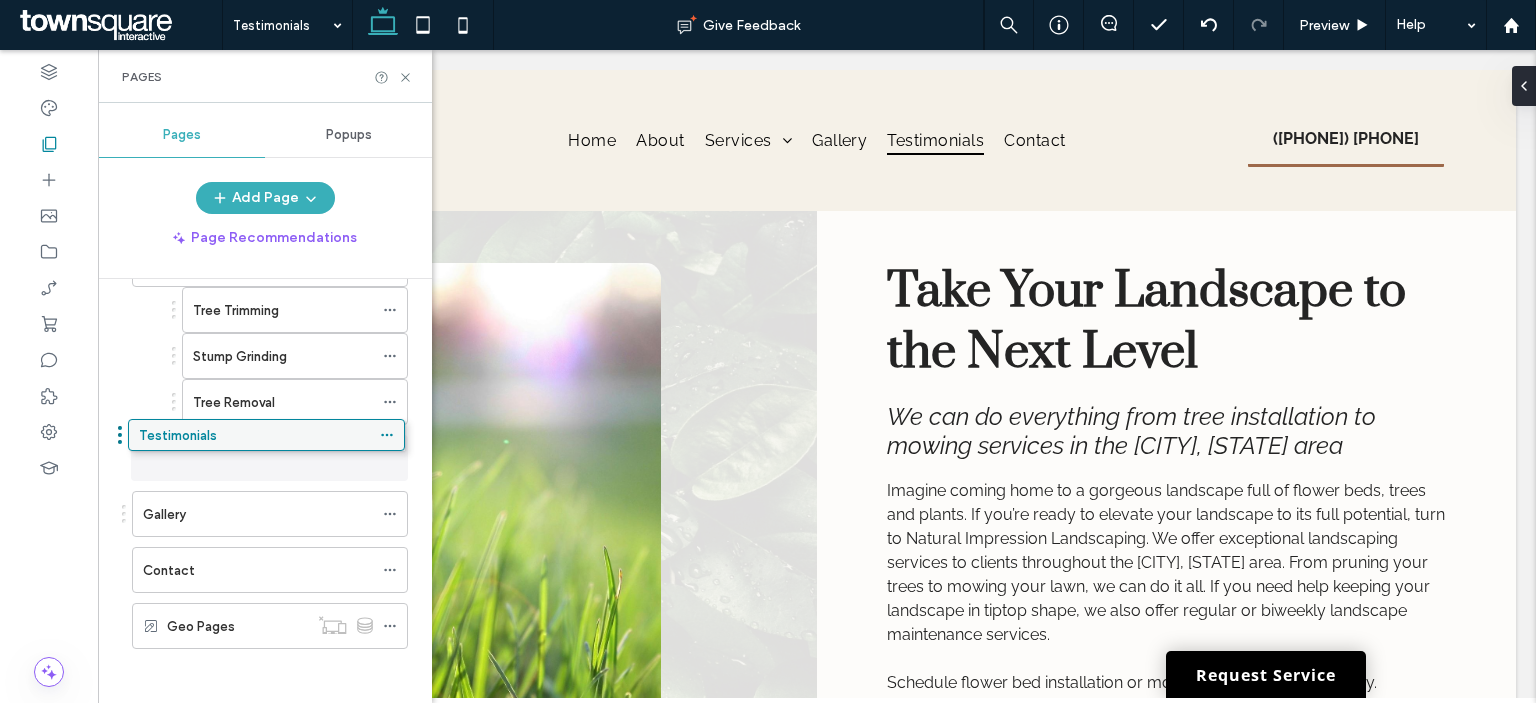 drag, startPoint x: 197, startPoint y: 495, endPoint x: 193, endPoint y: 427, distance: 68.117546 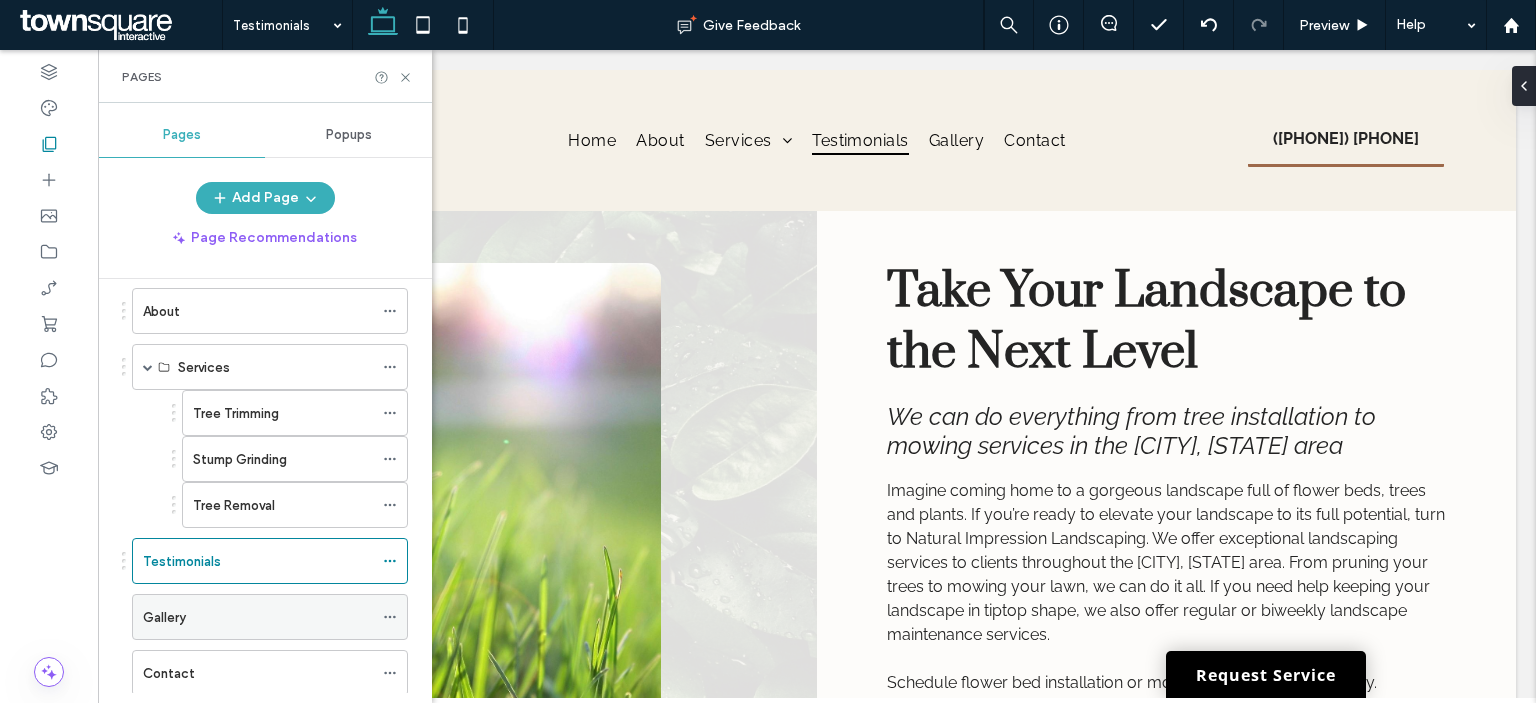 scroll, scrollTop: 0, scrollLeft: 0, axis: both 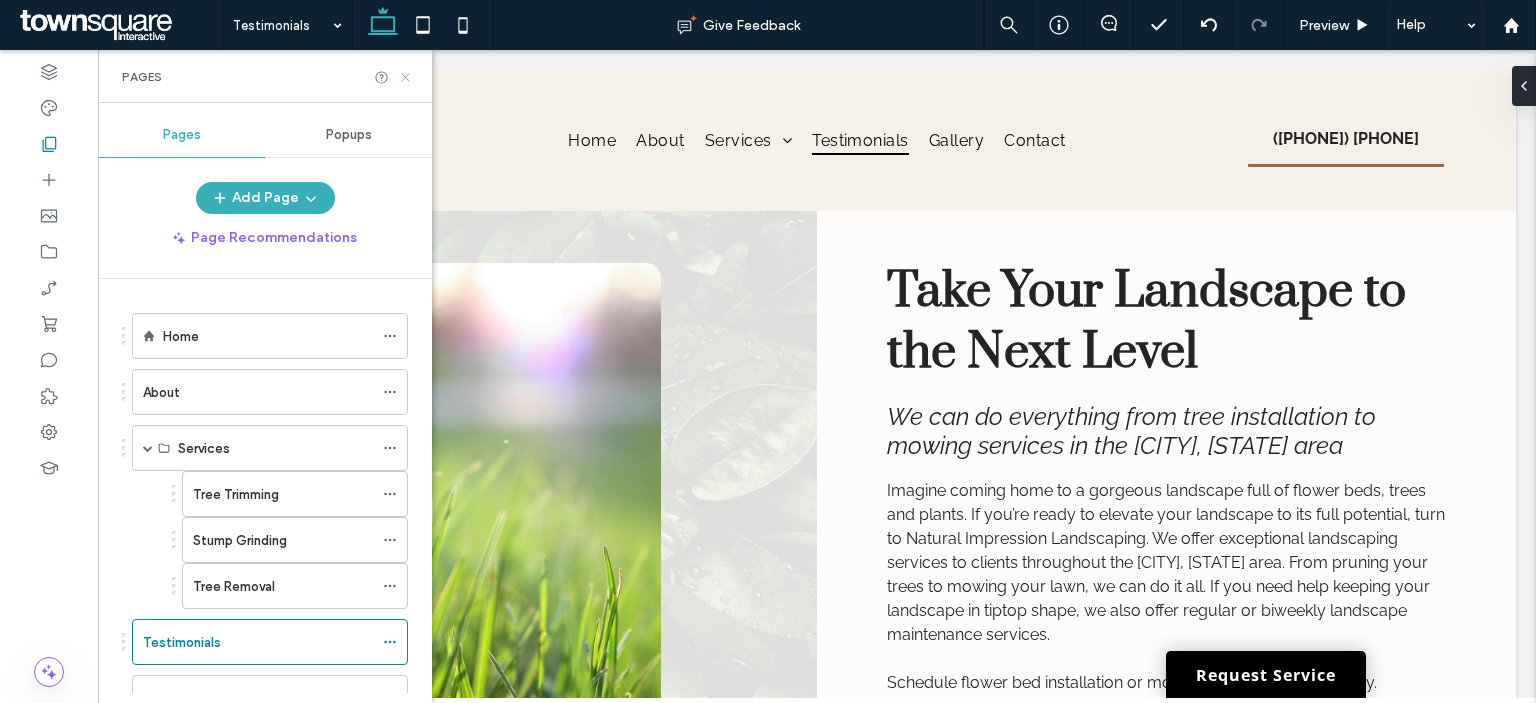 click 